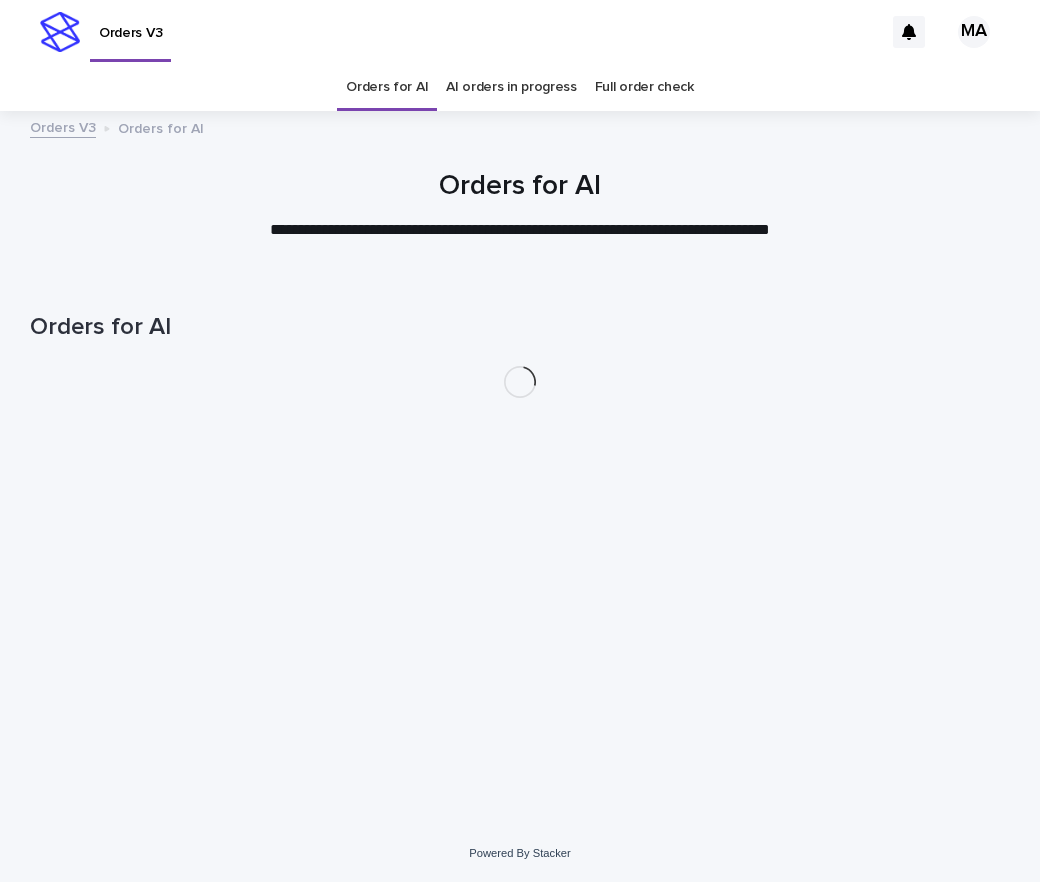 scroll, scrollTop: 0, scrollLeft: 0, axis: both 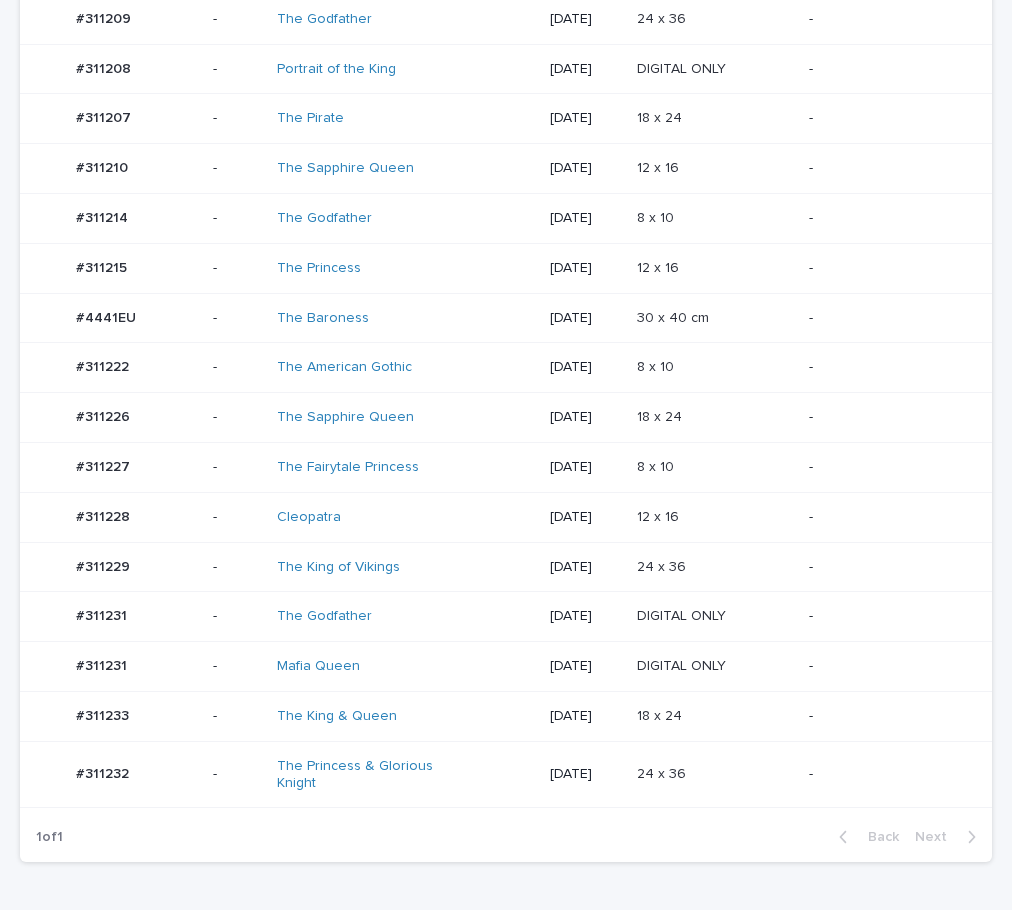 click on "[DATE]" at bounding box center [585, 666] 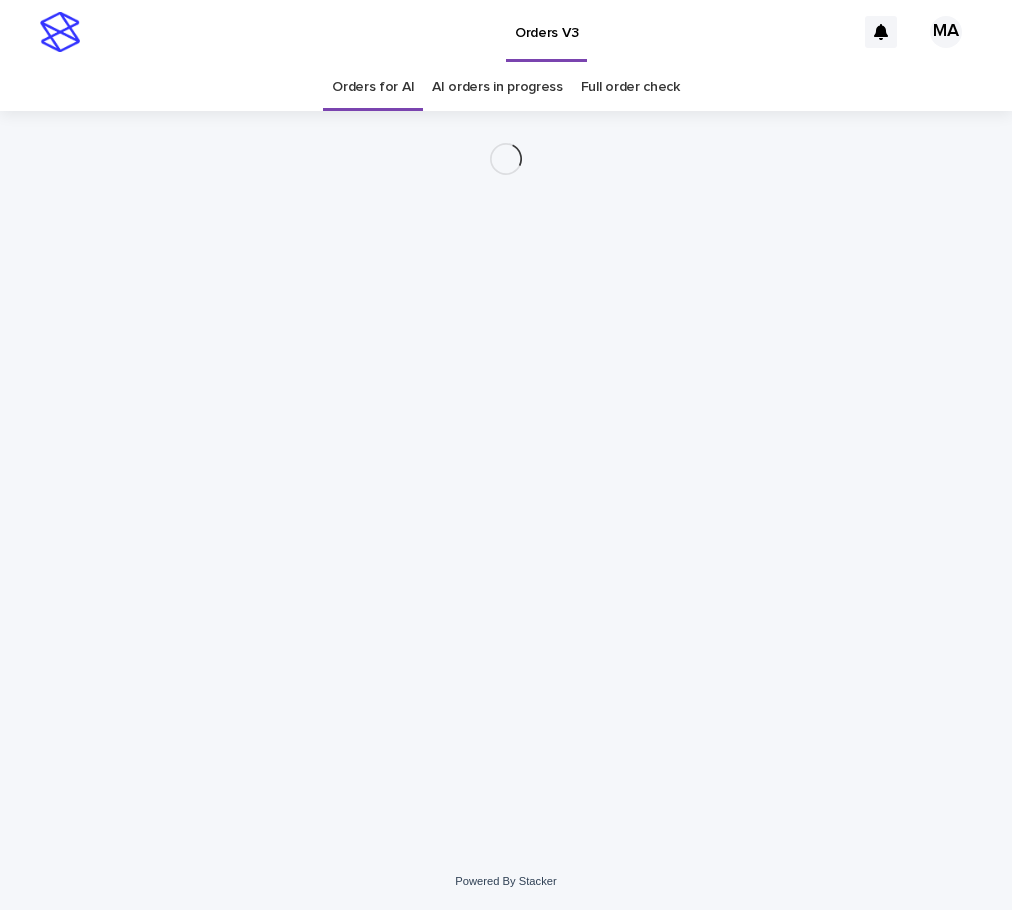 scroll, scrollTop: 0, scrollLeft: 0, axis: both 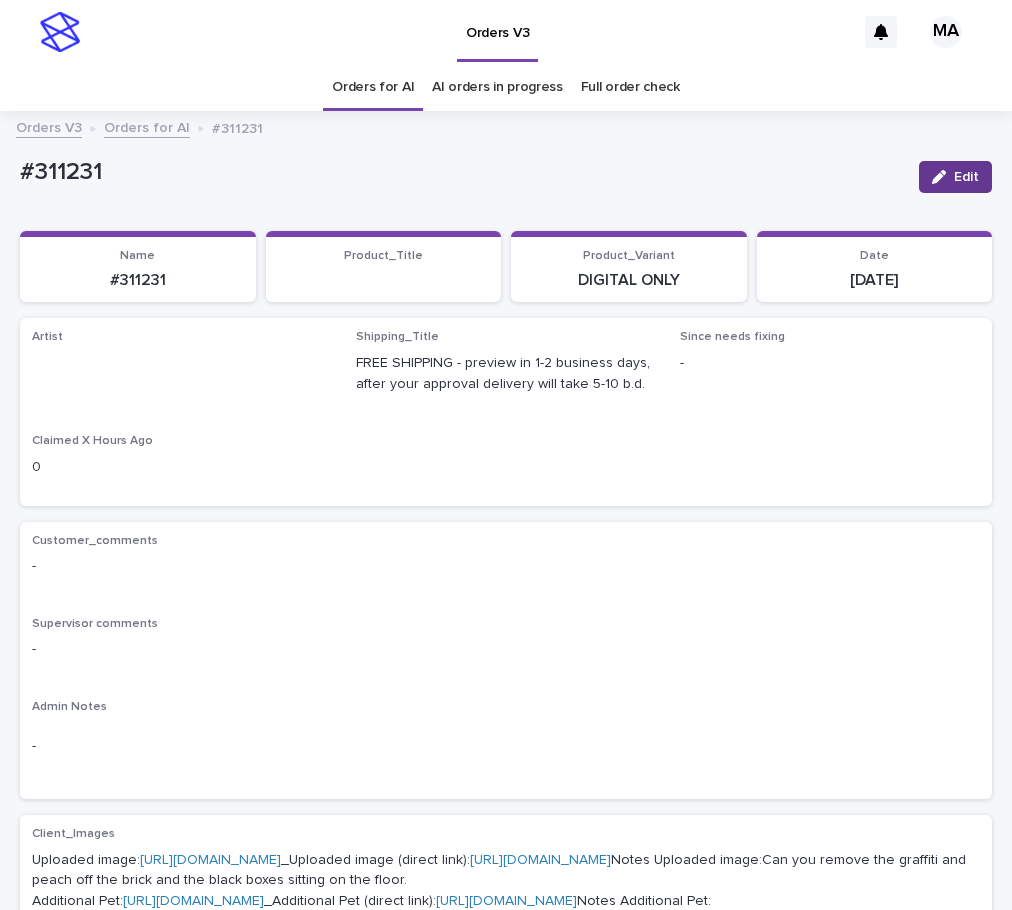 click on "Edit" at bounding box center (955, 177) 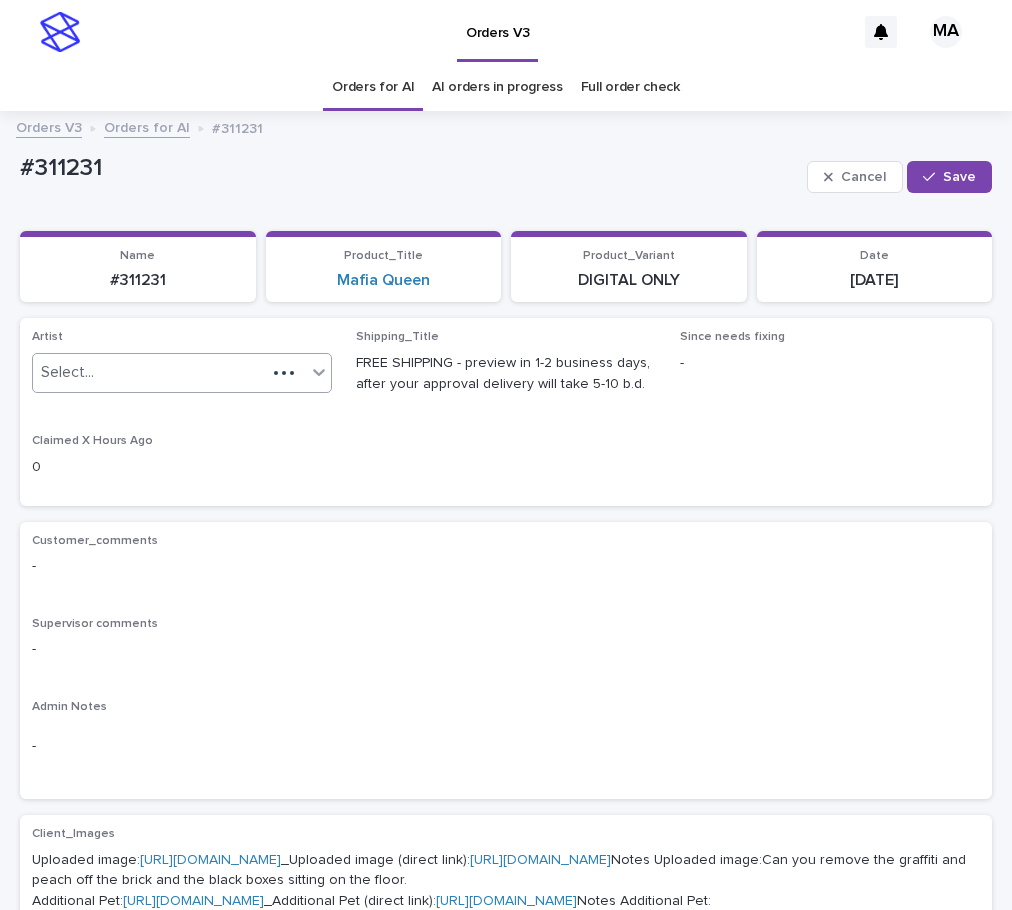 click on "Select..." at bounding box center (149, 372) 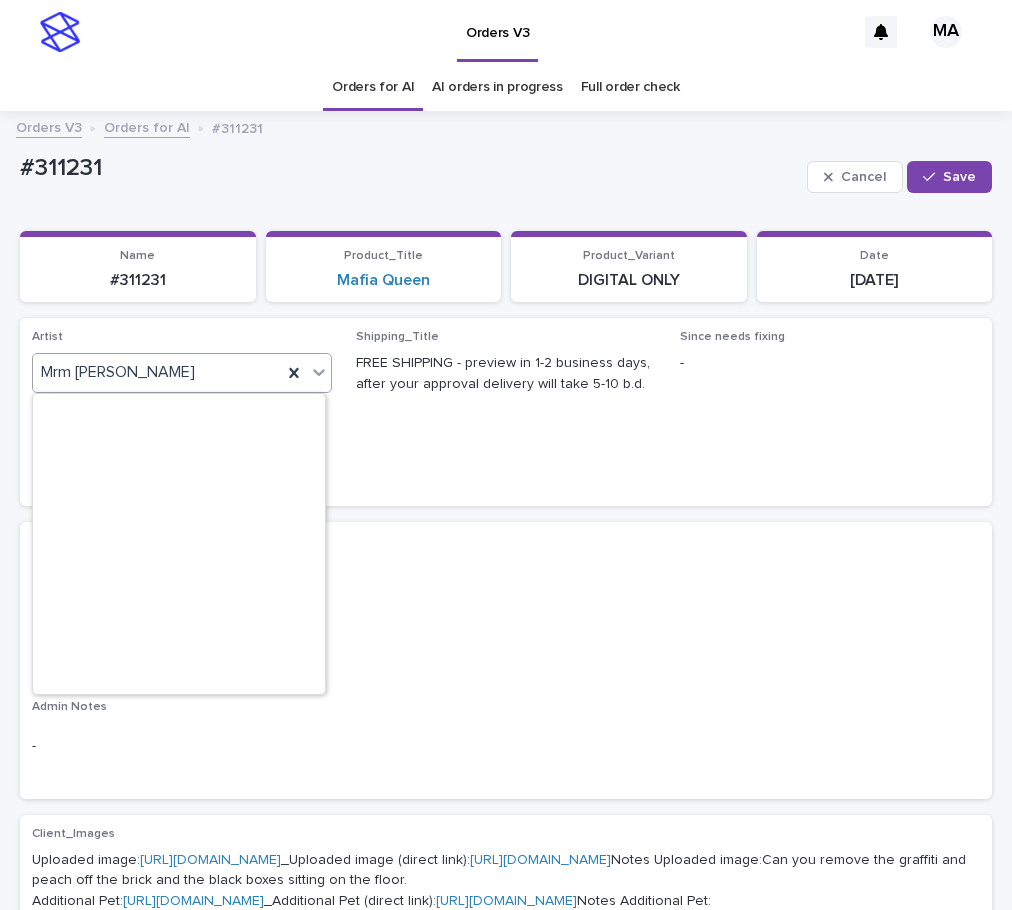 scroll, scrollTop: 10430, scrollLeft: 0, axis: vertical 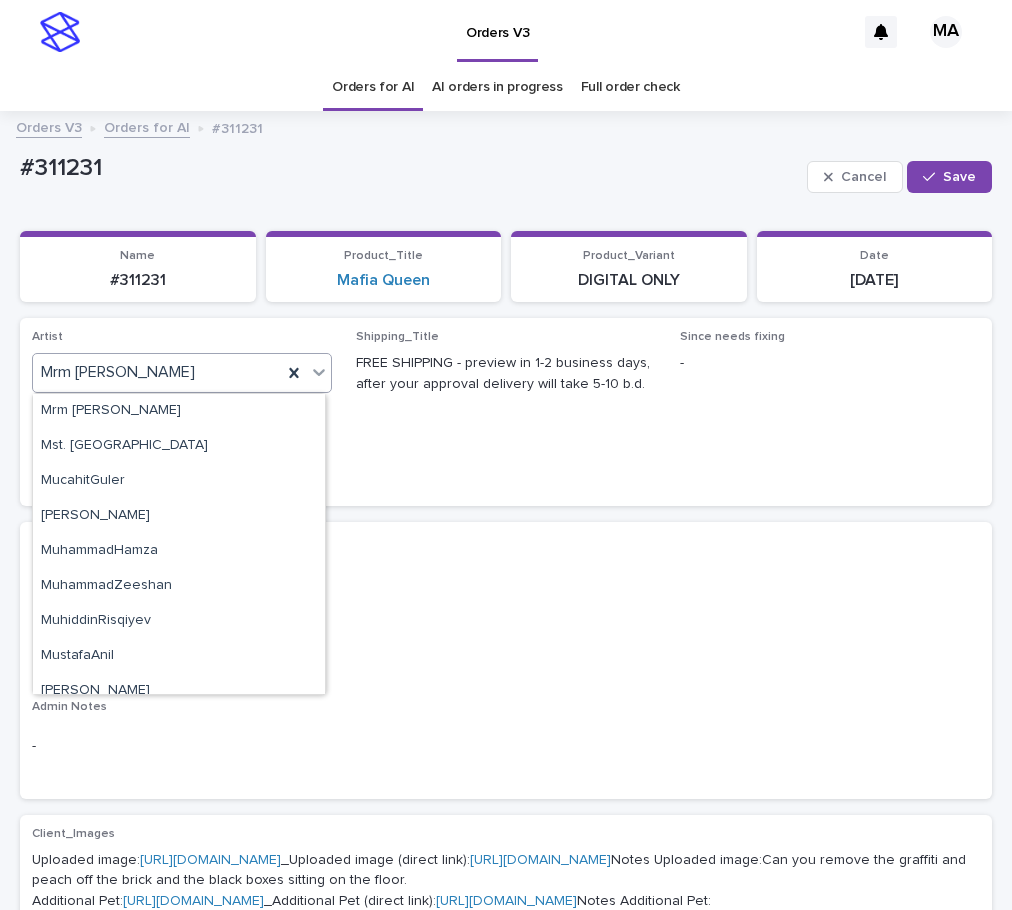 paste on "**********" 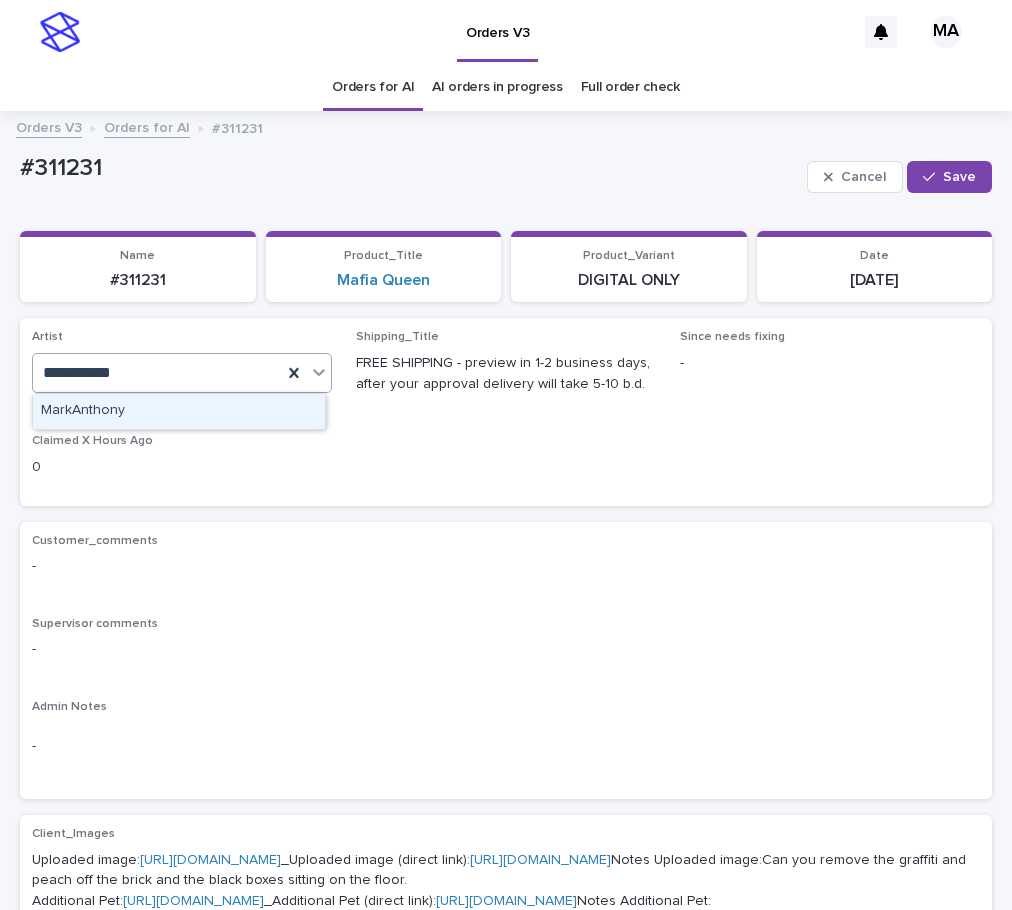 scroll, scrollTop: 0, scrollLeft: 0, axis: both 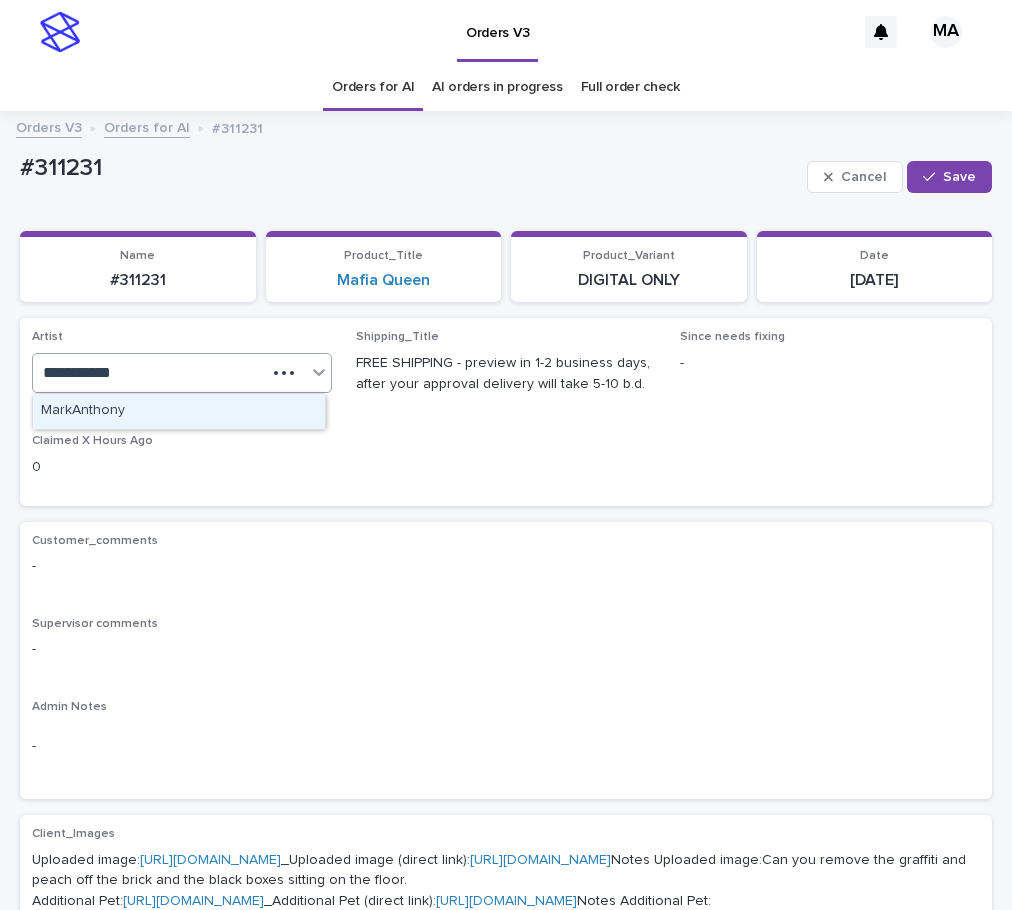click on "MarkAnthony" at bounding box center (179, 411) 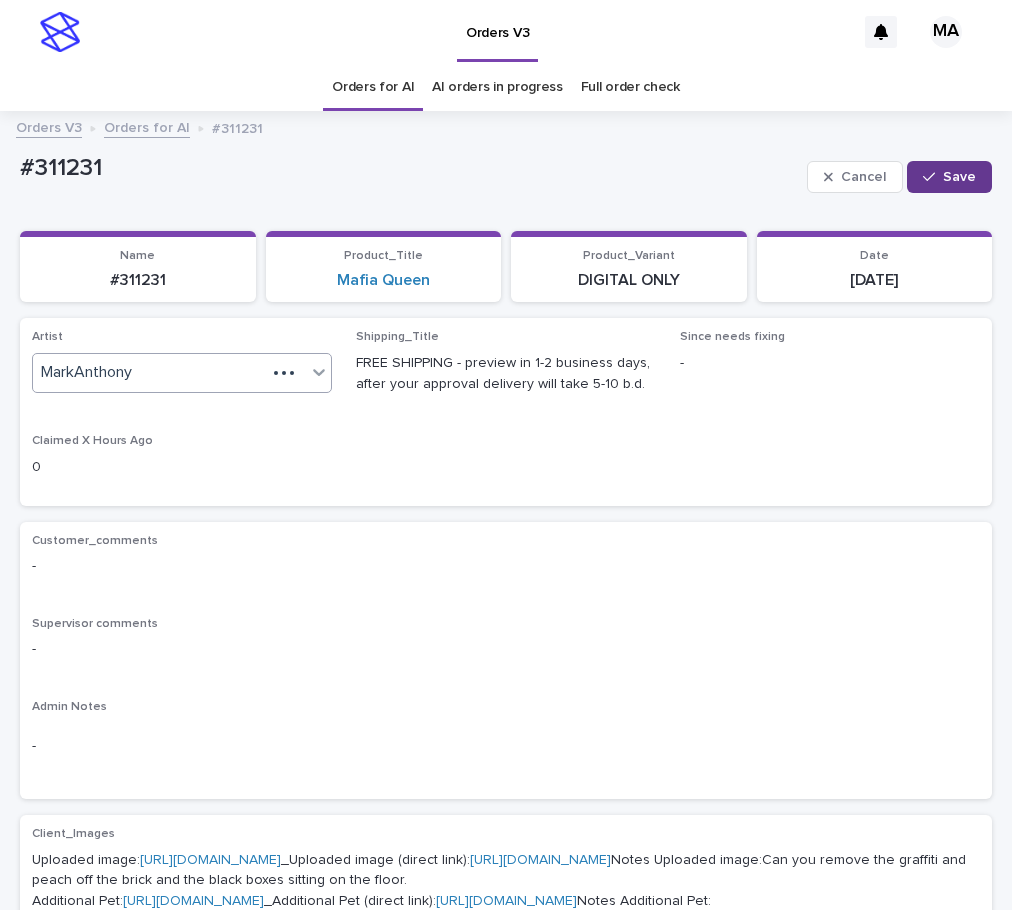 click on "Save" at bounding box center (959, 177) 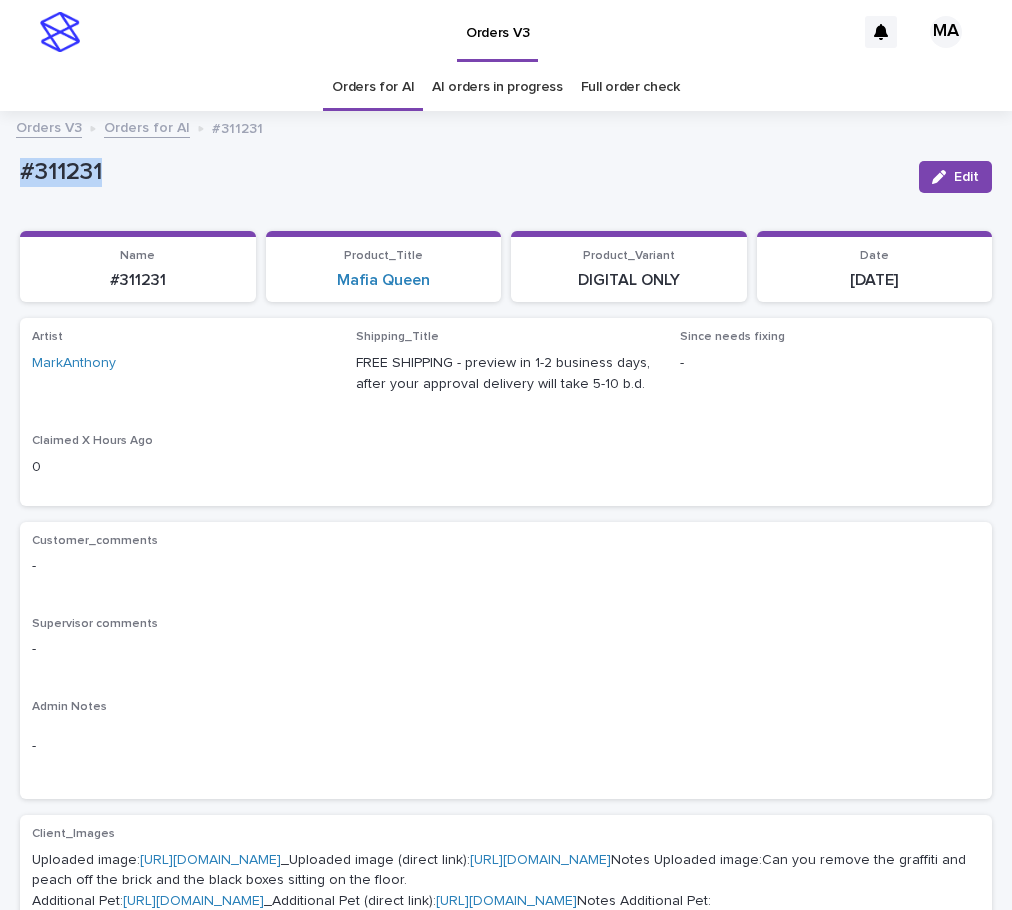 drag, startPoint x: 162, startPoint y: 161, endPoint x: -8, endPoint y: 162, distance: 170.00294 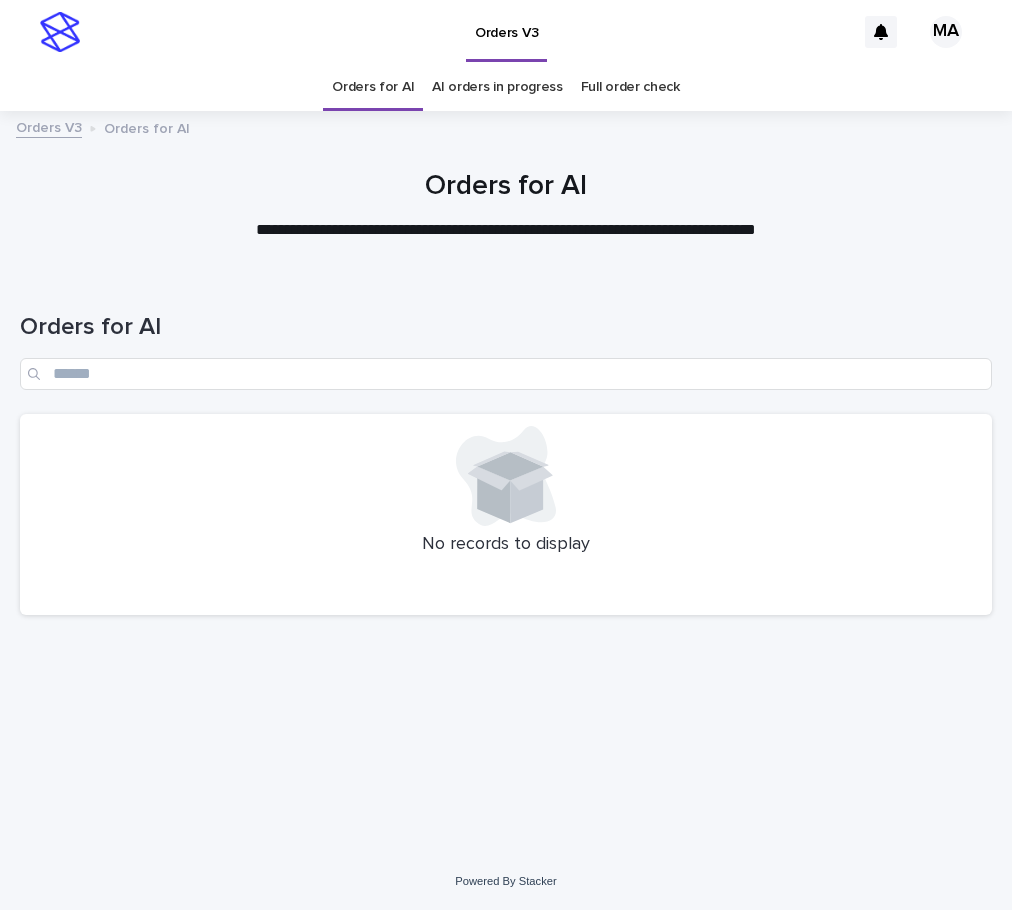 scroll, scrollTop: 0, scrollLeft: 0, axis: both 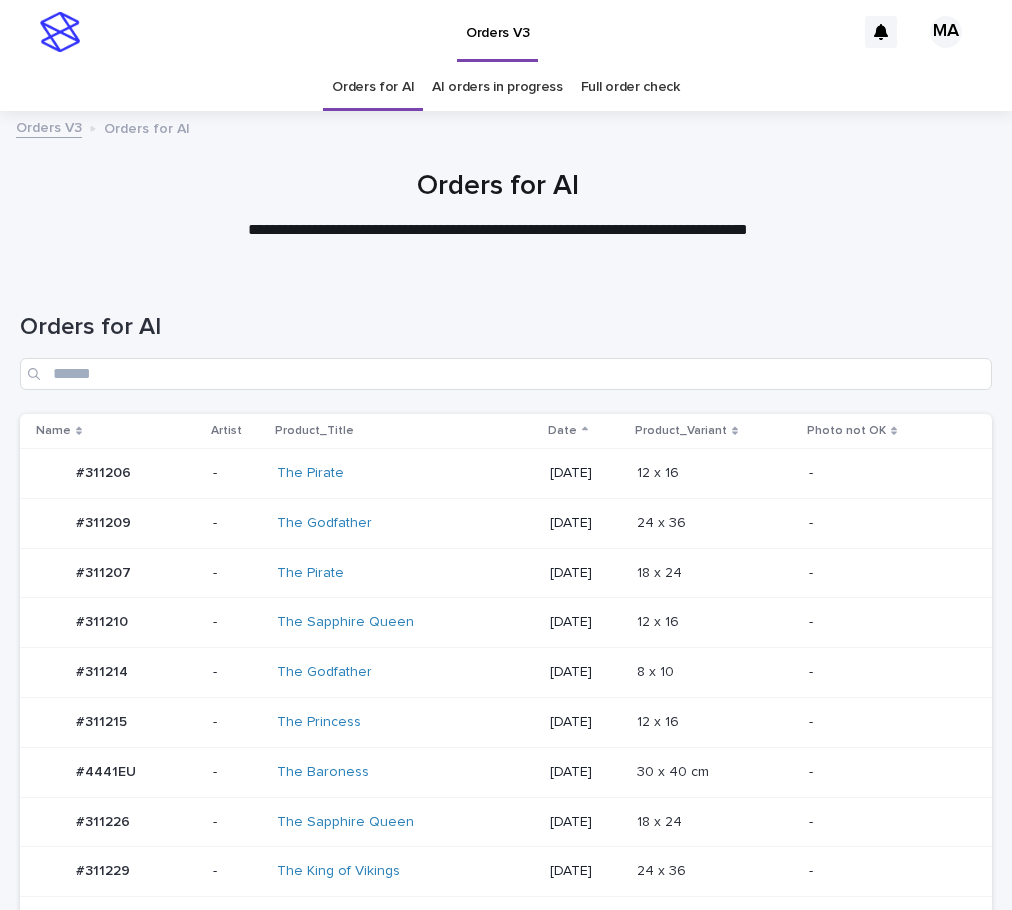 click on "12 x 16 12 x 16" at bounding box center (715, 622) 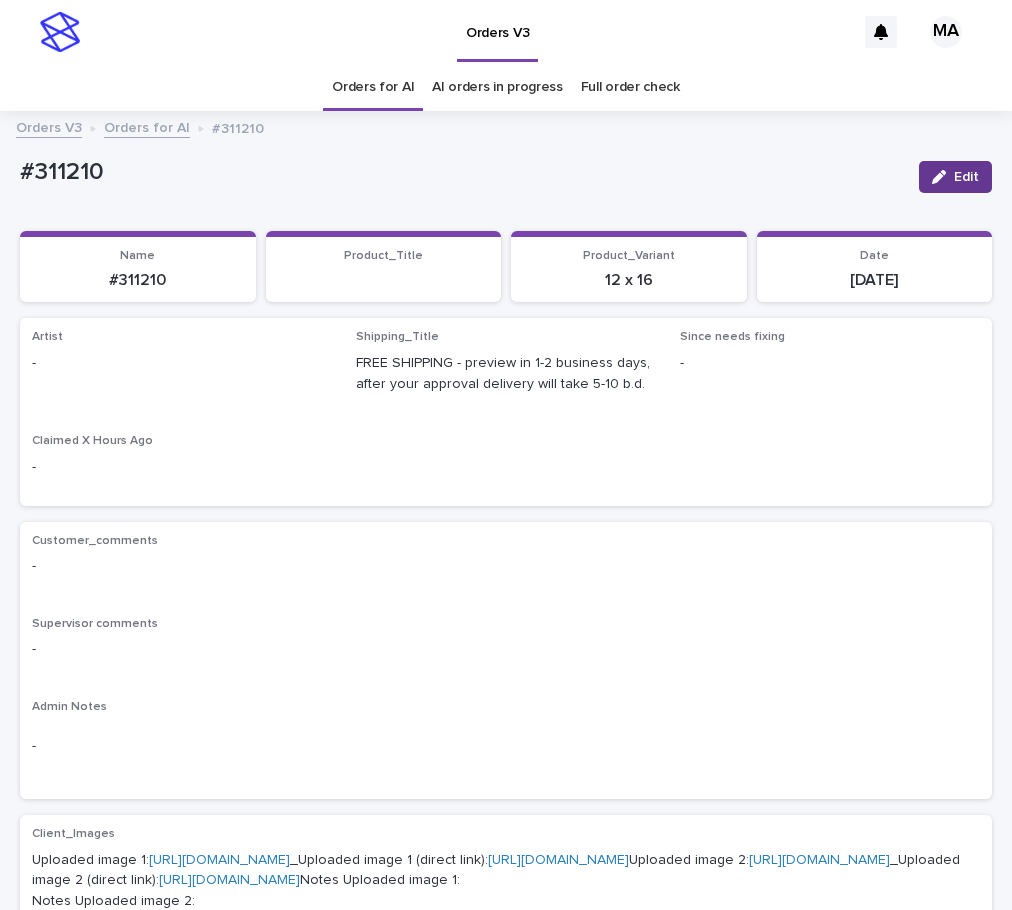 click at bounding box center [943, 177] 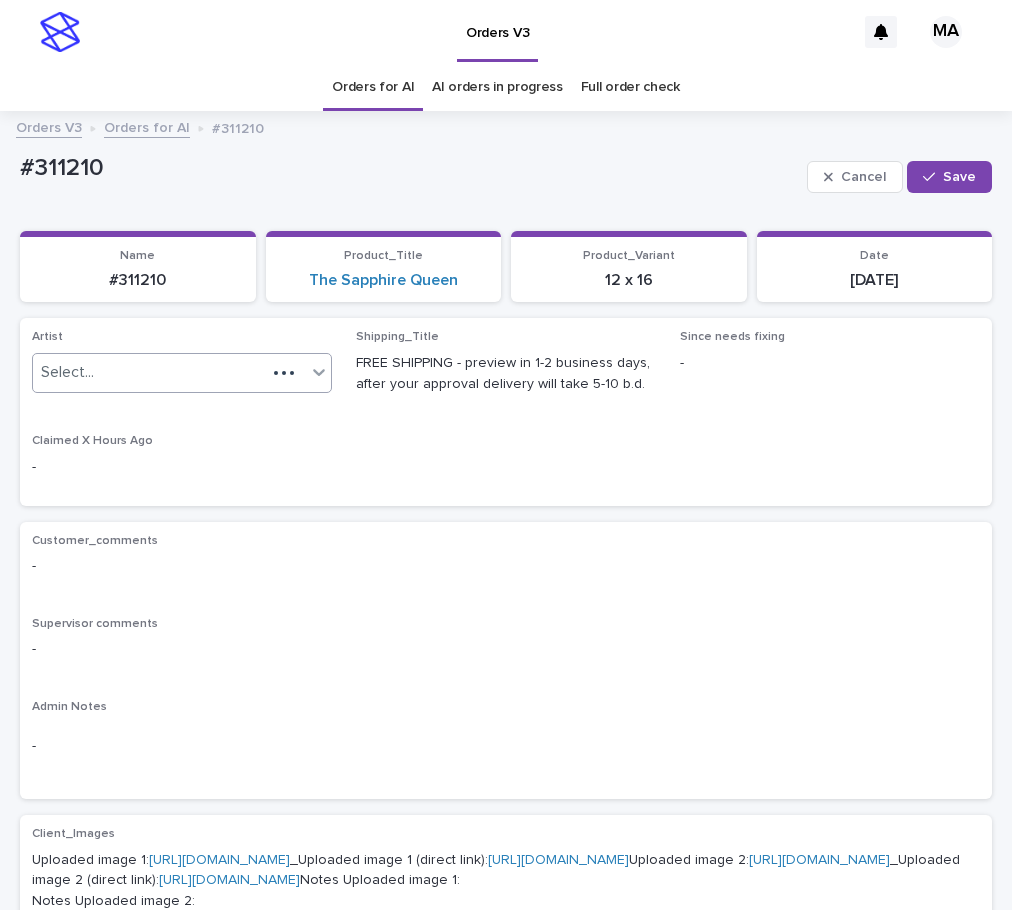 click on "Select..." at bounding box center (149, 372) 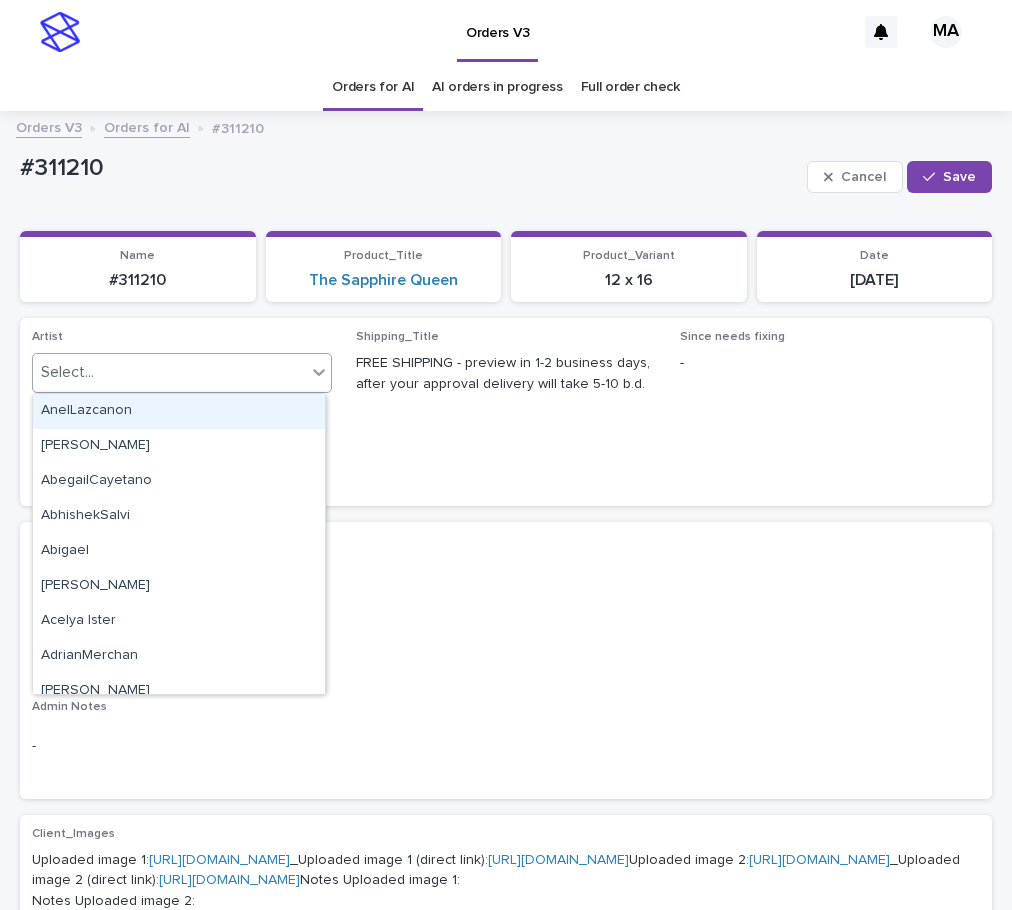 paste on "**********" 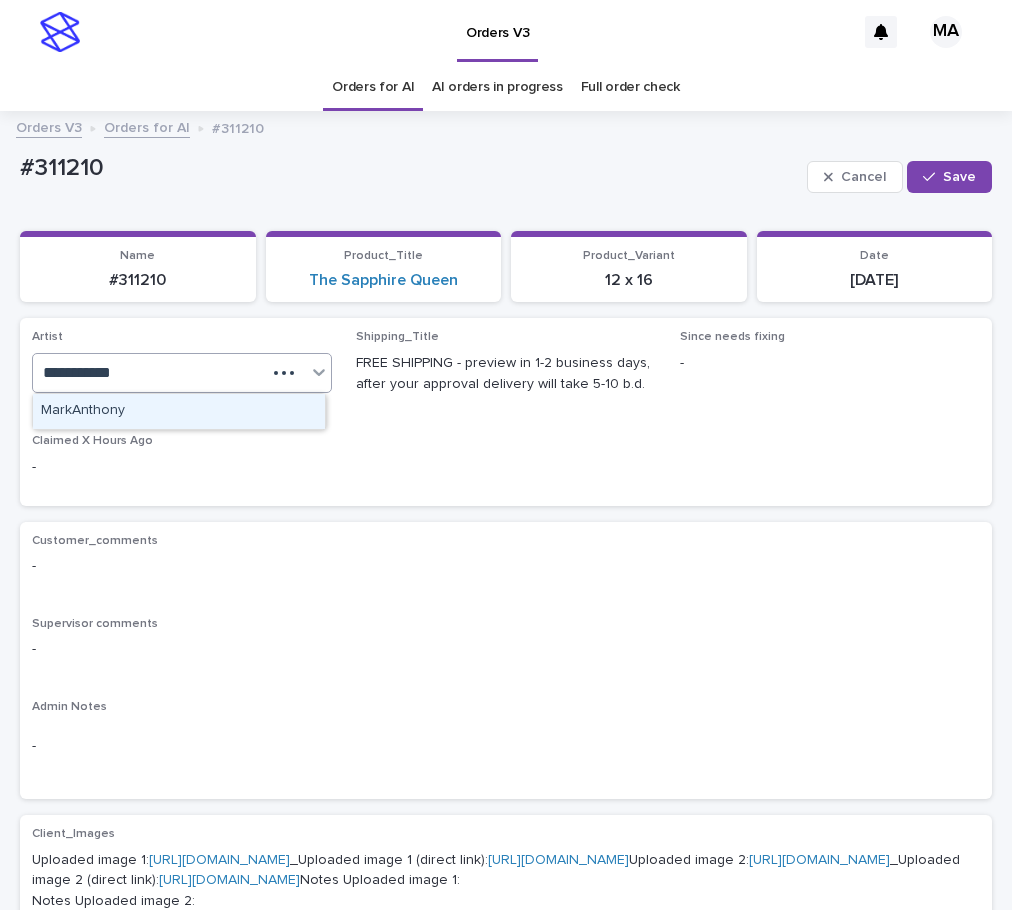 click on "MarkAnthony" at bounding box center [179, 411] 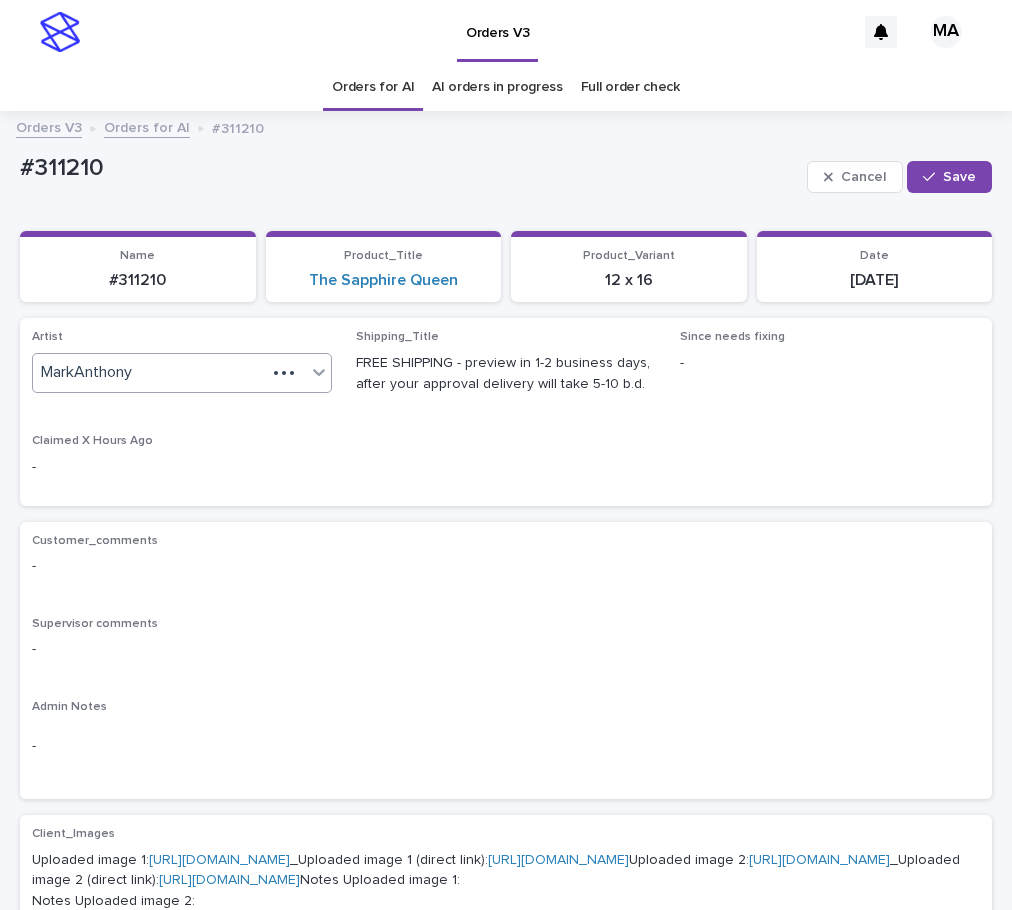 click on "MarkAnthony" at bounding box center [149, 372] 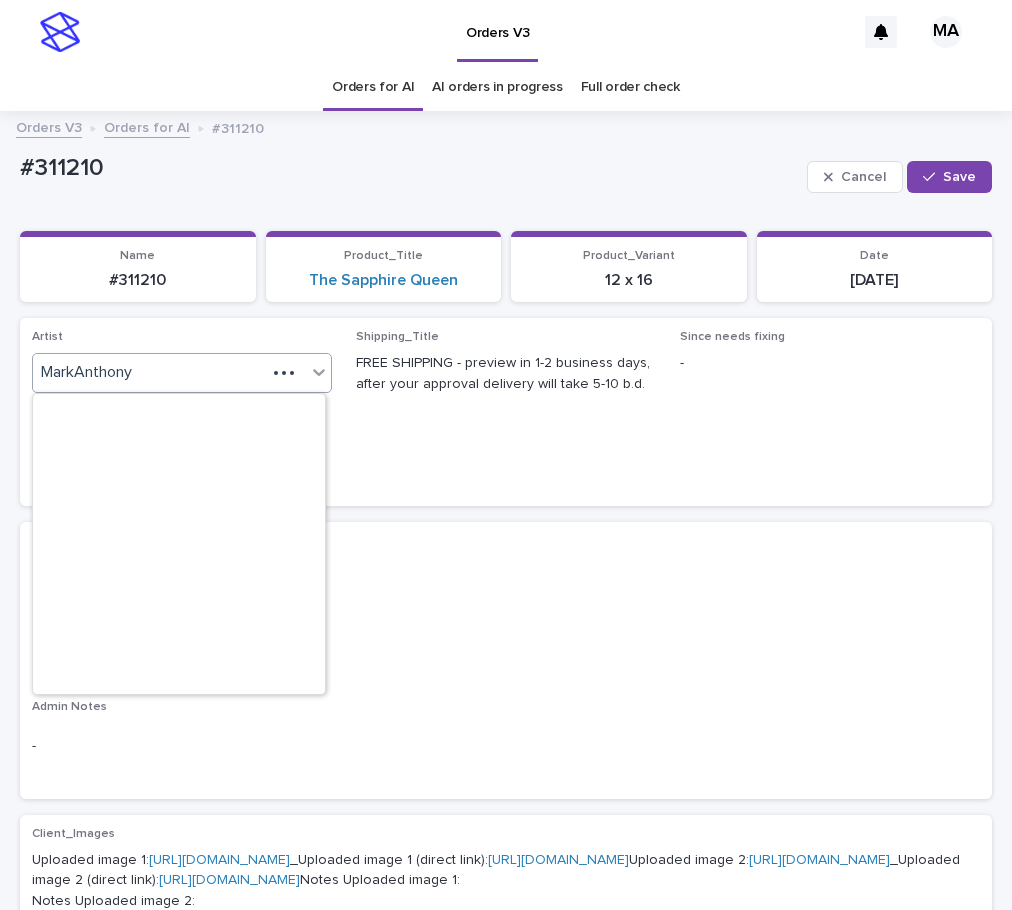 scroll, scrollTop: 9660, scrollLeft: 0, axis: vertical 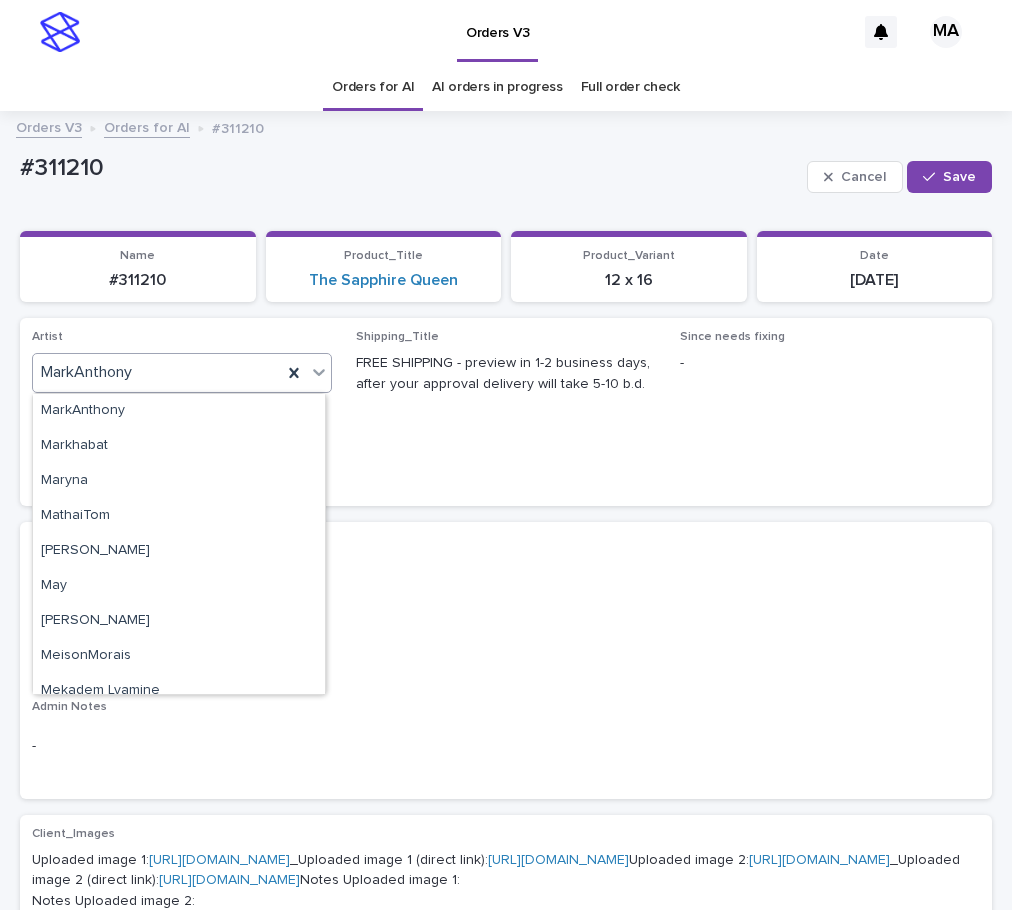 click on "MarkAnthony" at bounding box center [157, 372] 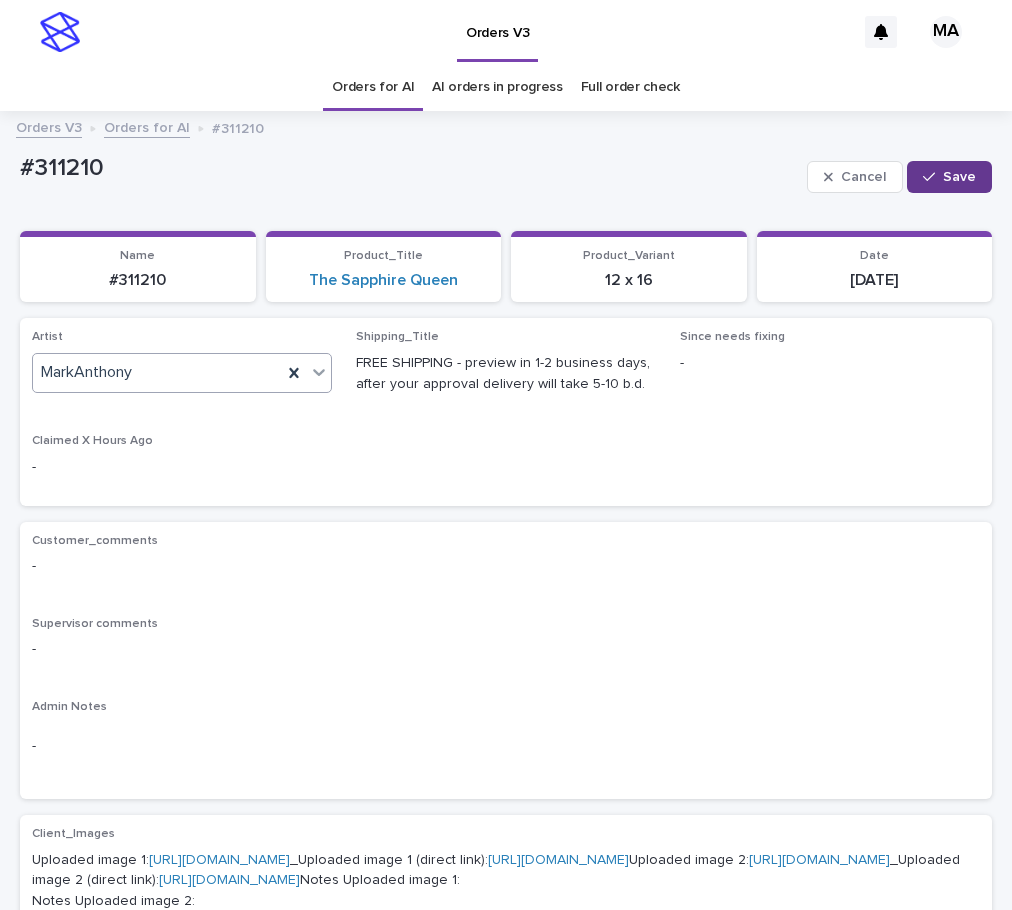 click on "Save" at bounding box center [949, 177] 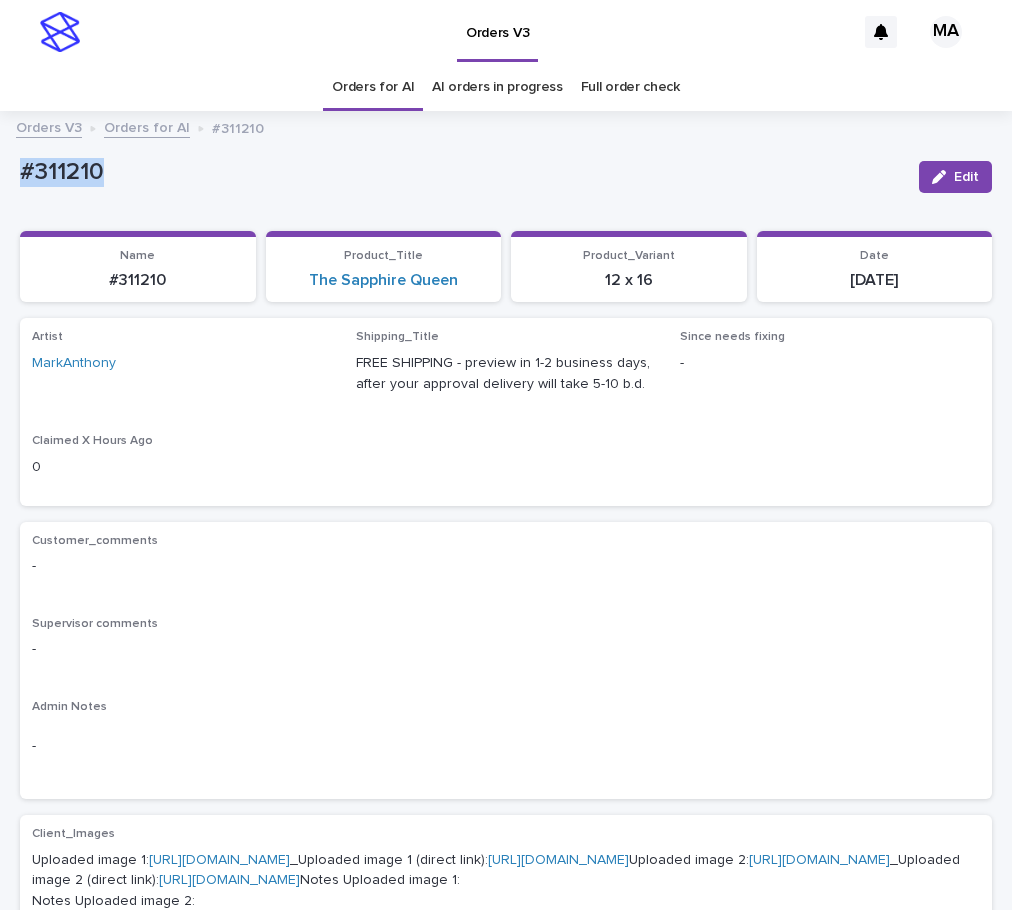 drag, startPoint x: 132, startPoint y: 188, endPoint x: -8, endPoint y: 189, distance: 140.00357 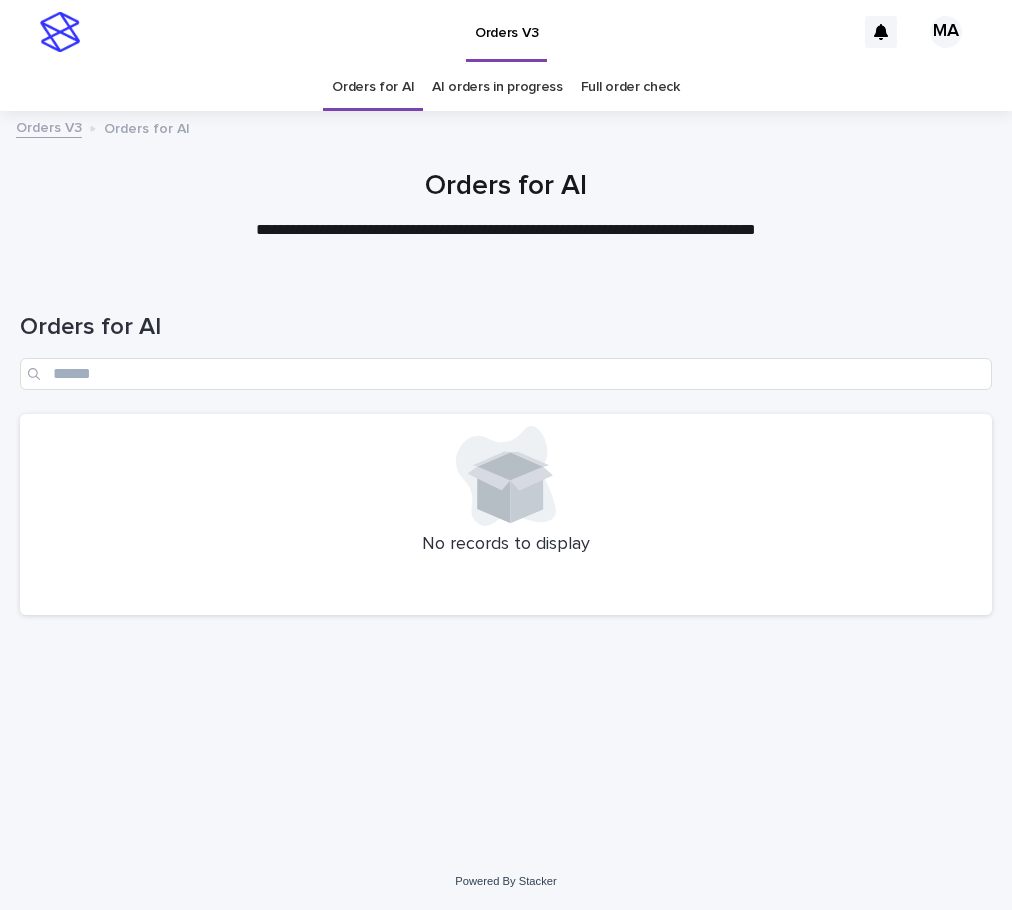 scroll, scrollTop: 0, scrollLeft: 0, axis: both 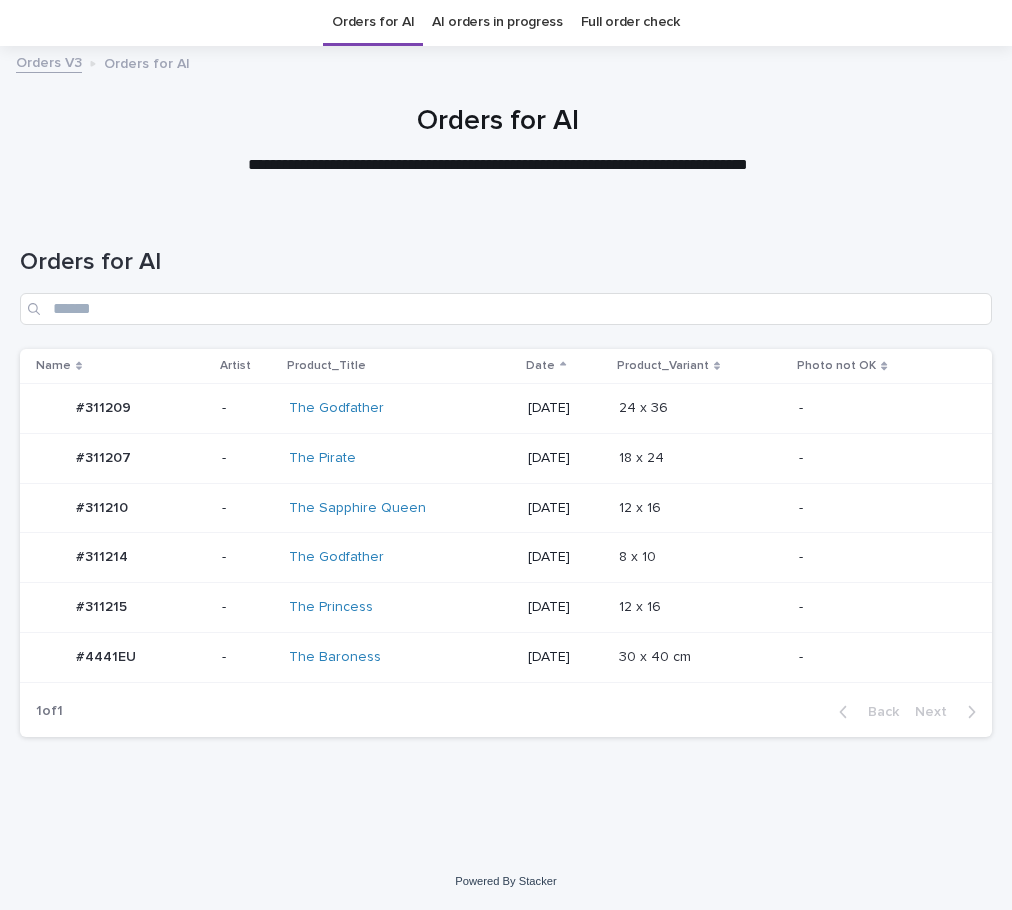 click at bounding box center (701, 557) 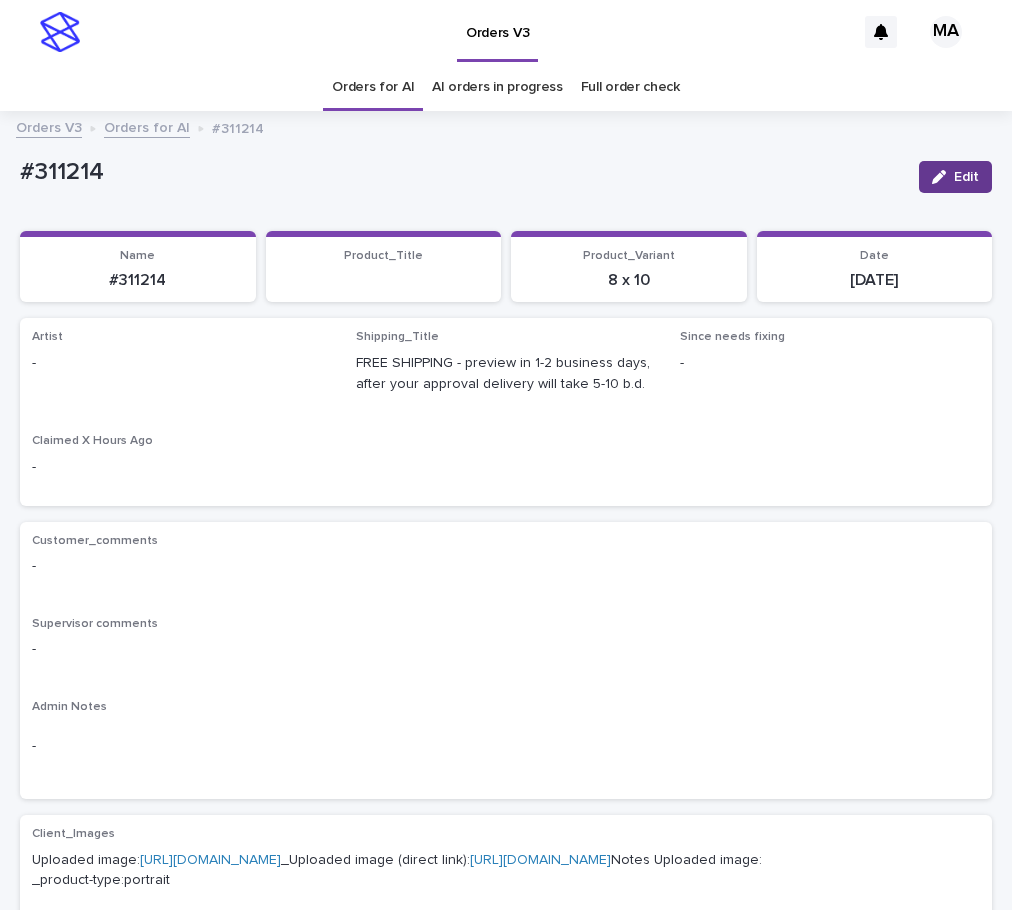 click on "Edit" at bounding box center [966, 177] 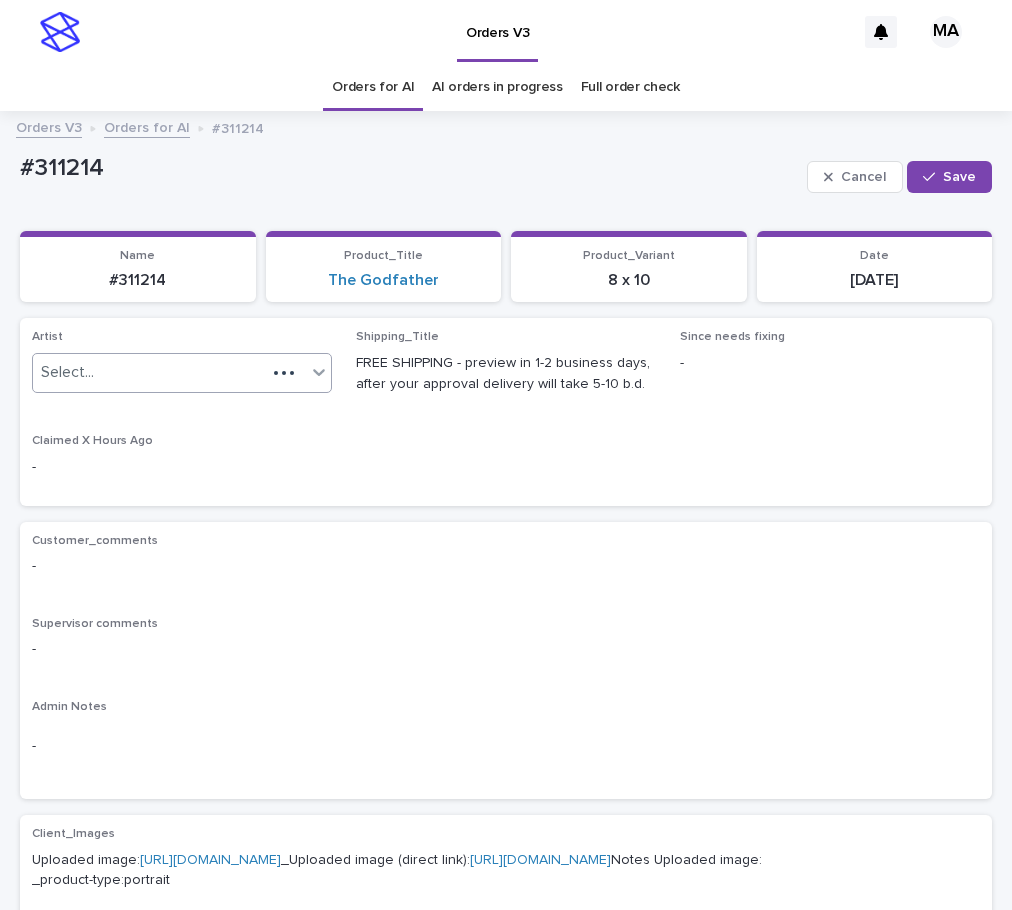 click on "Select..." at bounding box center [149, 372] 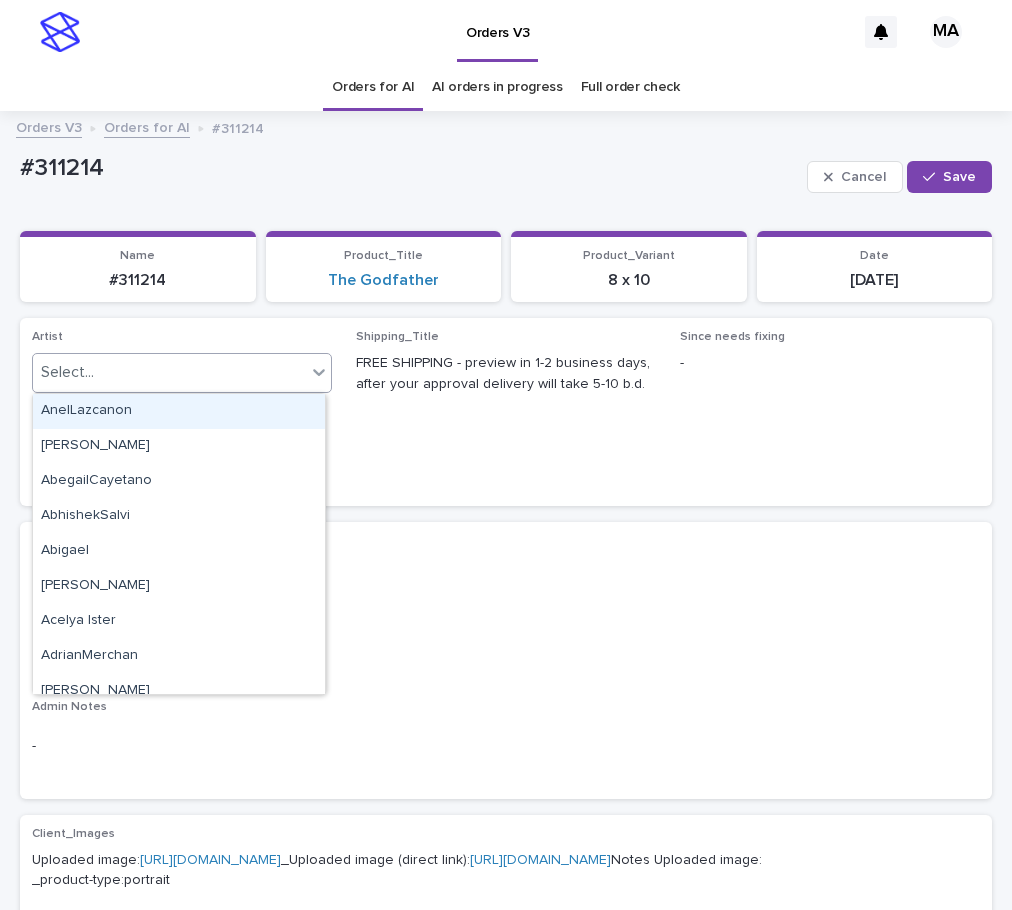 paste on "**********" 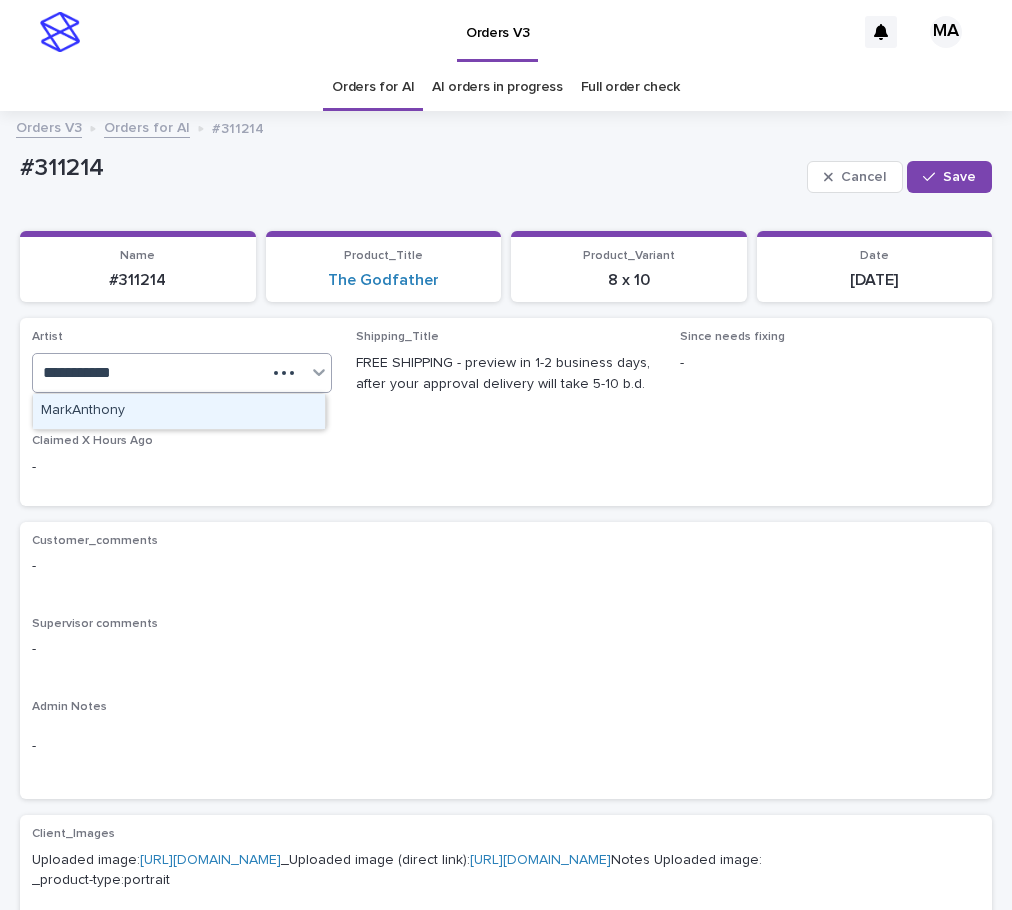 type 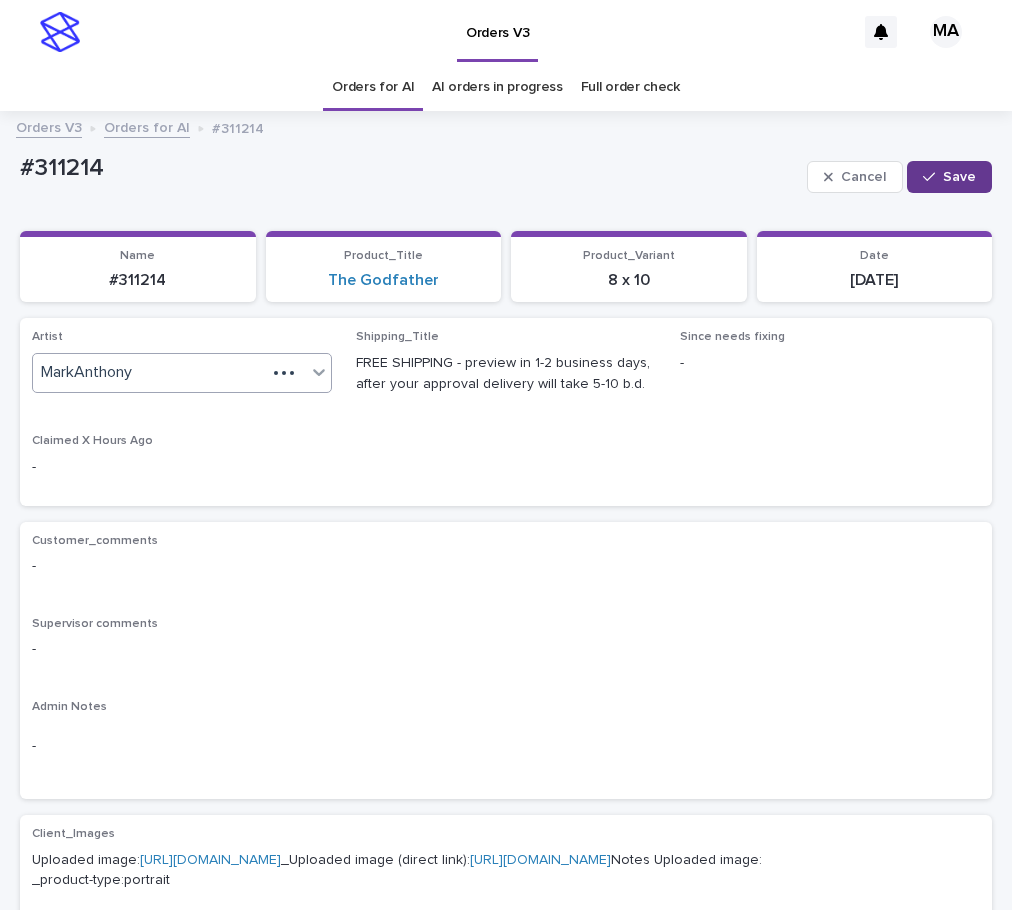 click on "Save" at bounding box center [959, 177] 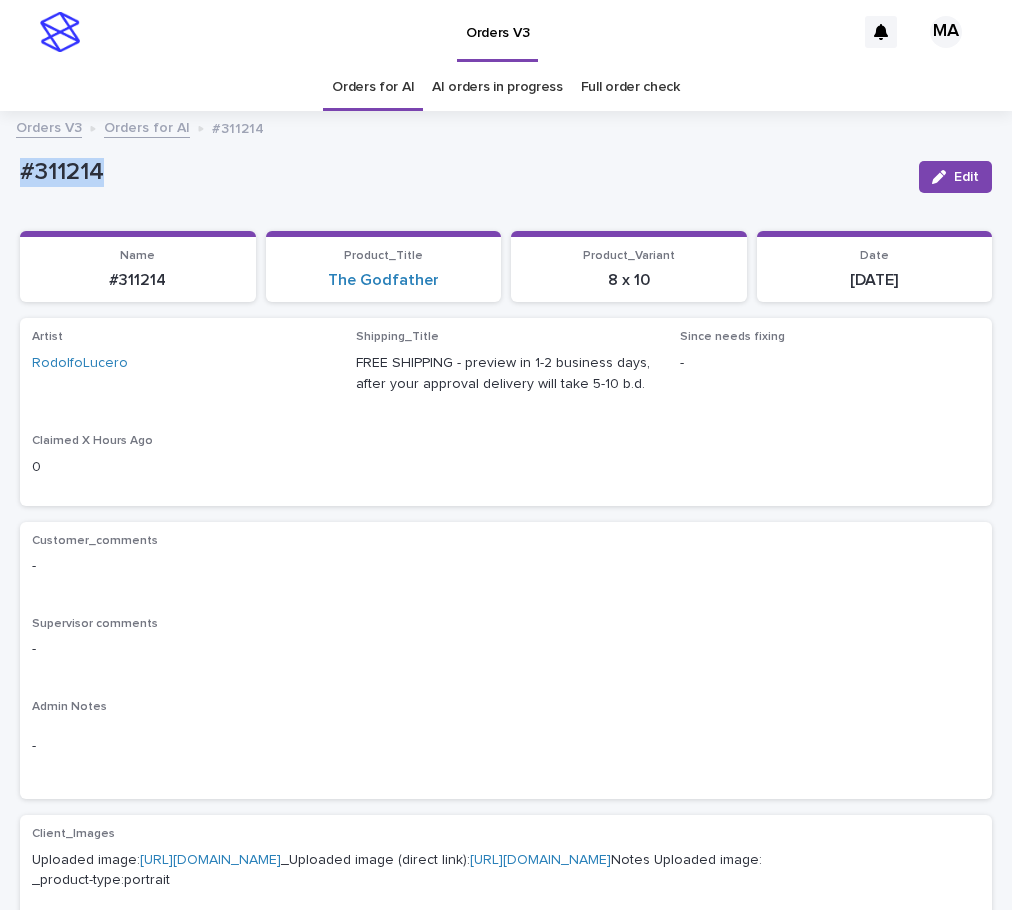 drag, startPoint x: 161, startPoint y: 182, endPoint x: -8, endPoint y: 180, distance: 169.01184 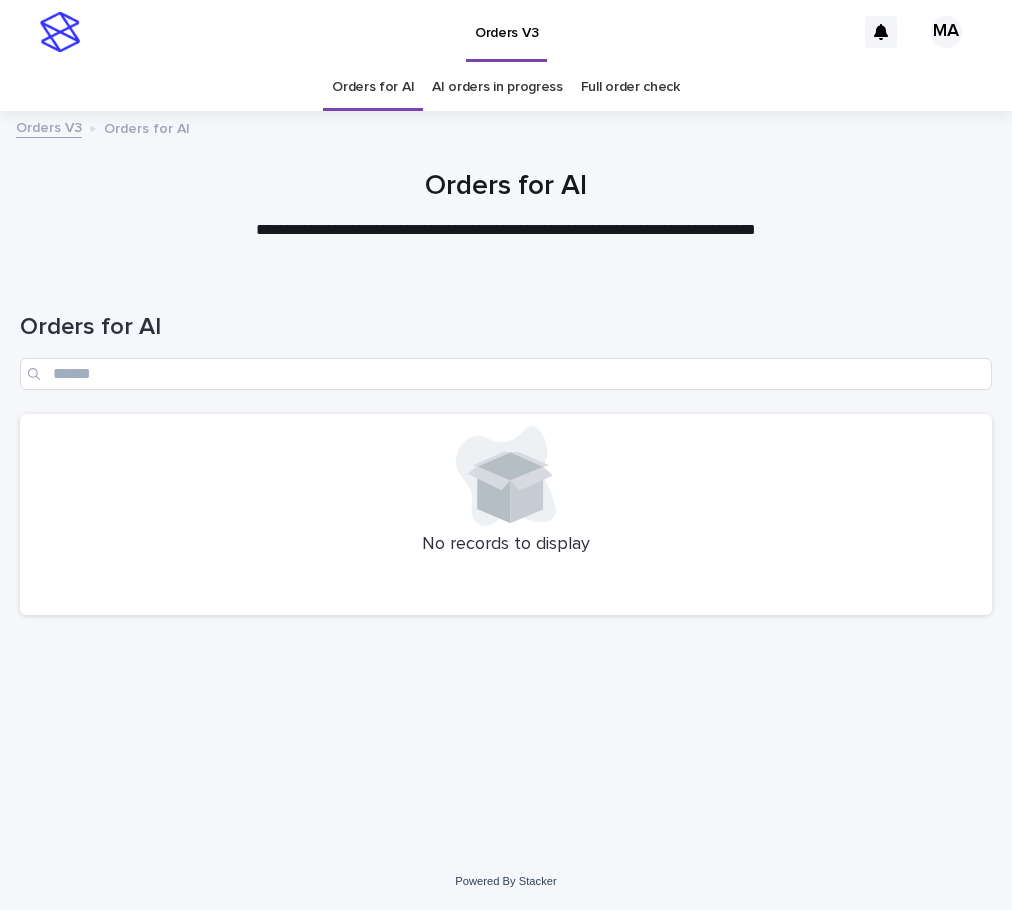 scroll, scrollTop: 0, scrollLeft: 0, axis: both 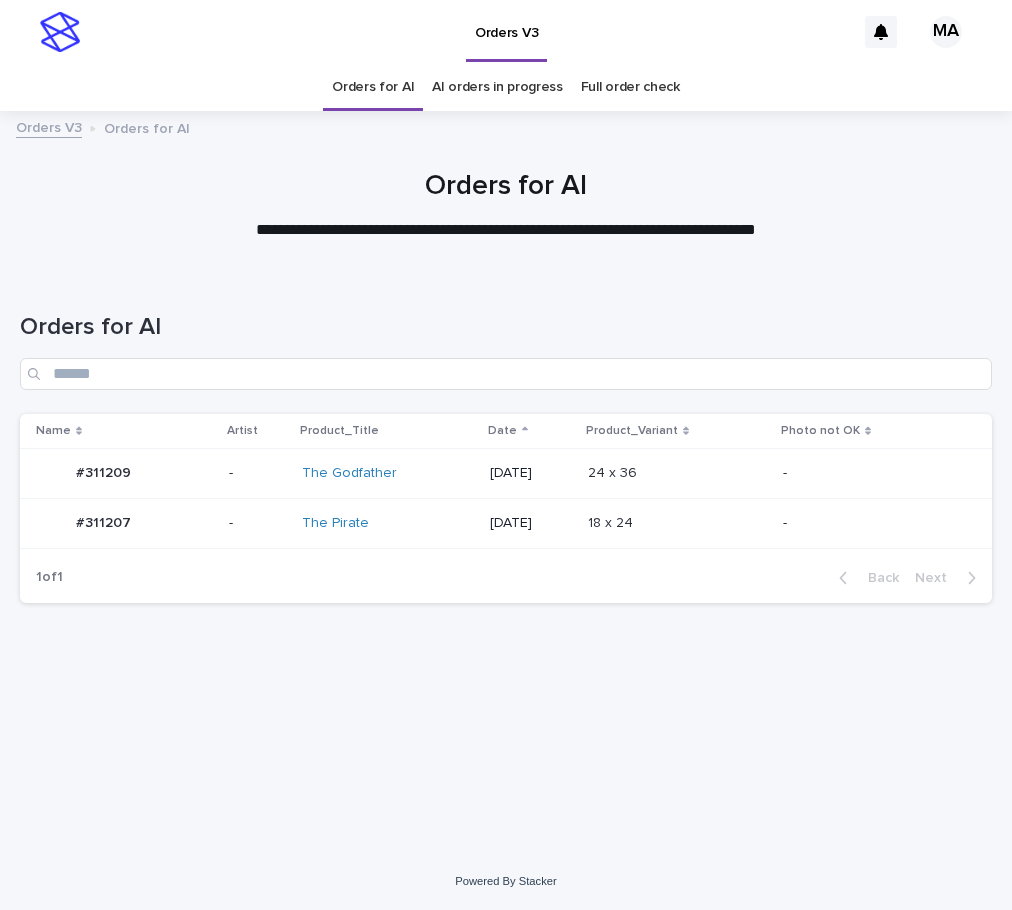 click on "-" at bounding box center (871, 473) 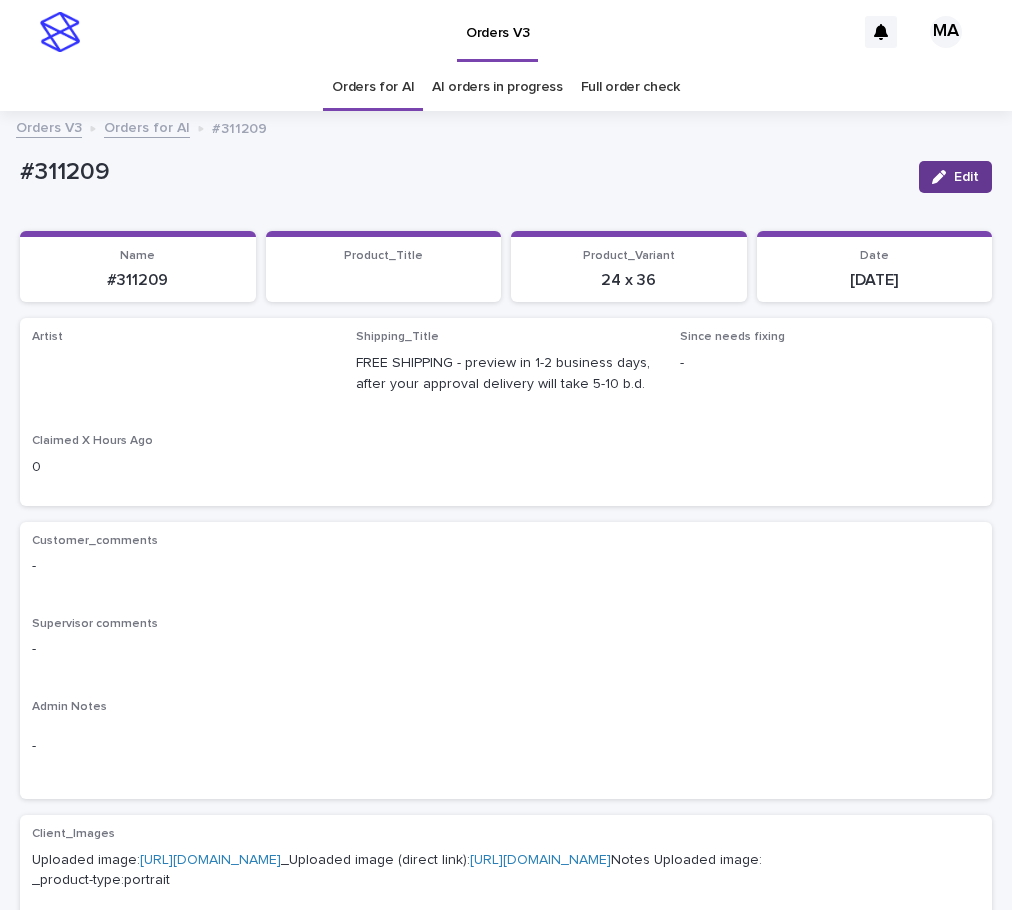 click on "Edit" at bounding box center [955, 177] 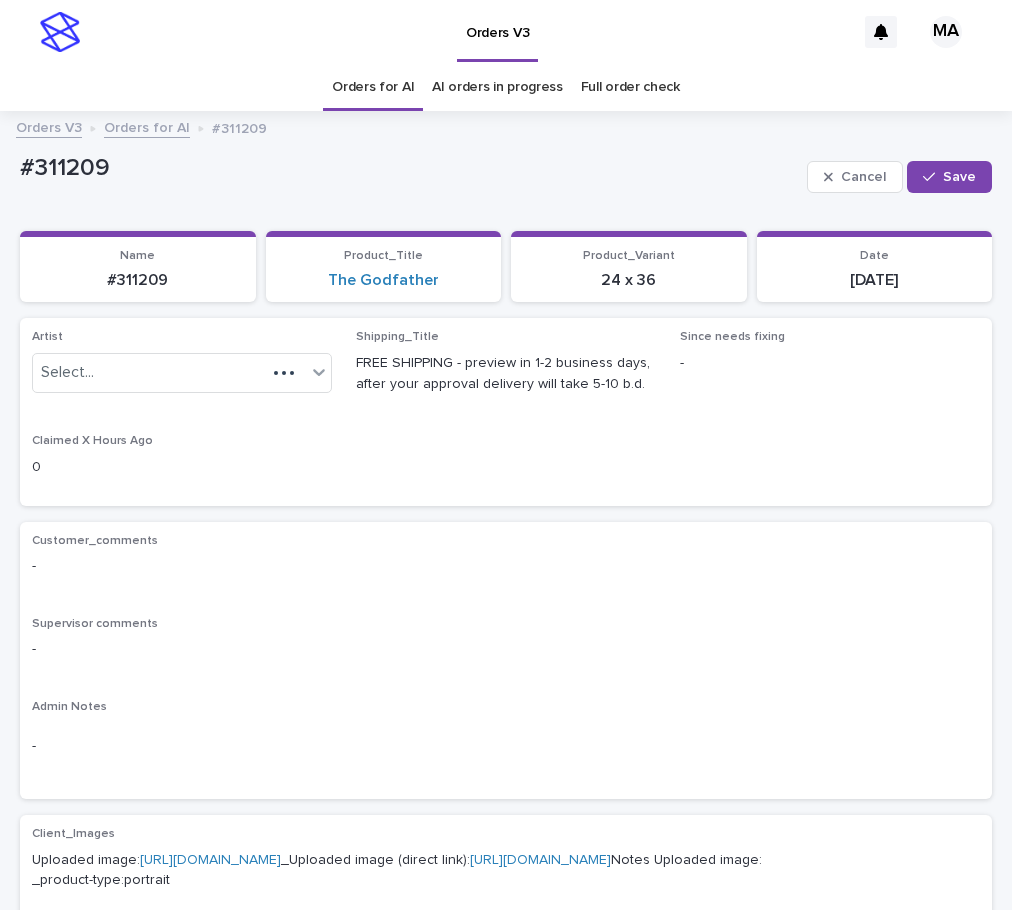click on "Select..." at bounding box center (149, 372) 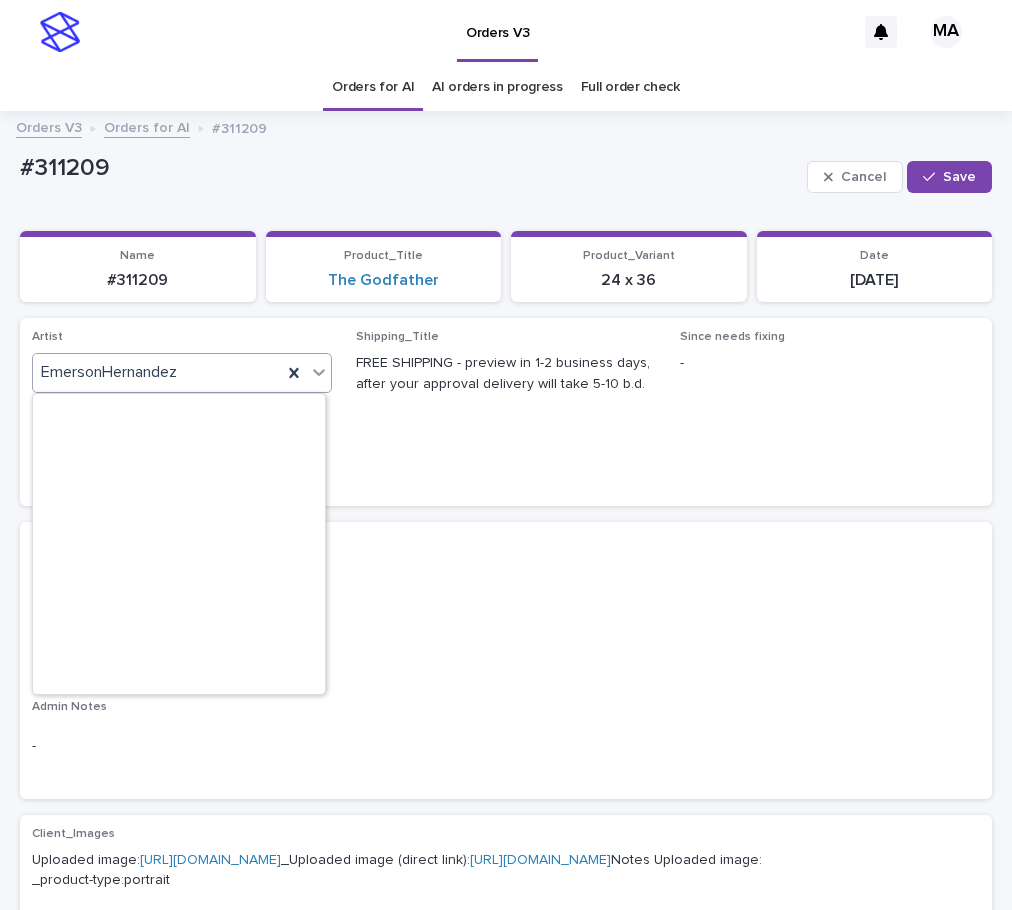 paste on "**********" 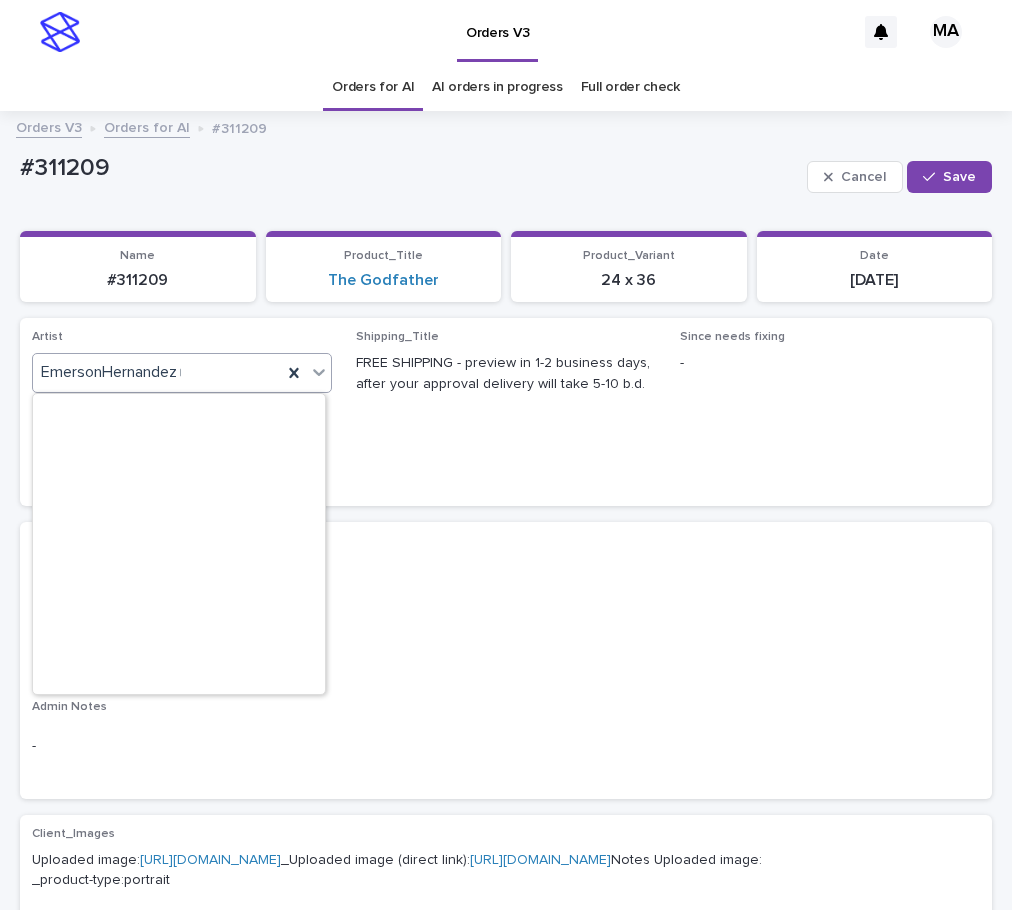 scroll, scrollTop: 0, scrollLeft: 0, axis: both 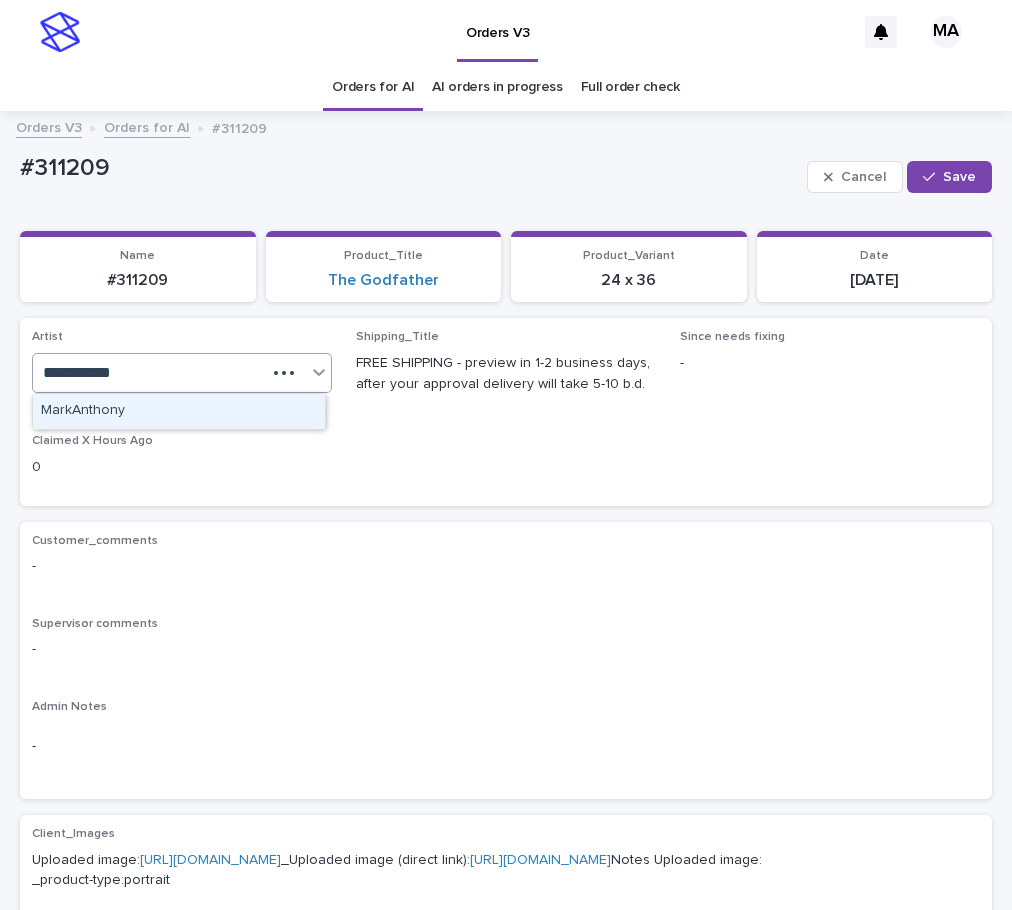 click on "MarkAnthony" at bounding box center [179, 411] 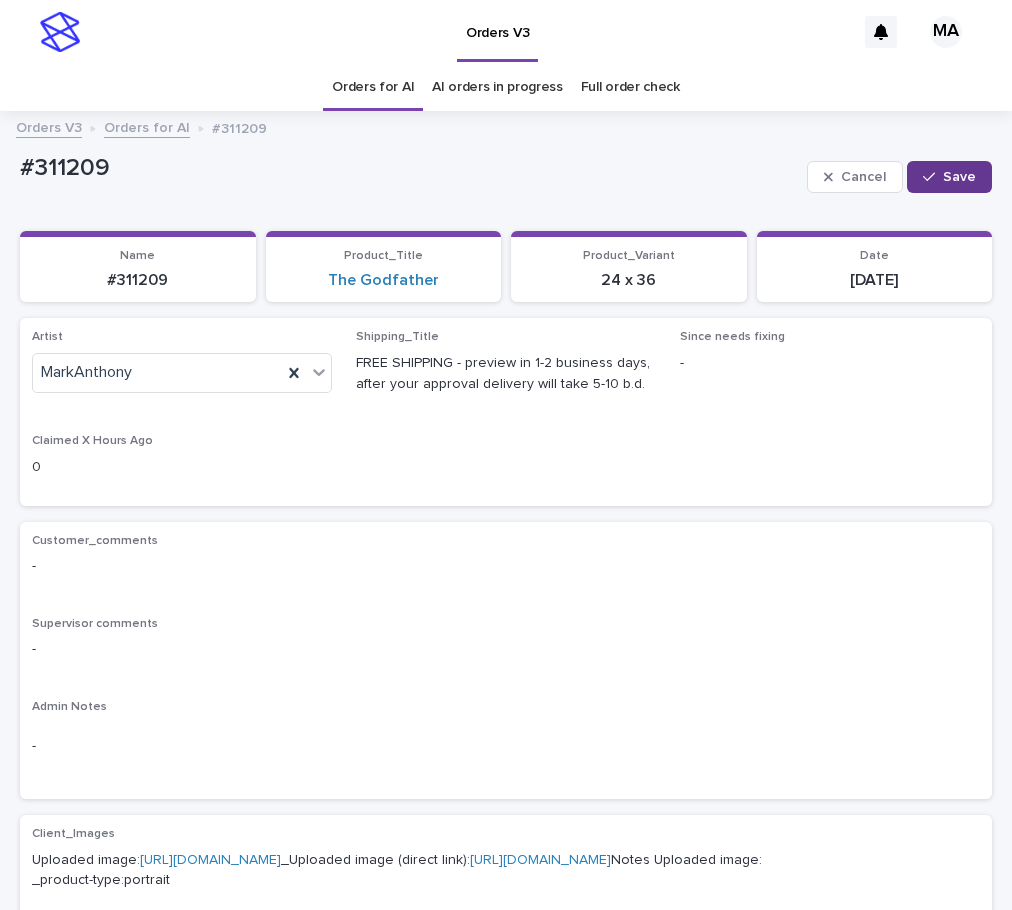 click on "Save" at bounding box center (959, 177) 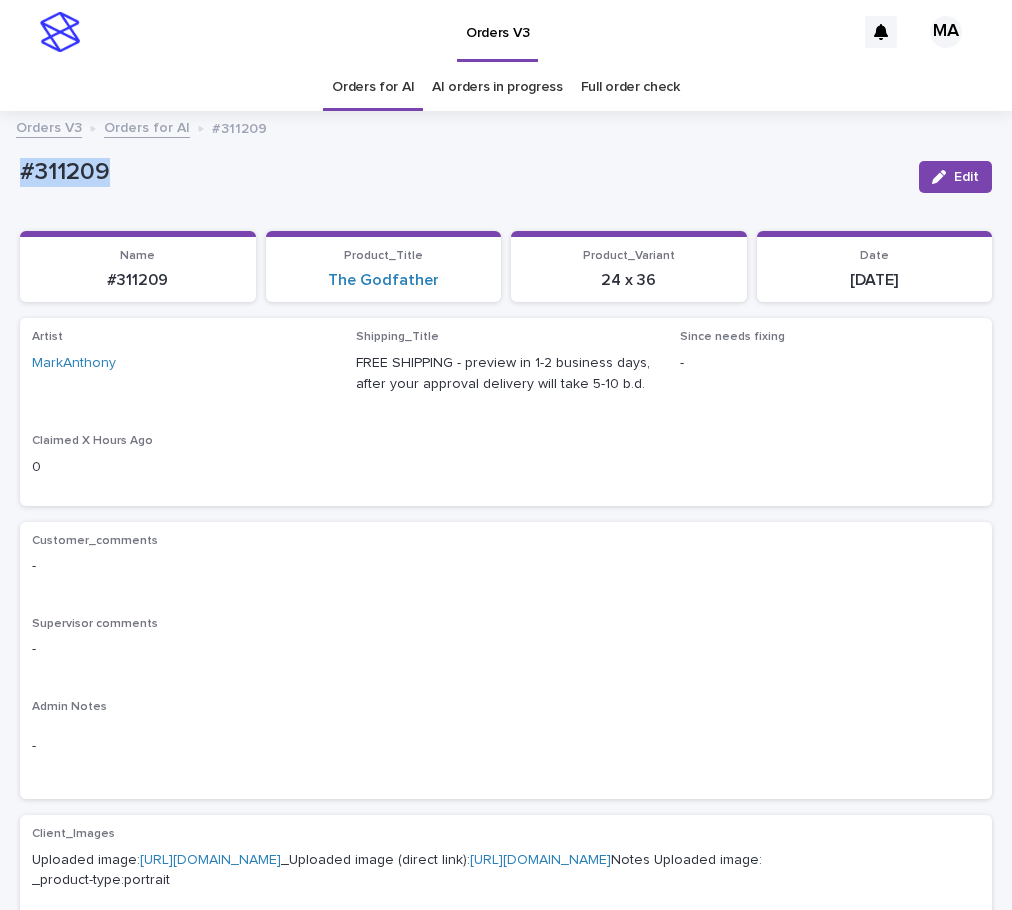 drag, startPoint x: 197, startPoint y: 184, endPoint x: 6, endPoint y: 186, distance: 191.01047 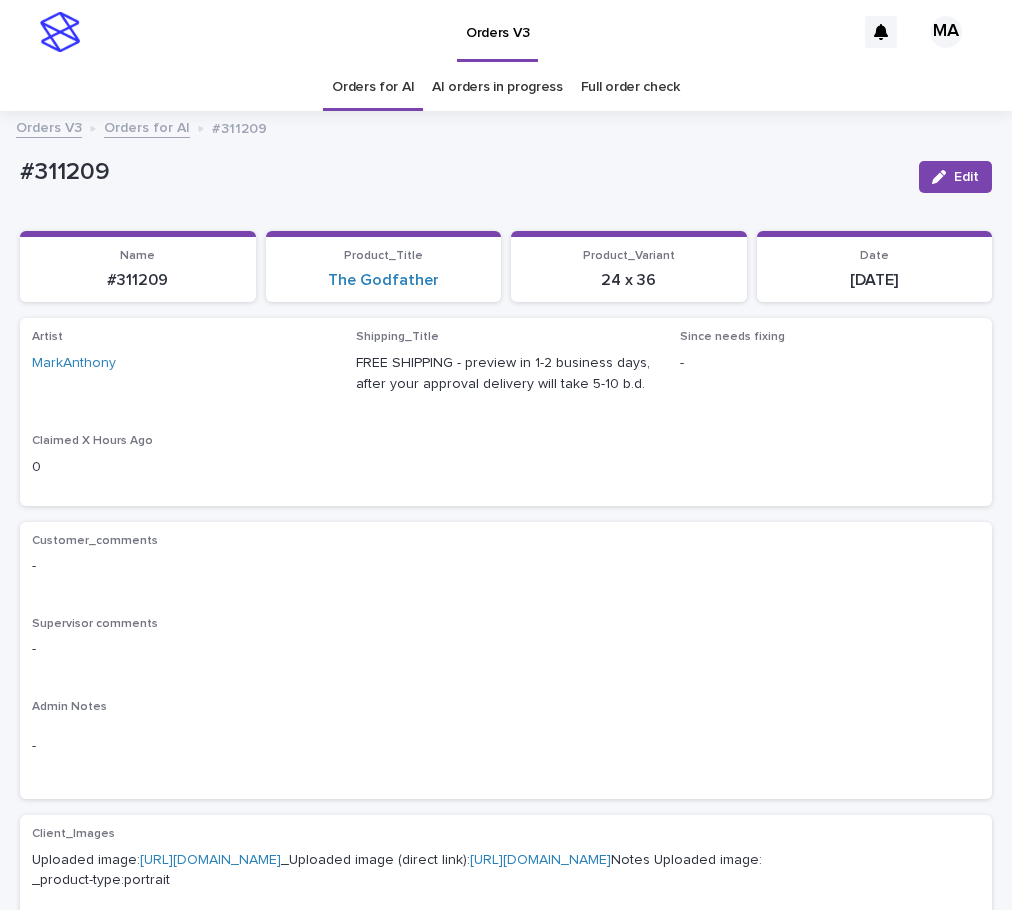 click on "Since needs fixing -" at bounding box center (830, 370) 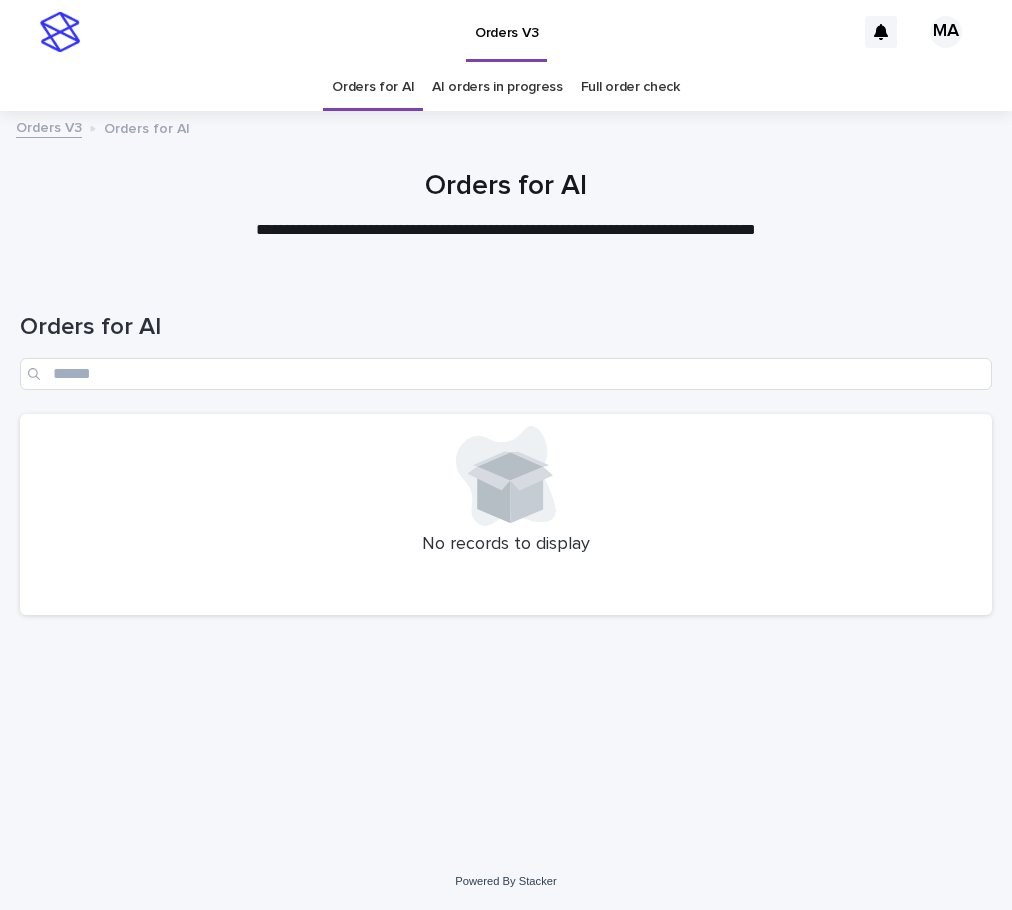 scroll, scrollTop: 0, scrollLeft: 0, axis: both 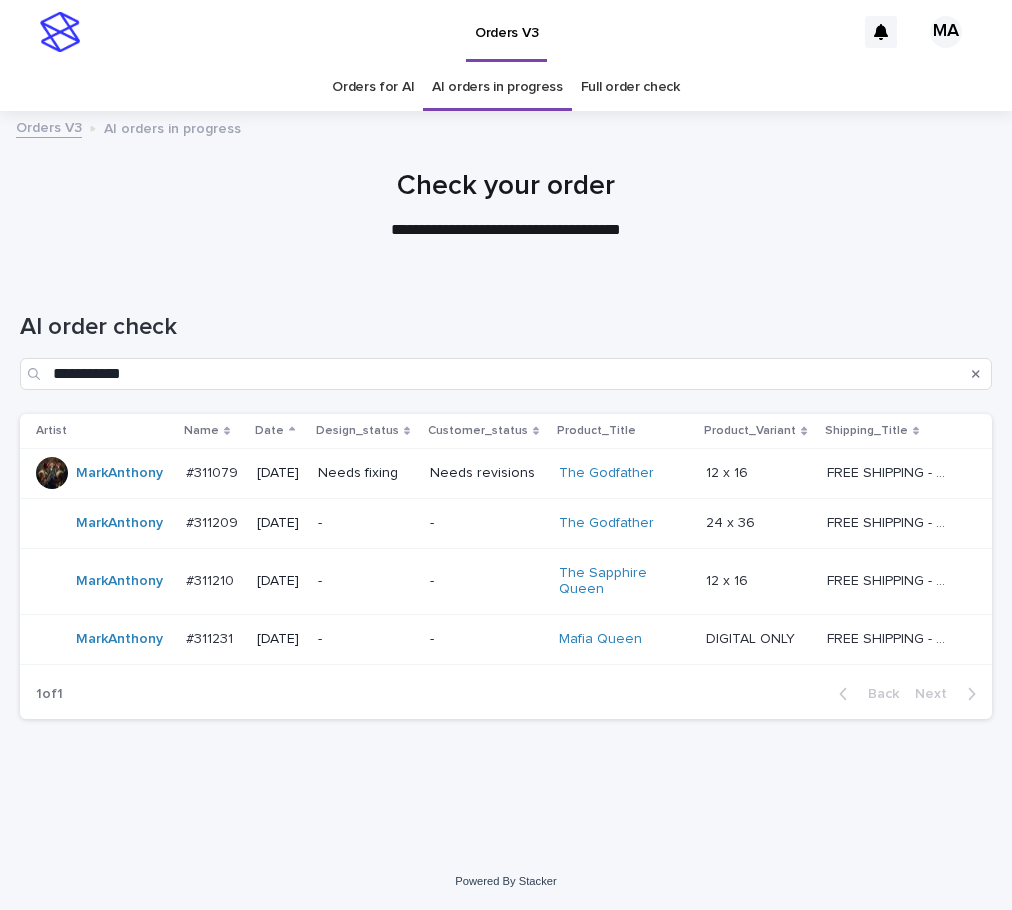 click on "**********" at bounding box center (506, 343) 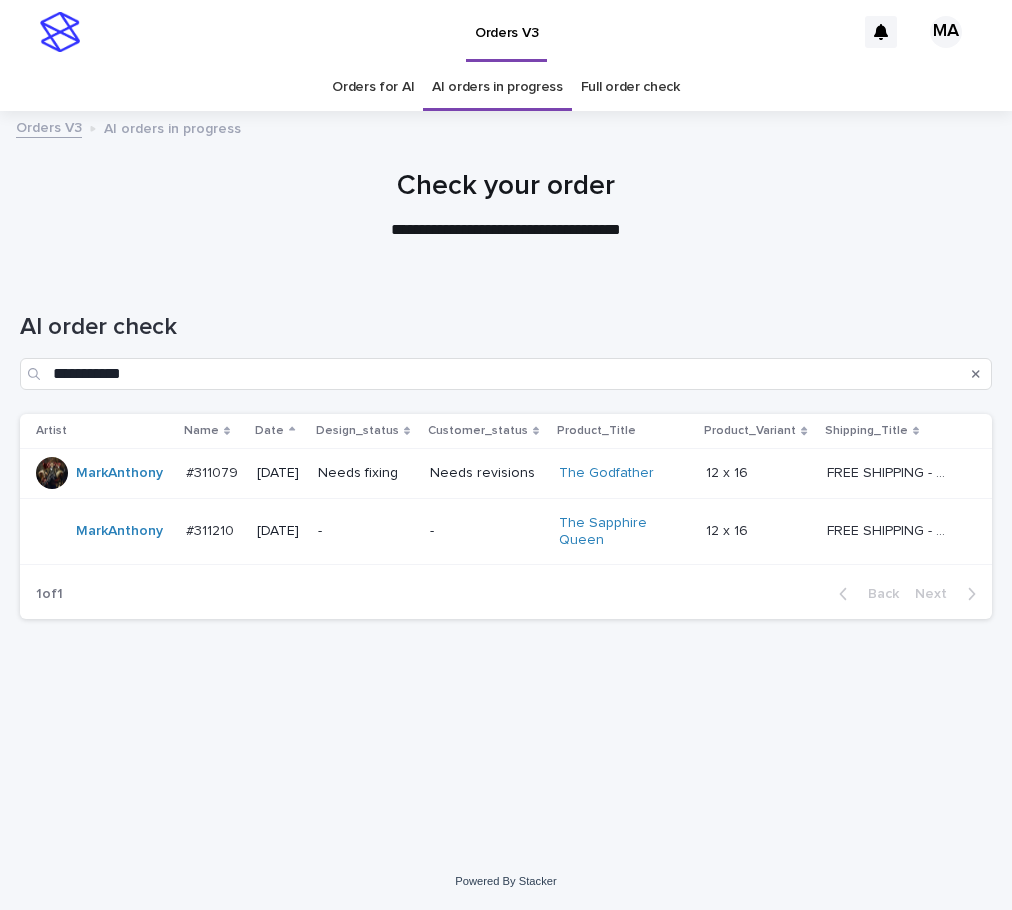 click on "The Godfather" at bounding box center [621, 473] 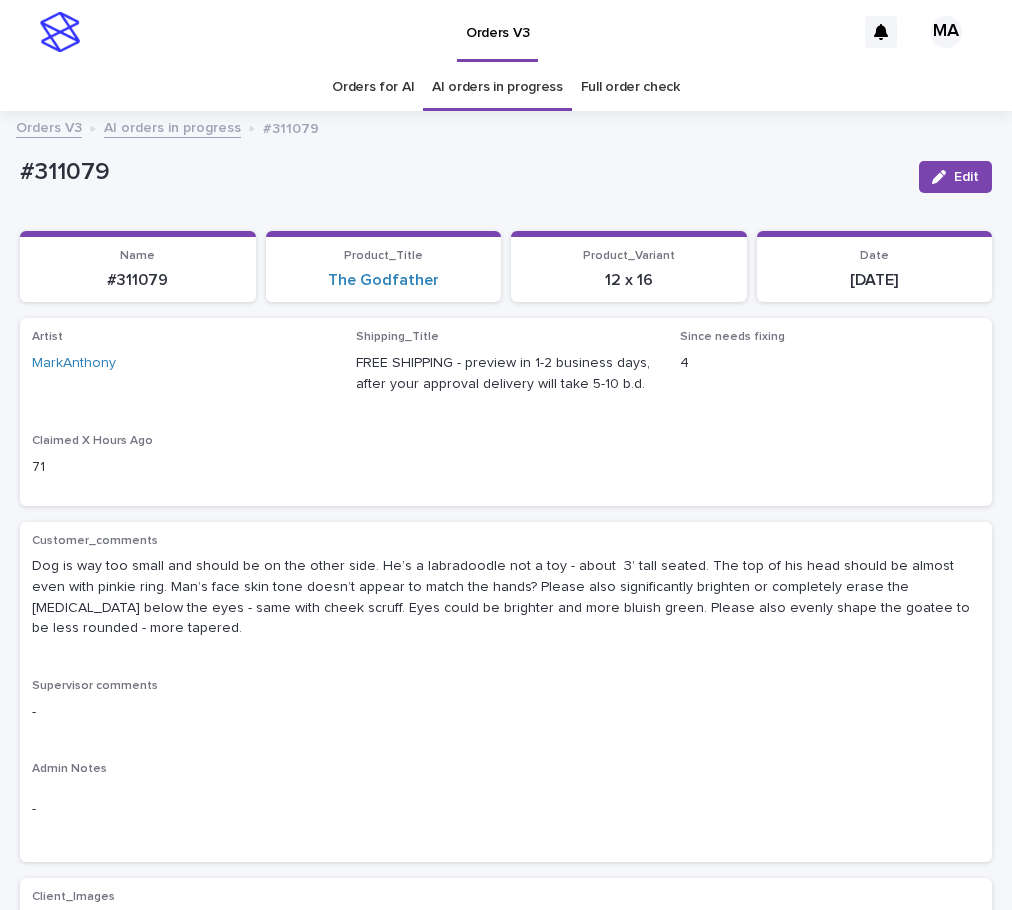 click on "#311079" at bounding box center [461, 172] 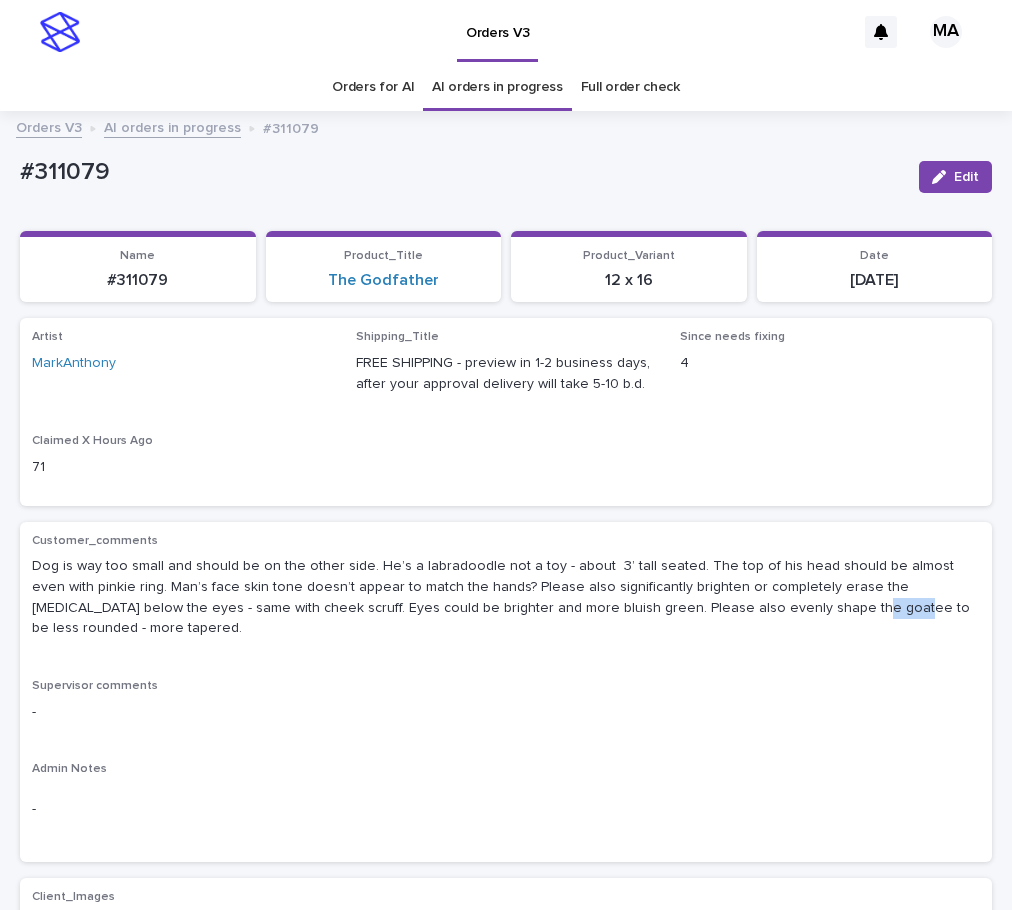 drag, startPoint x: 713, startPoint y: 612, endPoint x: 756, endPoint y: 612, distance: 43 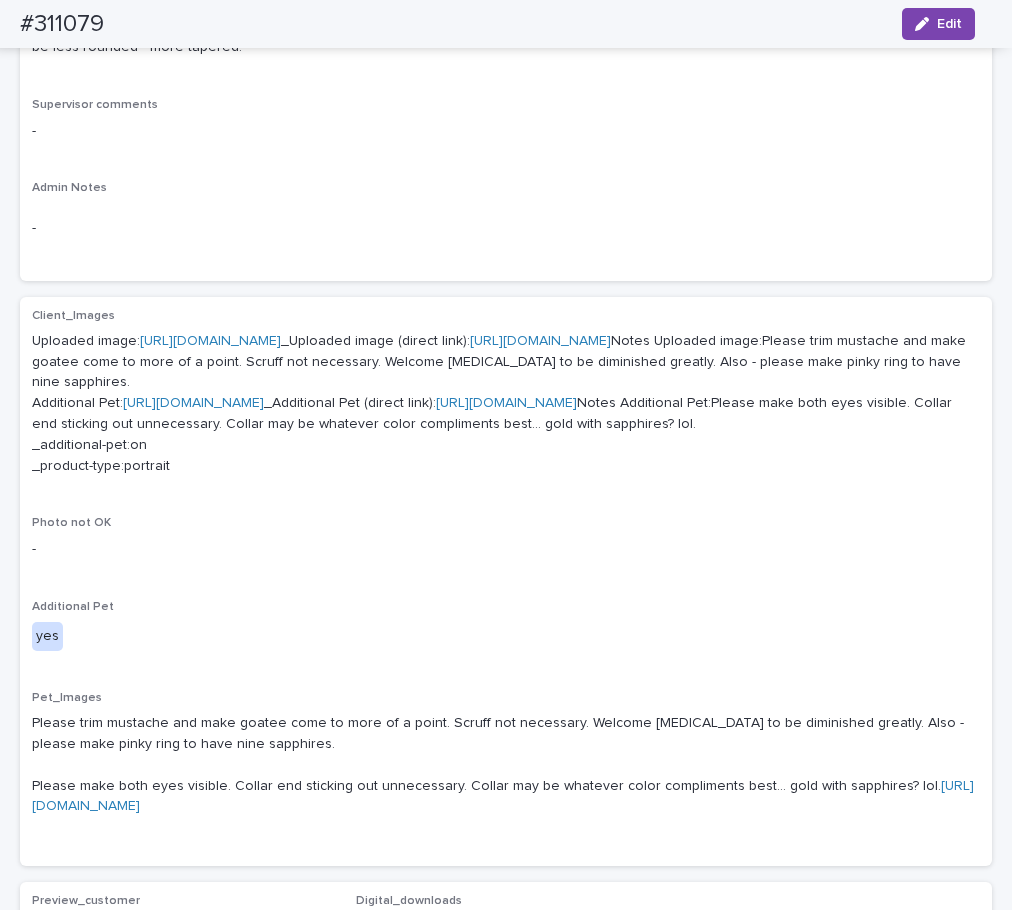 scroll, scrollTop: 588, scrollLeft: 0, axis: vertical 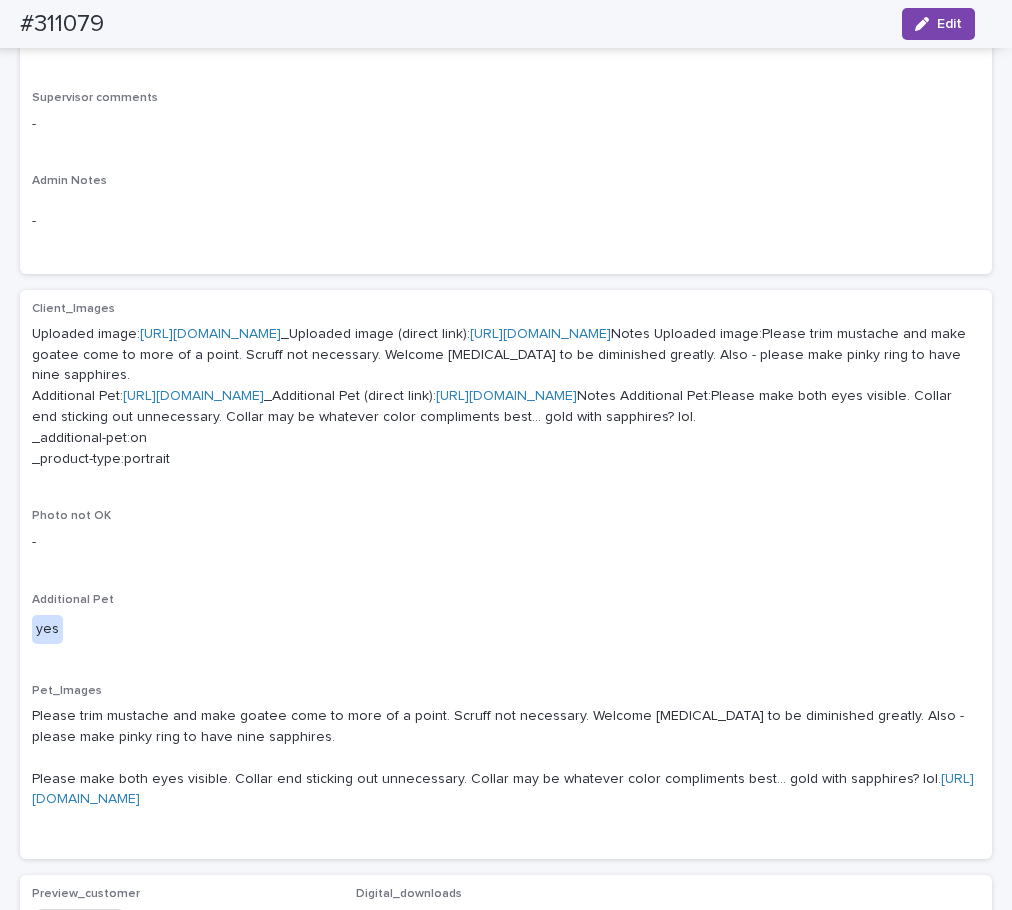 click on "Client_Images Uploaded image: https://cdn.shopify.com-uploadkit.app/s/files/1/0033/4807/0511/files/download.html?id=e11cfb23-3d37-4f5e-b252-d52a065c0f83&uu=5af17495-d042-4c80-8ec5-d469dc25604e&mo=&fi=SU1HXzA2NTAuanBlZw==&wi=1984&he=2779&mi=aW1hZ2UvanBlZw==&up=a8b4&image=true
_Uploaded image (direct link): https://files.getuploadkit.com/e11cfb23-3d37-4f5e-b252-d52a065c0f83/5af17495-d042-4c80-8ec5-d469dc25604e/IMG_0650.jpeg?image
Notes Uploaded image:Please trim mustache and make goatee come to more of a point. Scruff not necessary. Welcome dark circles to be diminished greatly. Also - please make pinky ring to have nine sapphires.
Additional Pet: https://cdn.shopify.com-uploadkit.app/s/files/1/0033/4807/0511/files/download.html?id=e11cfb23-3d37-4f5e-b252-d52a065c0f83&uu=2e0baf57-7398-4331-a971-23cc3bb90cfa&mo=&fi=SU1HXzA2MTQuanBlZw==&wi=2448&he=3264&mi=aW1hZ2UvanBlZw==&up=0691&image=true
_Additional Pet (direct link): Photo not OK - Additional Pet yes Pet_Images" at bounding box center [506, 575] 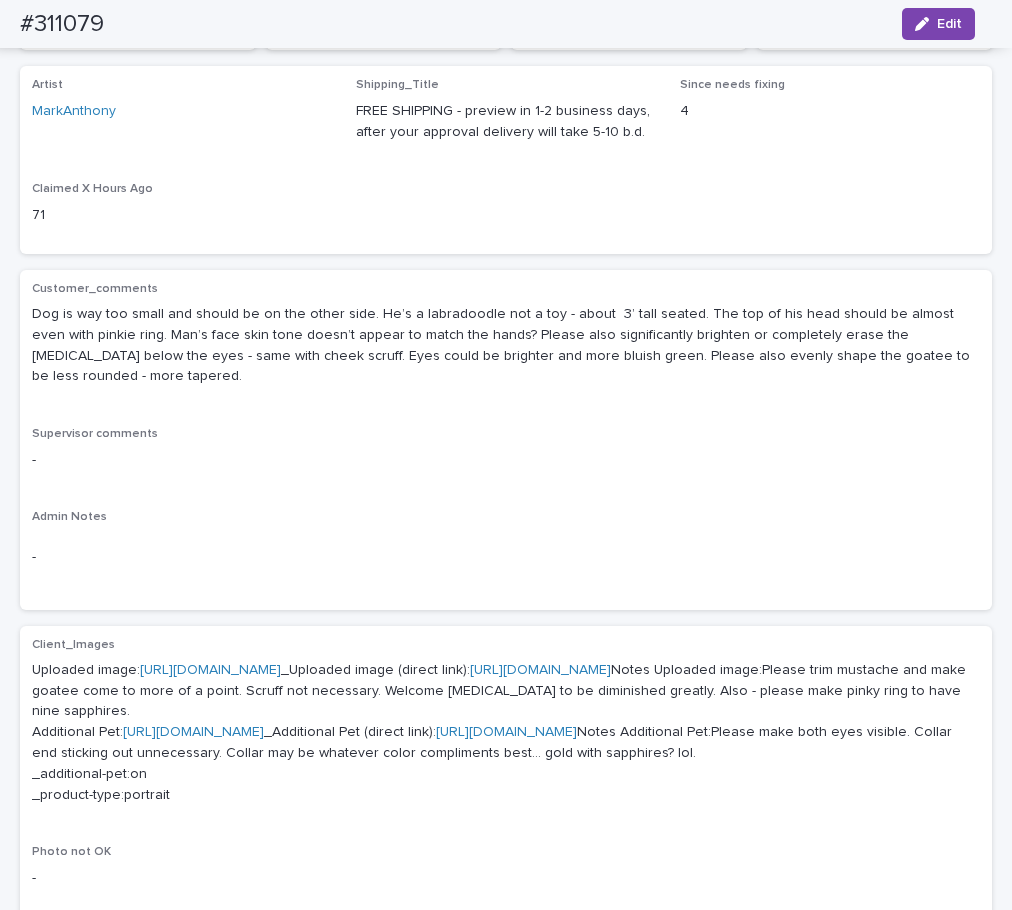 scroll, scrollTop: 84, scrollLeft: 0, axis: vertical 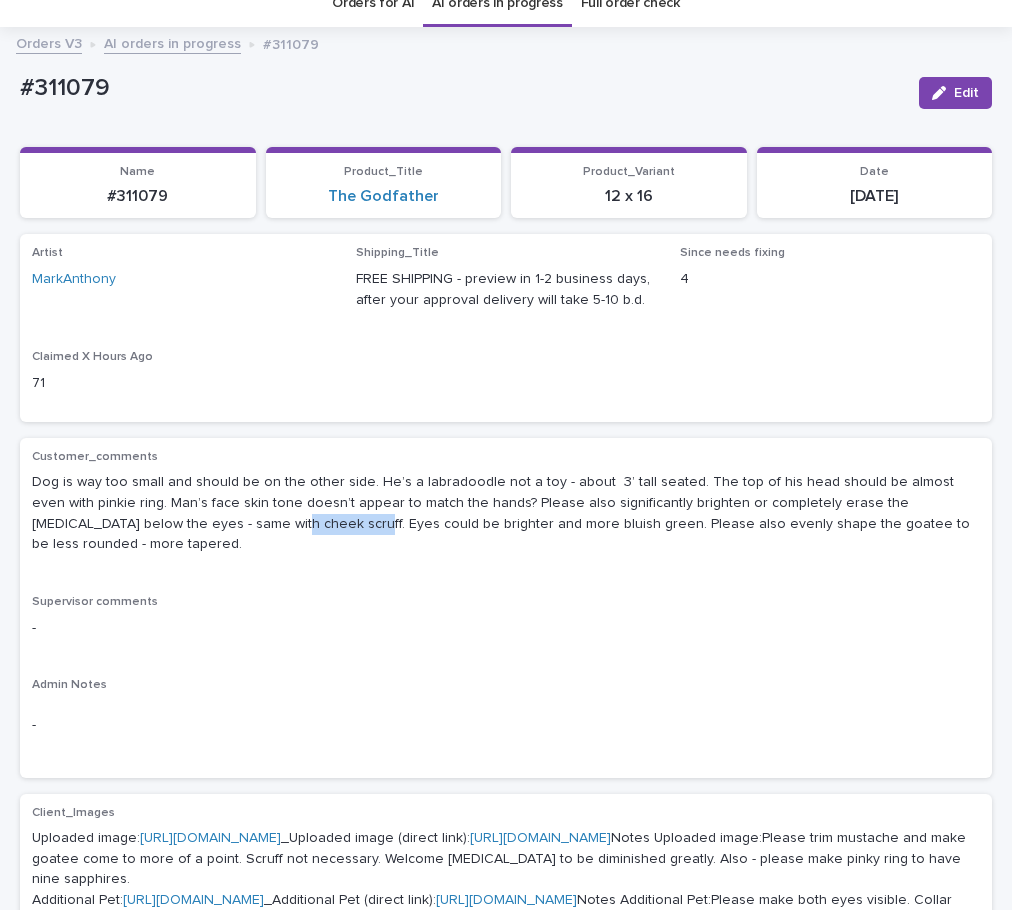 drag, startPoint x: 161, startPoint y: 523, endPoint x: 236, endPoint y: 523, distance: 75 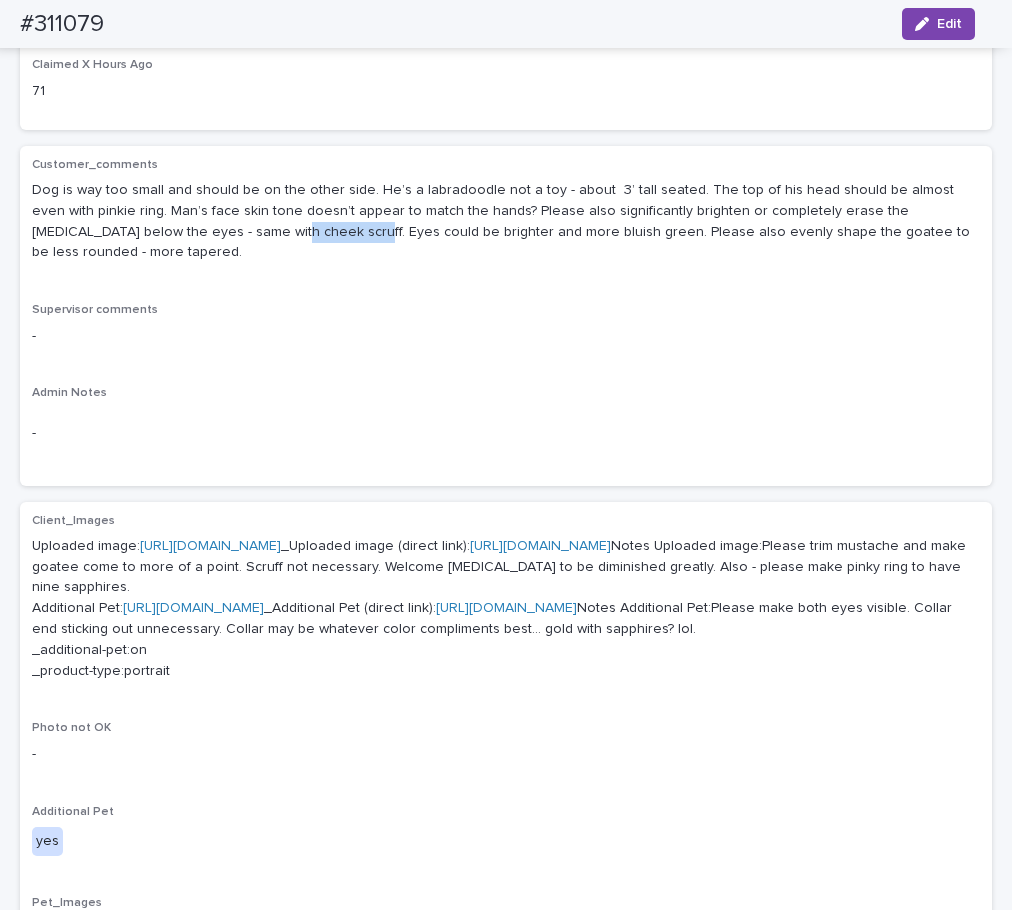 scroll, scrollTop: 420, scrollLeft: 0, axis: vertical 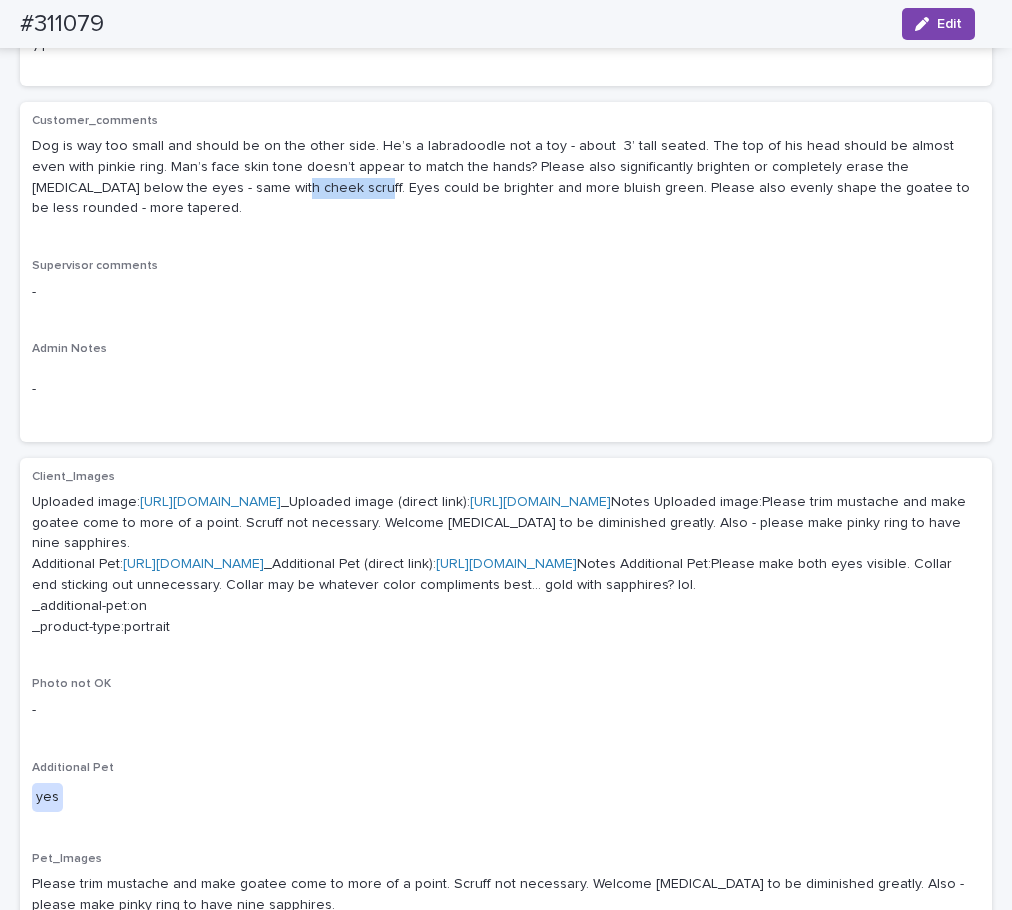 click on "https://cdn.shopify.com-uploadkit.app/s/files/1/0033/4807/0511/files/download.html?id=e11cfb23-3d37-4f5e-b252-d52a065c0f83&uu=5af17495-d042-4c80-8ec5-d469dc25604e&mo=&fi=SU1HXzA2NTAuanBlZw==&wi=1984&he=2779&mi=aW1hZ2UvanBlZw==&up=a8b4&image=true" at bounding box center (210, 502) 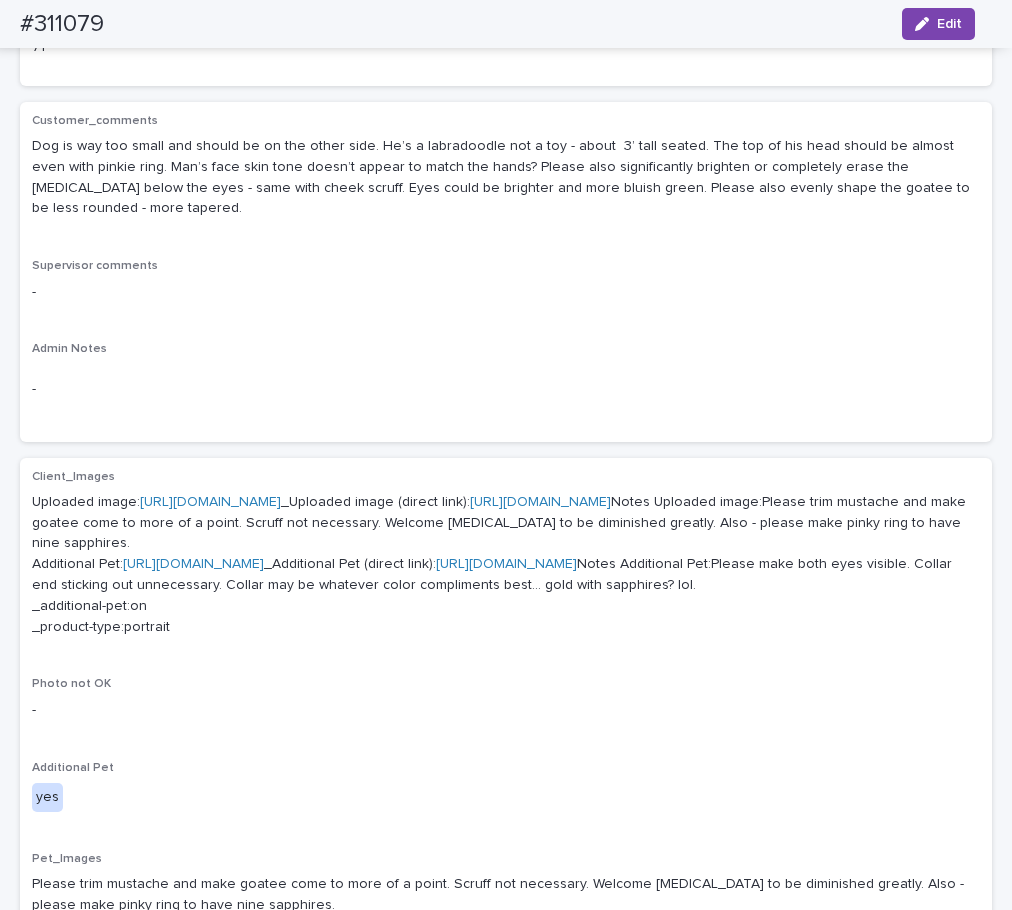 click on "Supervisor comments -" at bounding box center [506, 288] 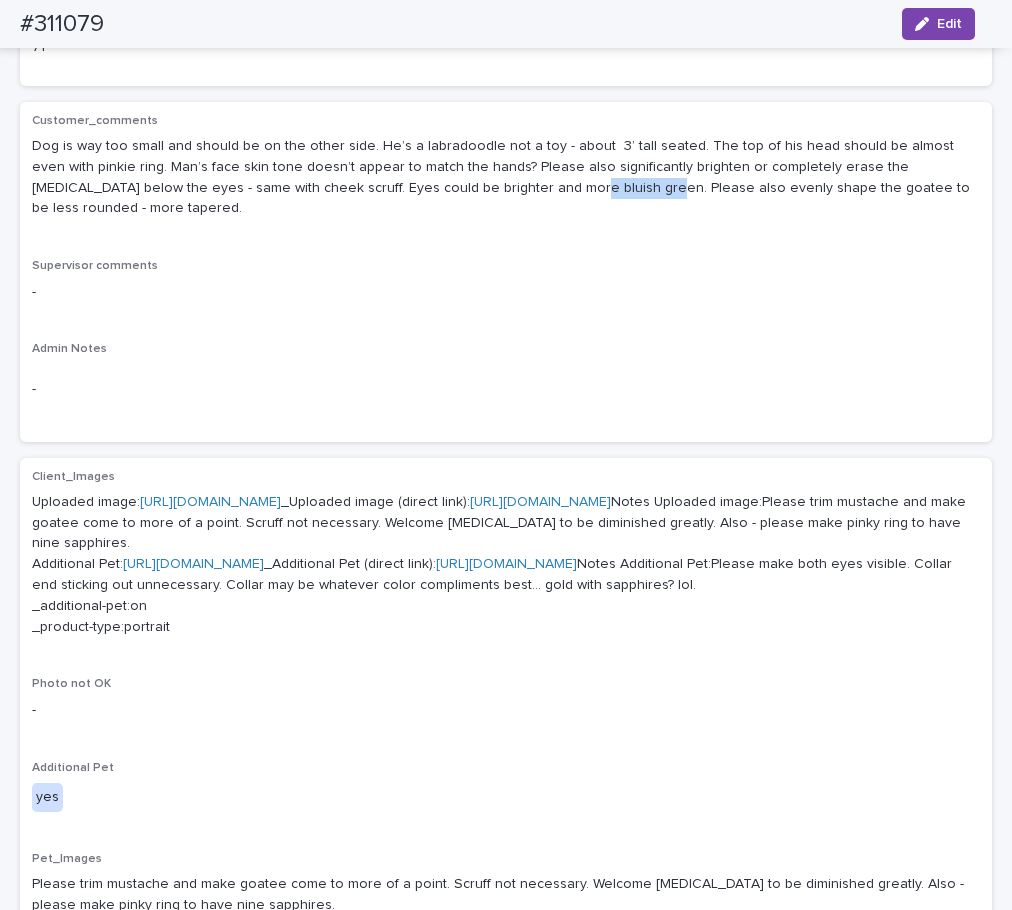 drag, startPoint x: 447, startPoint y: 189, endPoint x: 520, endPoint y: 189, distance: 73 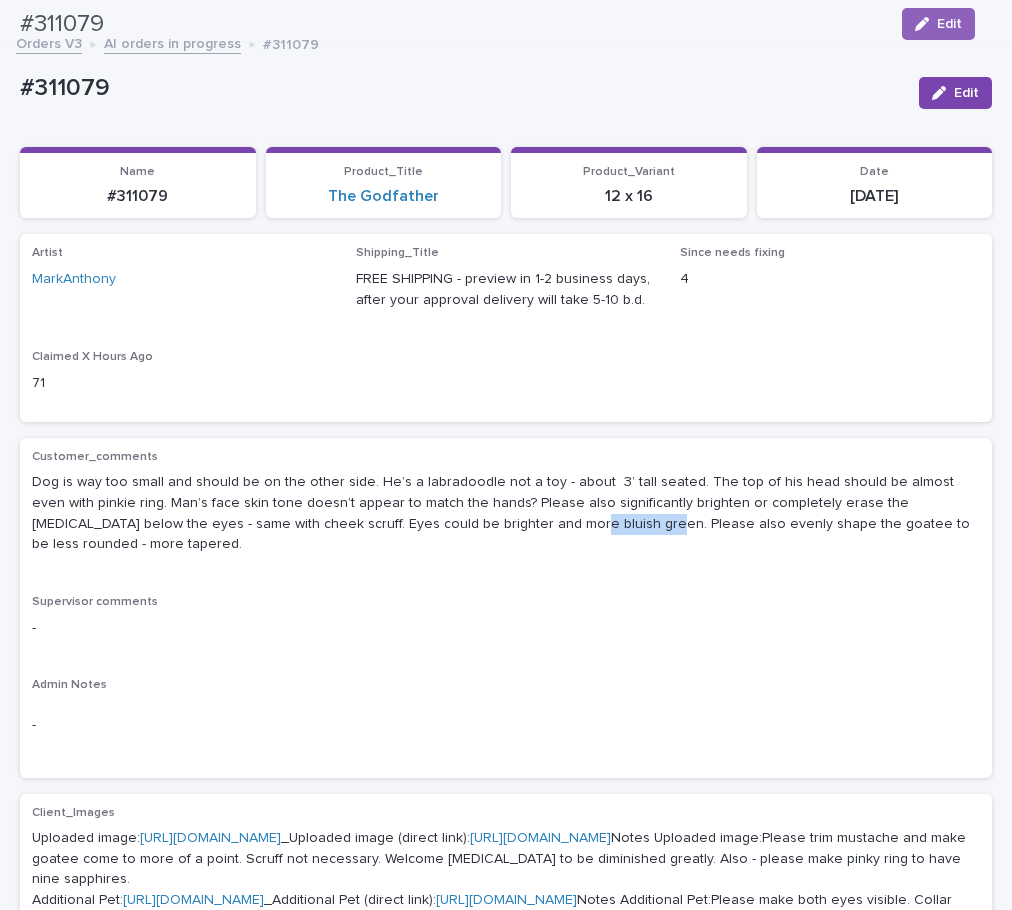 scroll, scrollTop: 0, scrollLeft: 0, axis: both 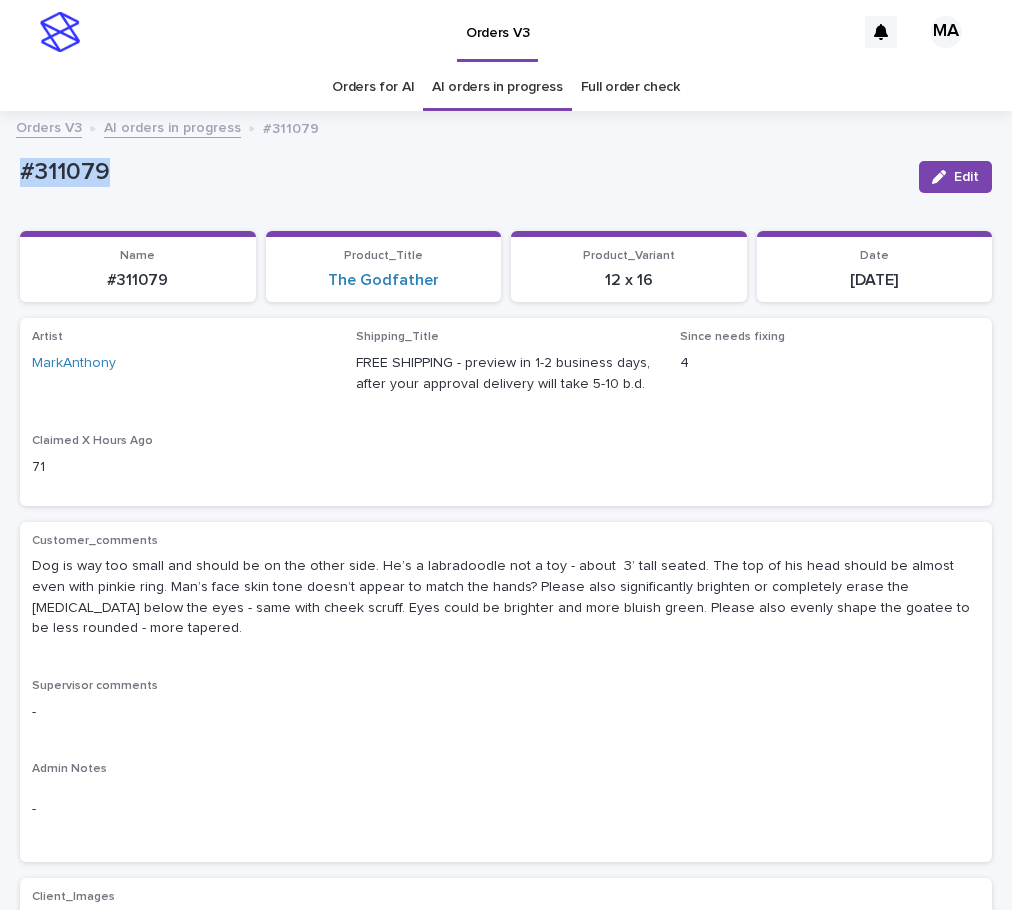 drag, startPoint x: 130, startPoint y: 174, endPoint x: 25, endPoint y: 174, distance: 105 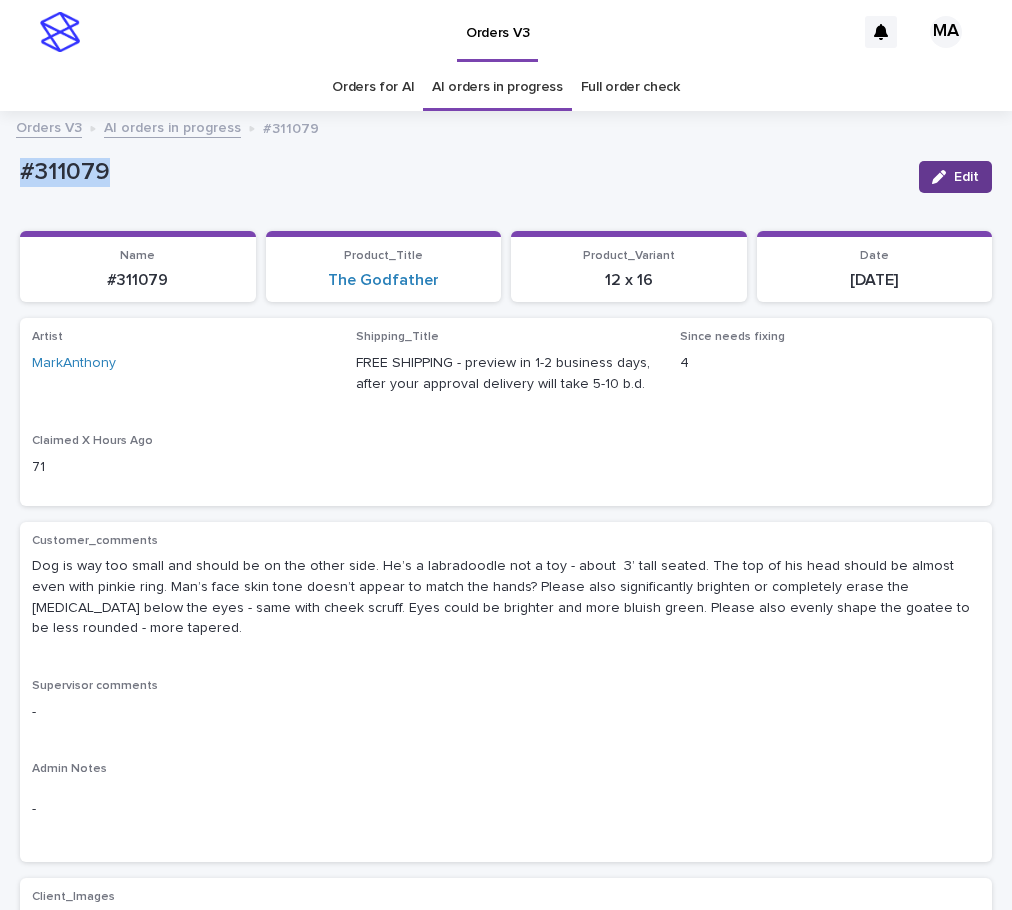click on "Edit" at bounding box center (955, 177) 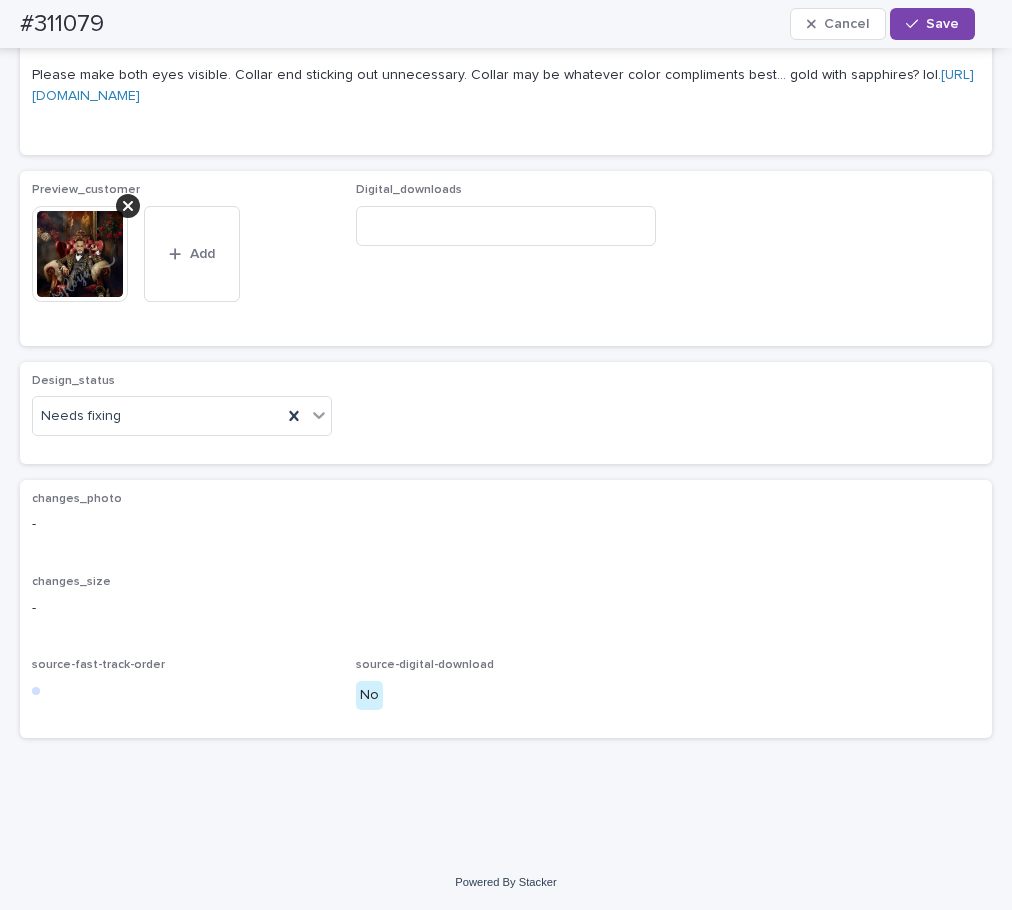 scroll, scrollTop: 1561, scrollLeft: 0, axis: vertical 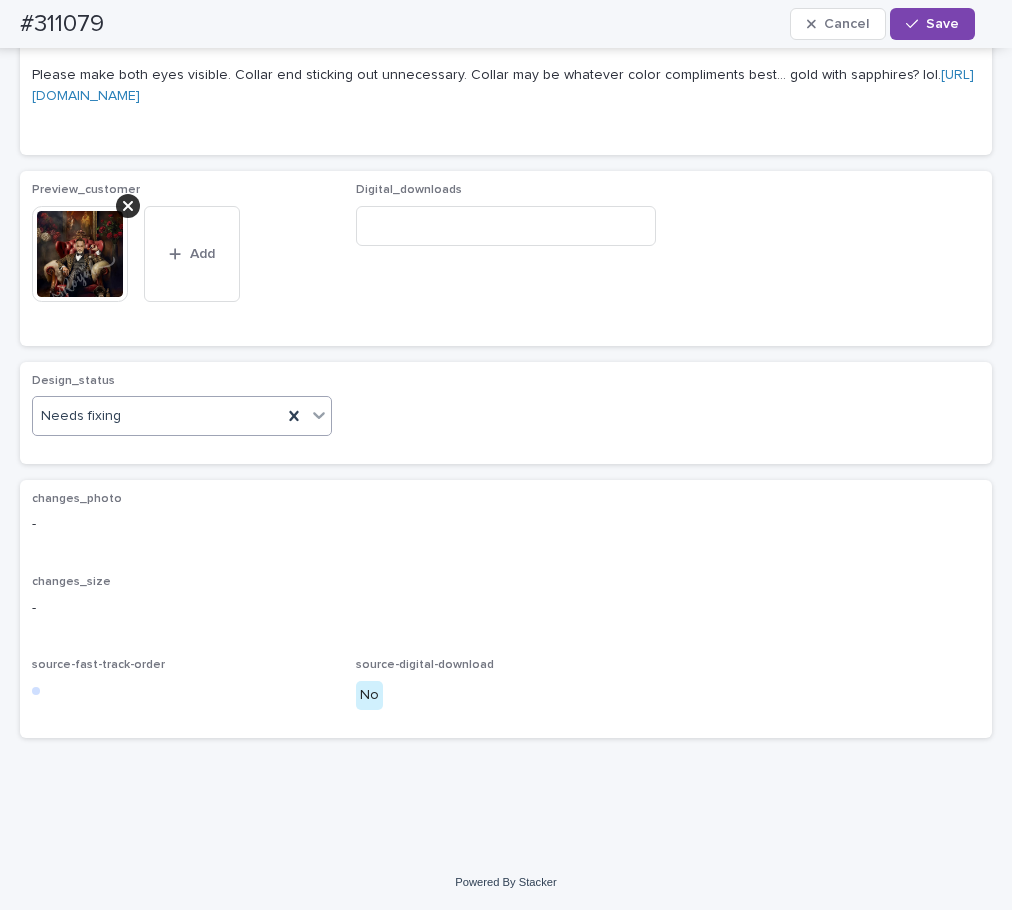 click 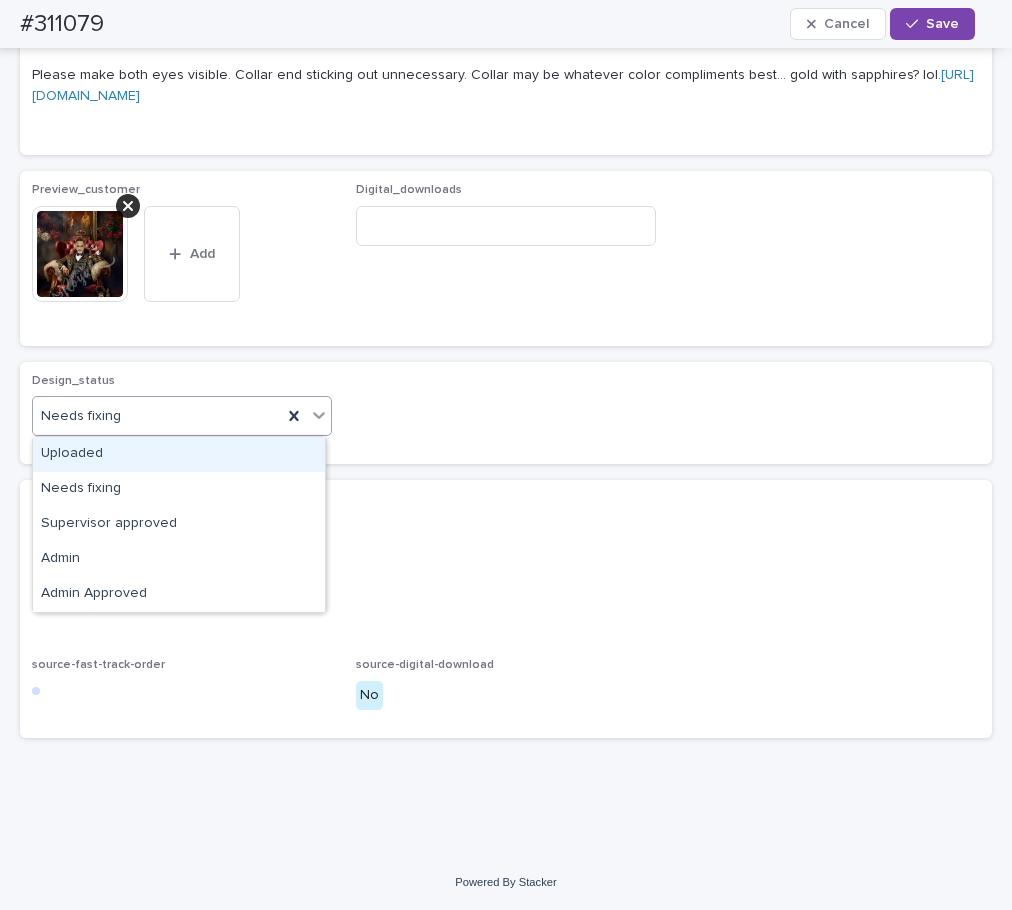 click on "Uploaded" at bounding box center [179, 454] 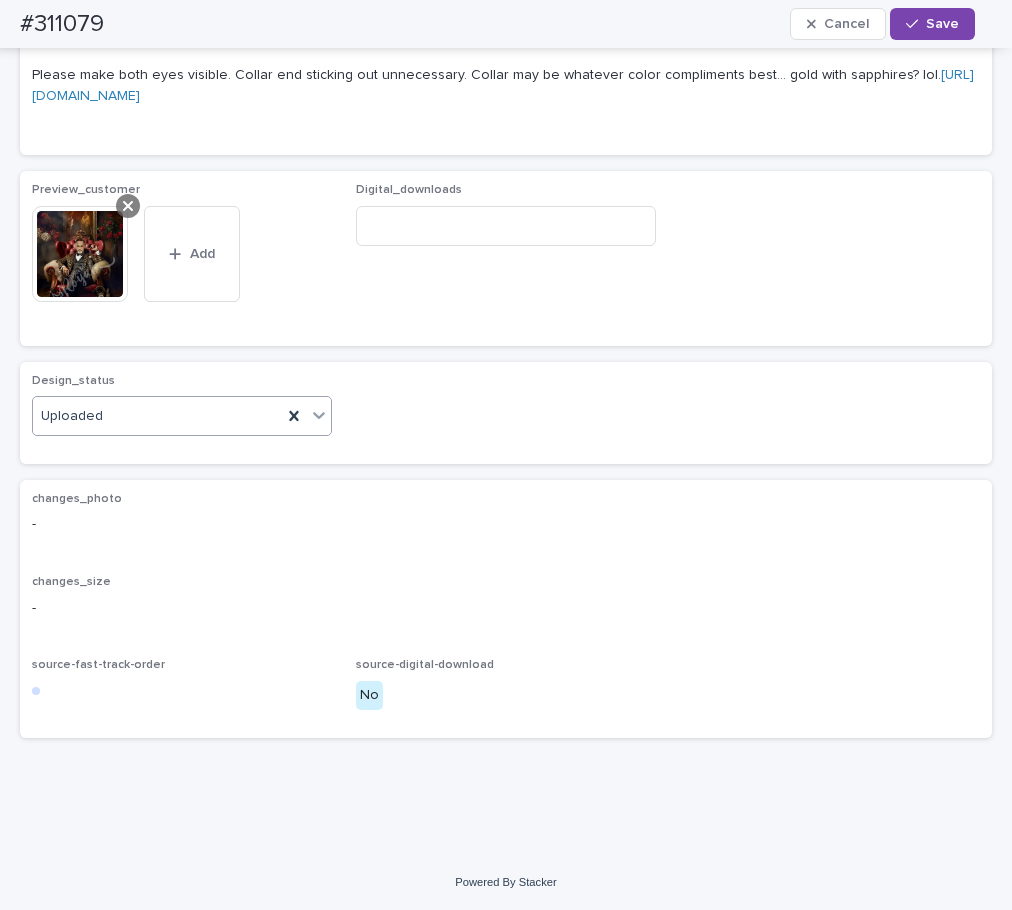 click at bounding box center (128, 206) 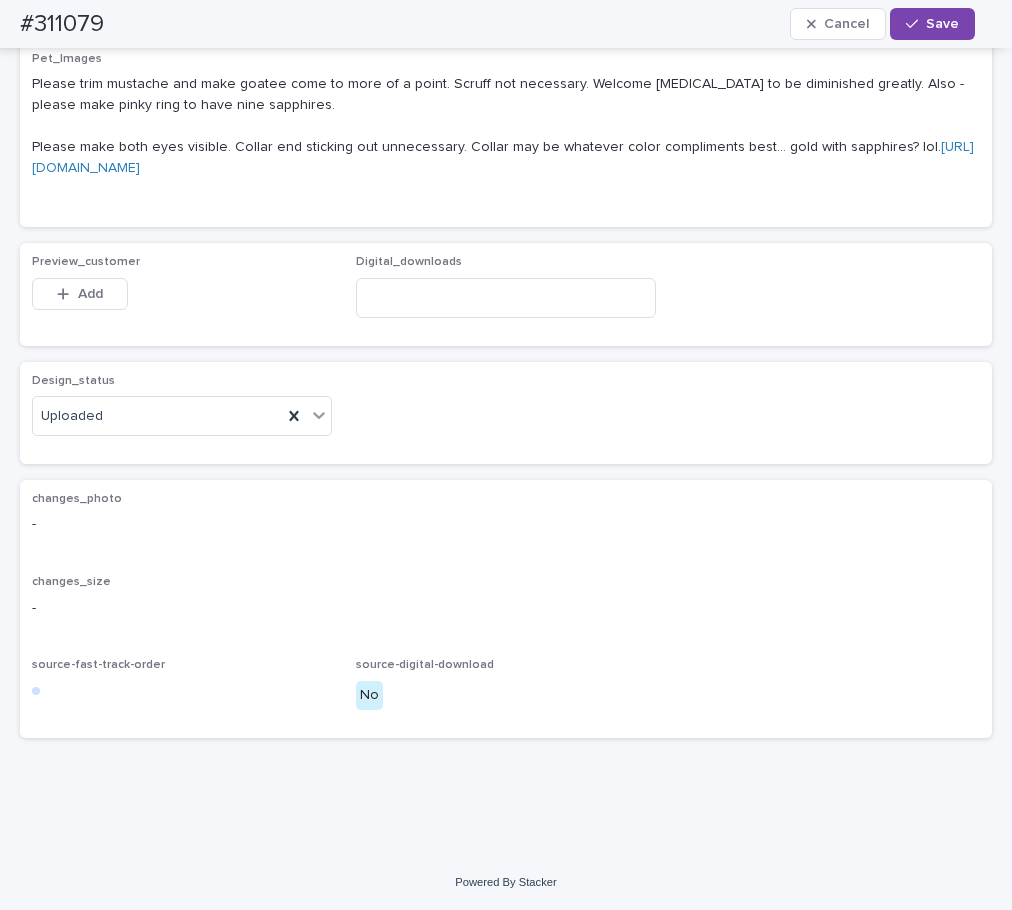 scroll, scrollTop: 1489, scrollLeft: 0, axis: vertical 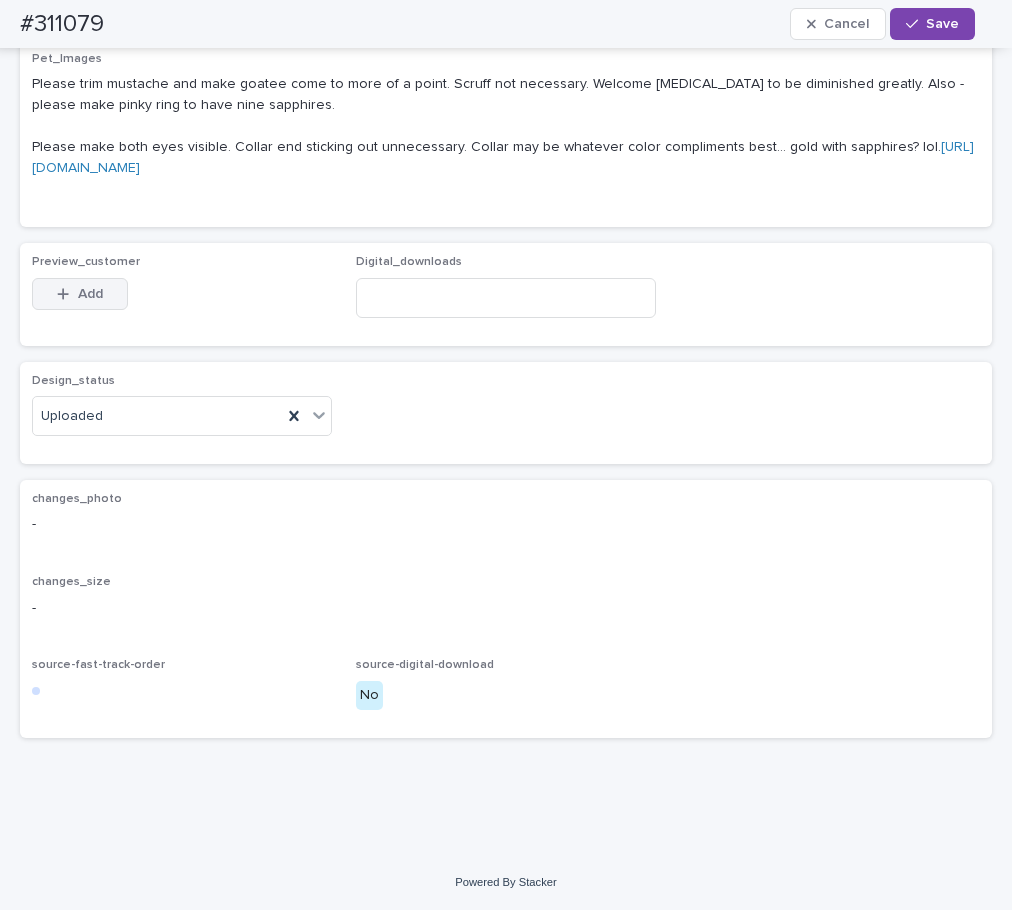 click on "Add" at bounding box center (80, 294) 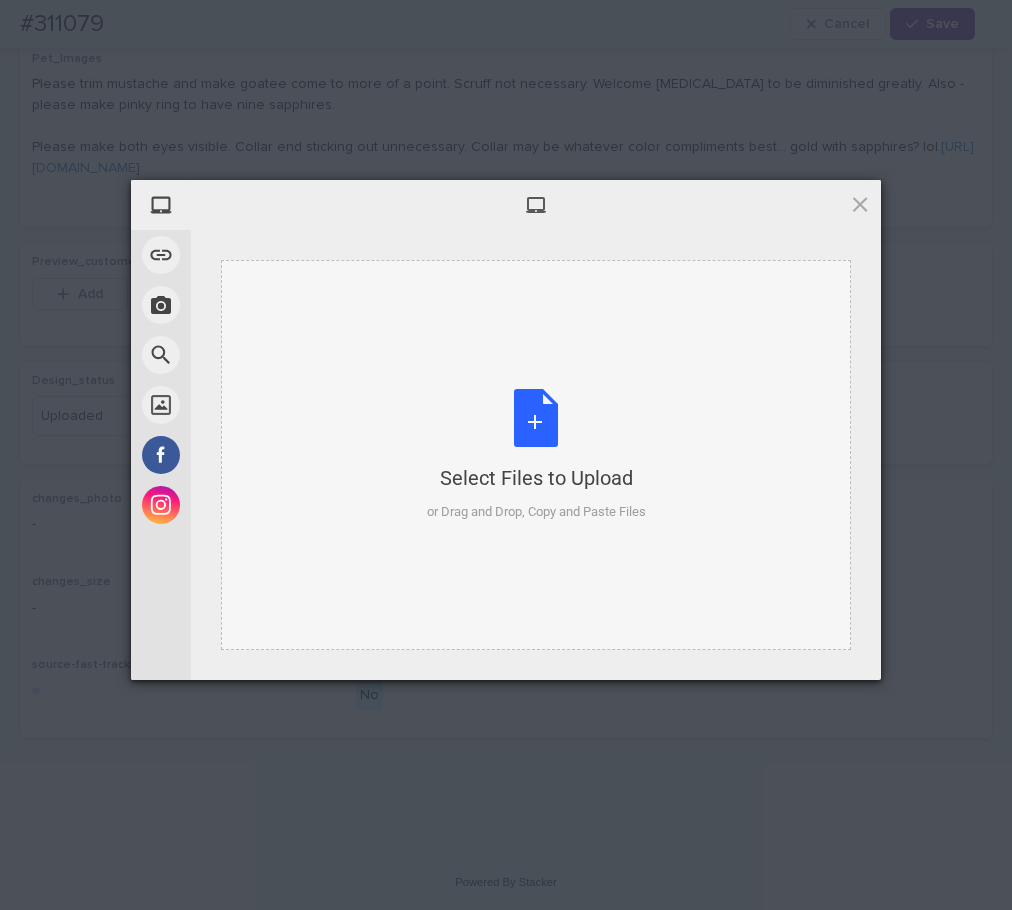 click on "Select Files to Upload
or Drag and Drop, Copy and Paste Files" at bounding box center (536, 455) 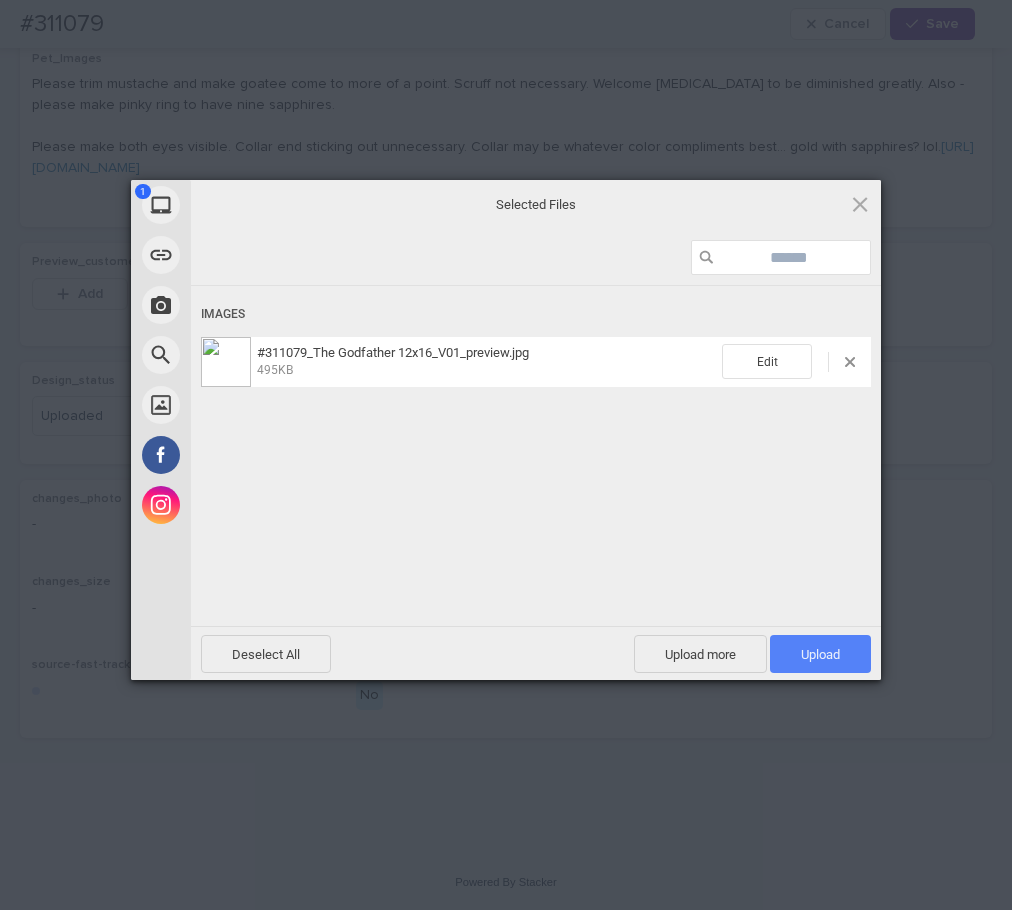 click on "Upload
1" at bounding box center (820, 654) 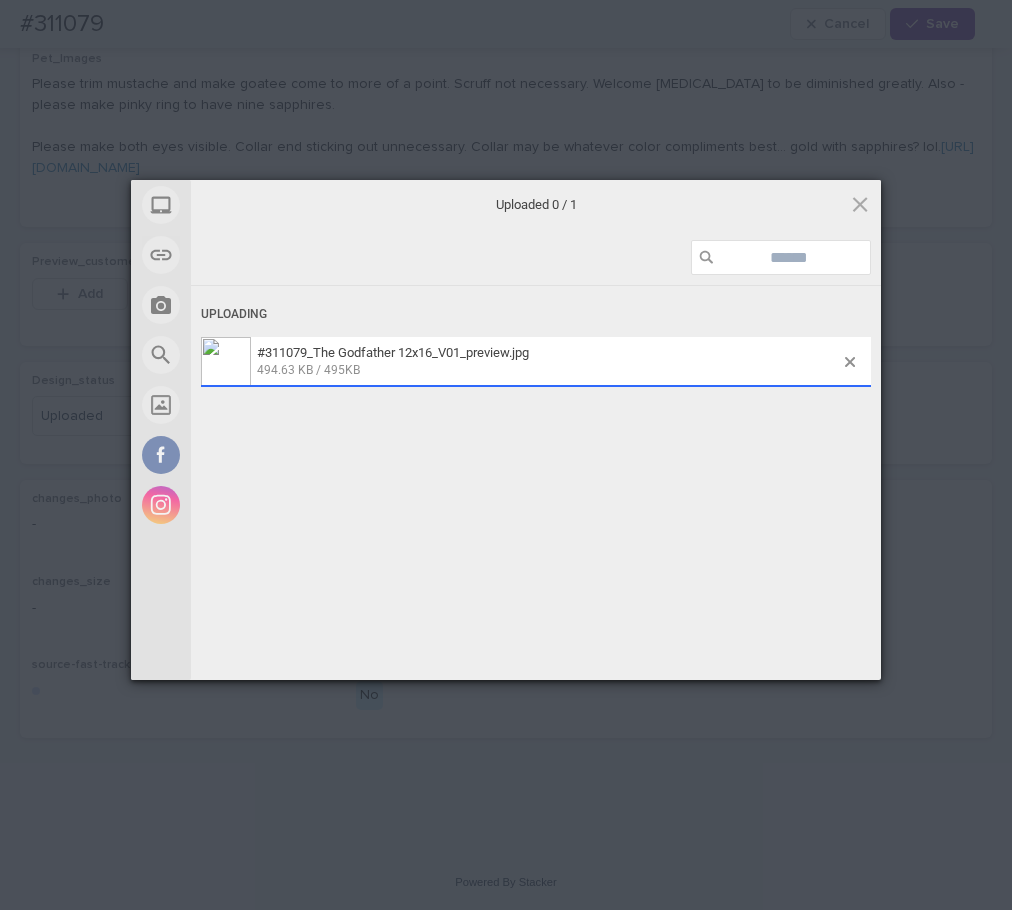 scroll, scrollTop: 1489, scrollLeft: 0, axis: vertical 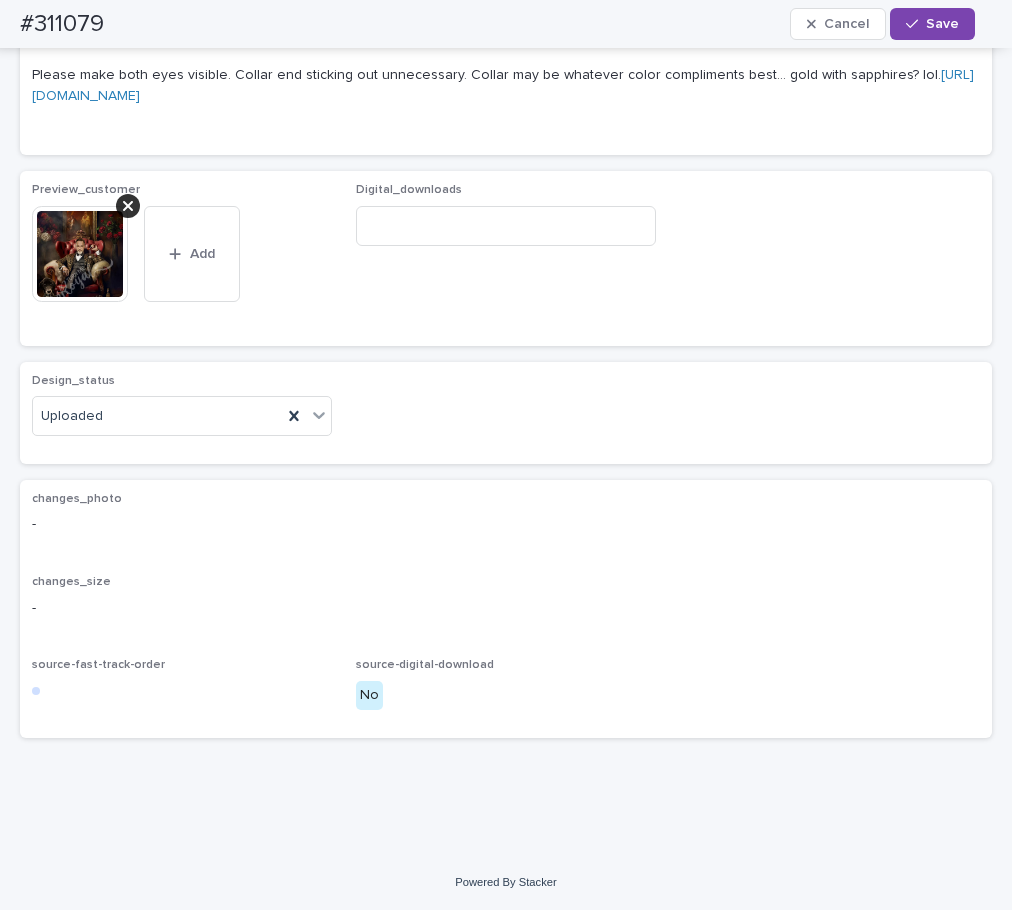 click on "Save" at bounding box center [942, 24] 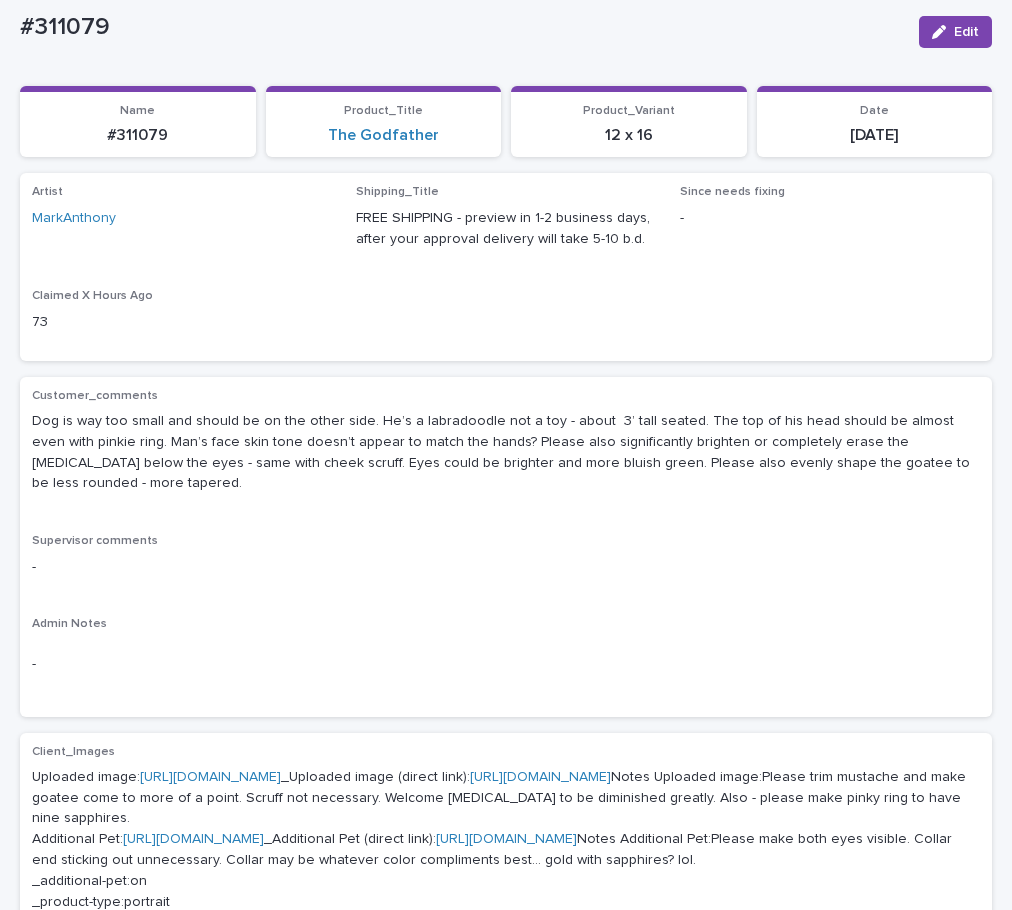 scroll, scrollTop: 0, scrollLeft: 0, axis: both 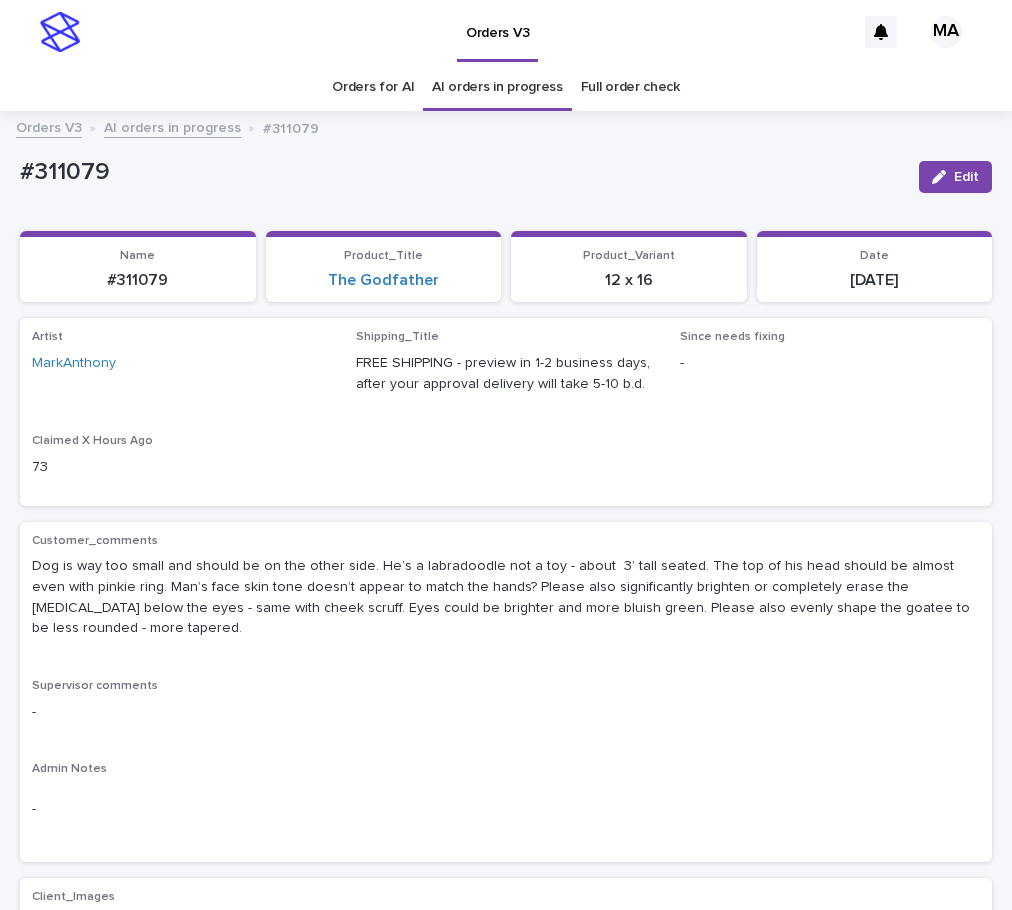 click on "AI orders in progress" at bounding box center (172, 126) 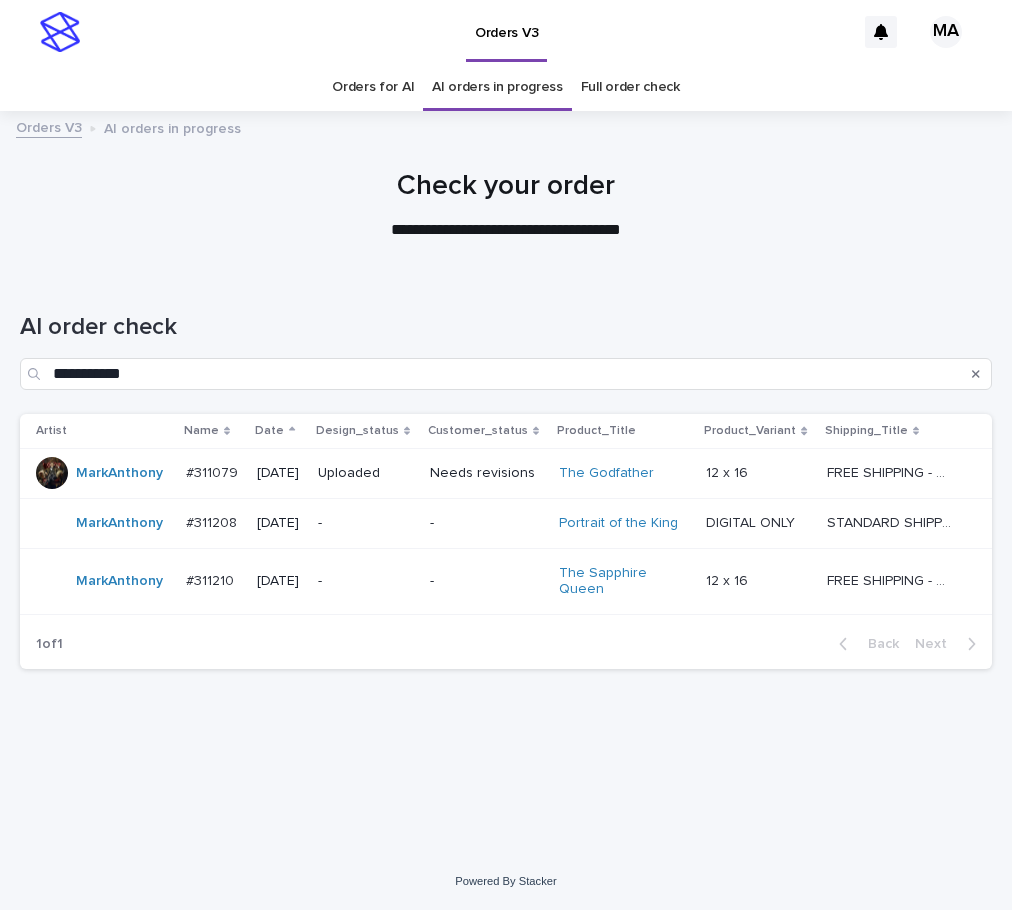 click on "-" at bounding box center [365, 581] 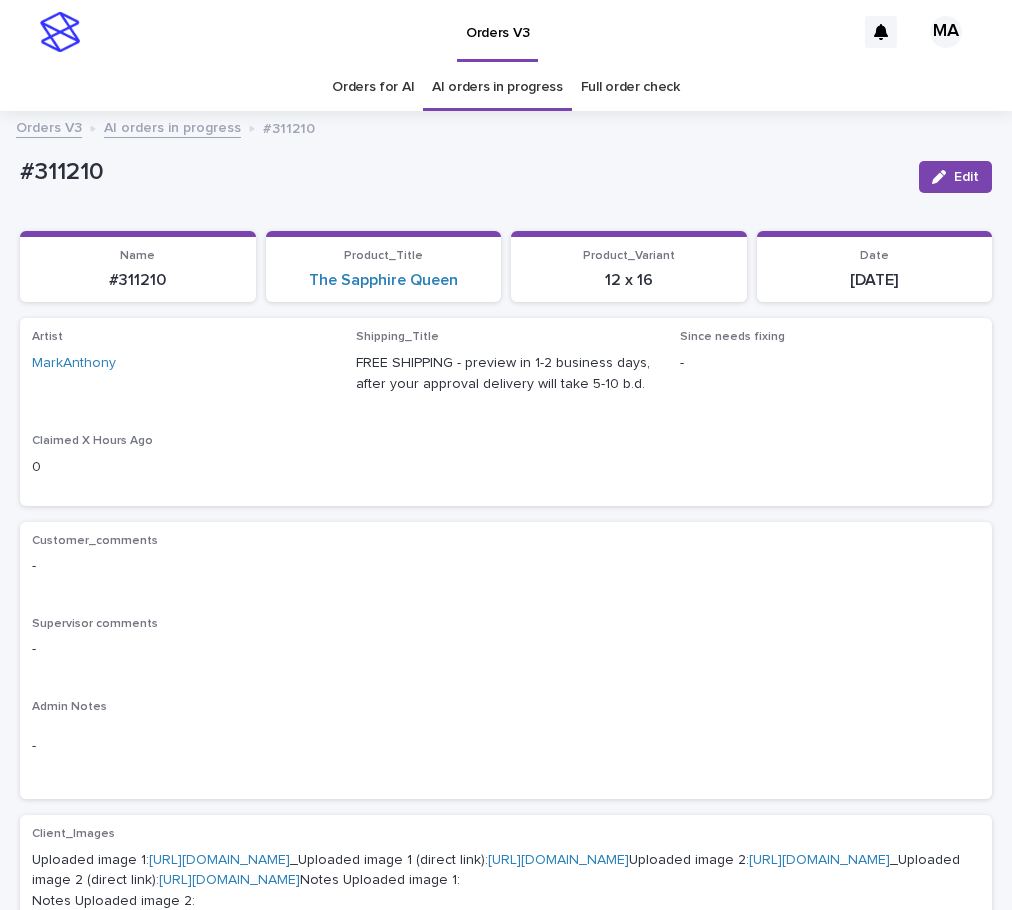 click on "0" at bounding box center (182, 467) 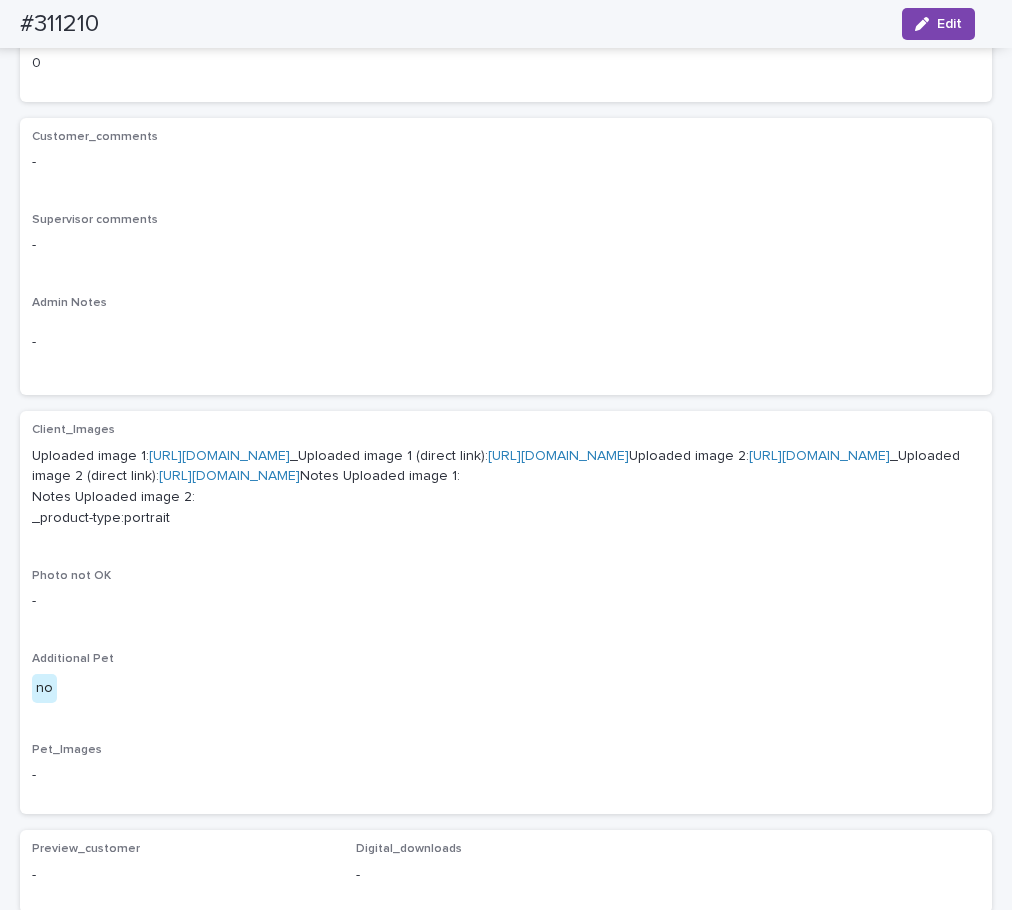 scroll, scrollTop: 336, scrollLeft: 0, axis: vertical 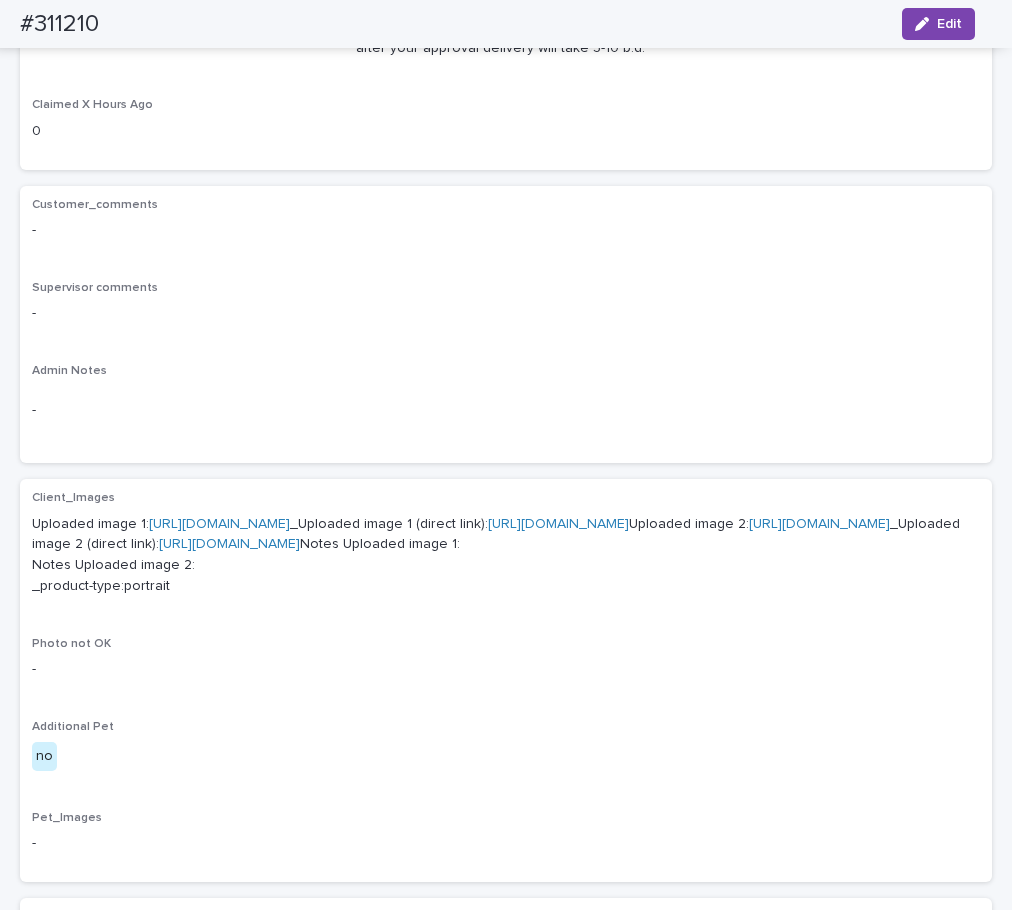 click on "[URL][DOMAIN_NAME]" at bounding box center (219, 524) 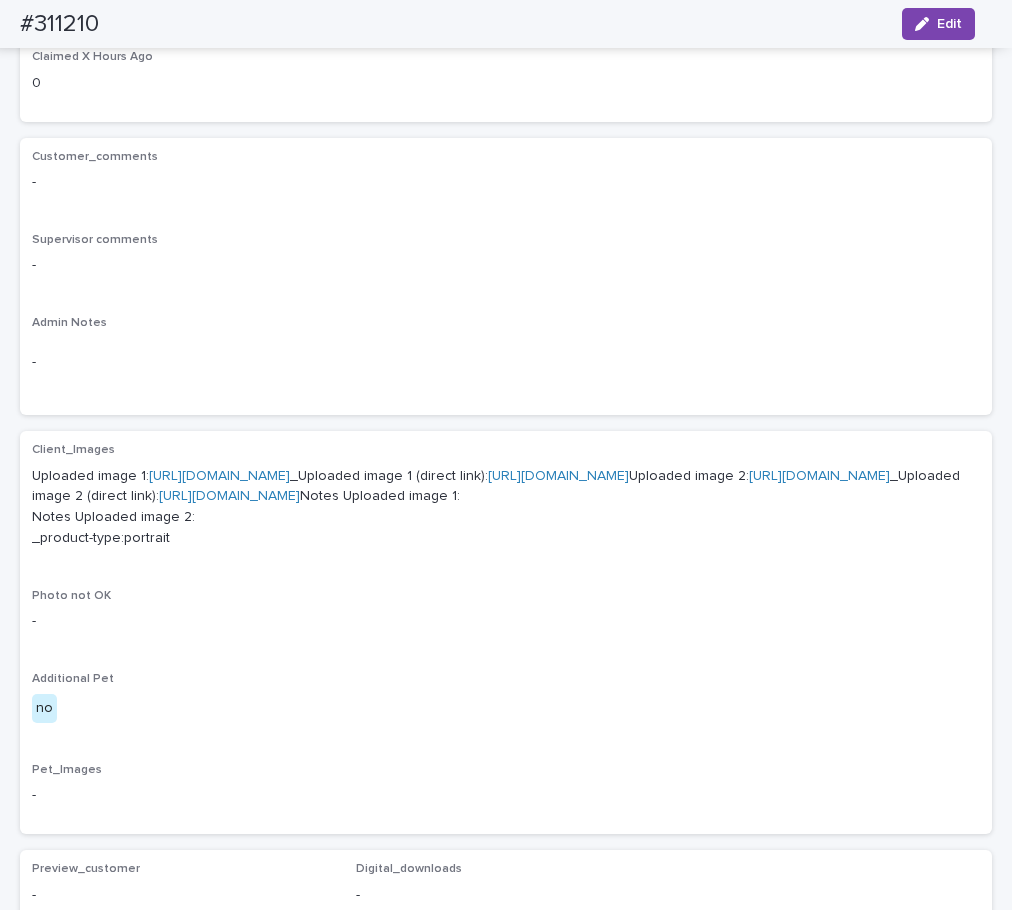 scroll, scrollTop: 132, scrollLeft: 0, axis: vertical 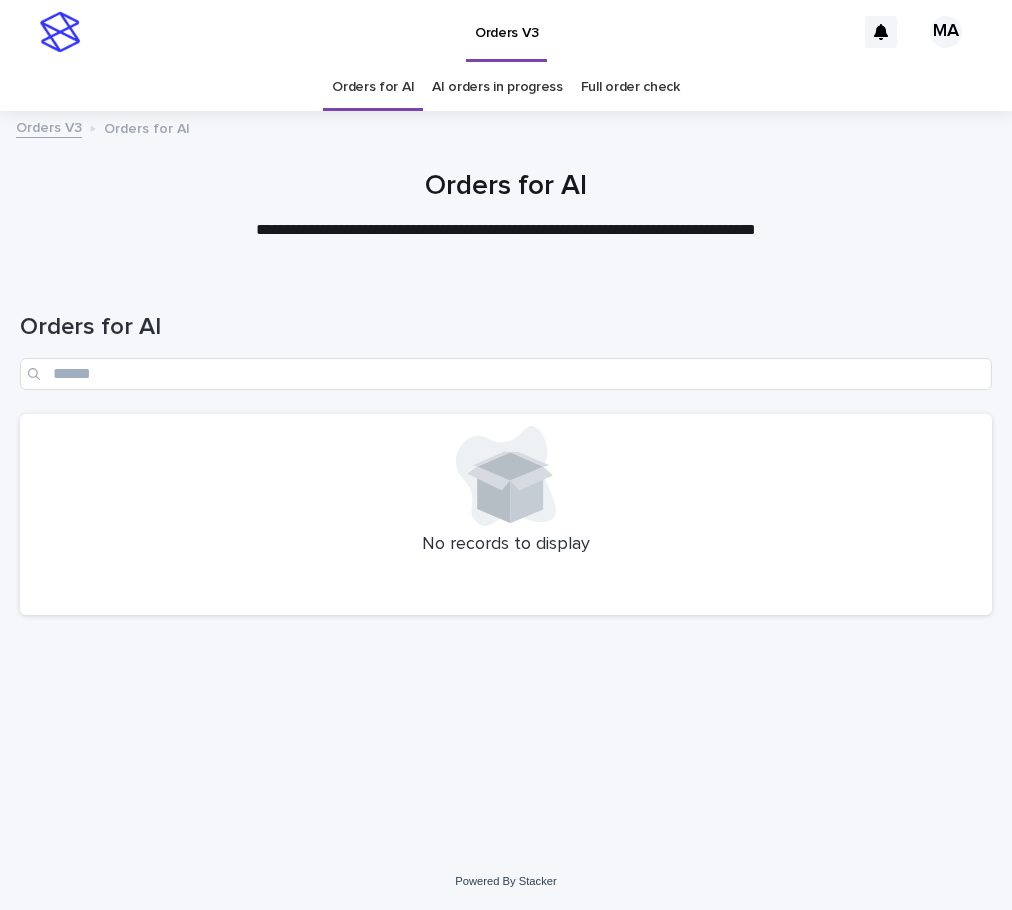 click on "Orders V3" at bounding box center [472, 32] 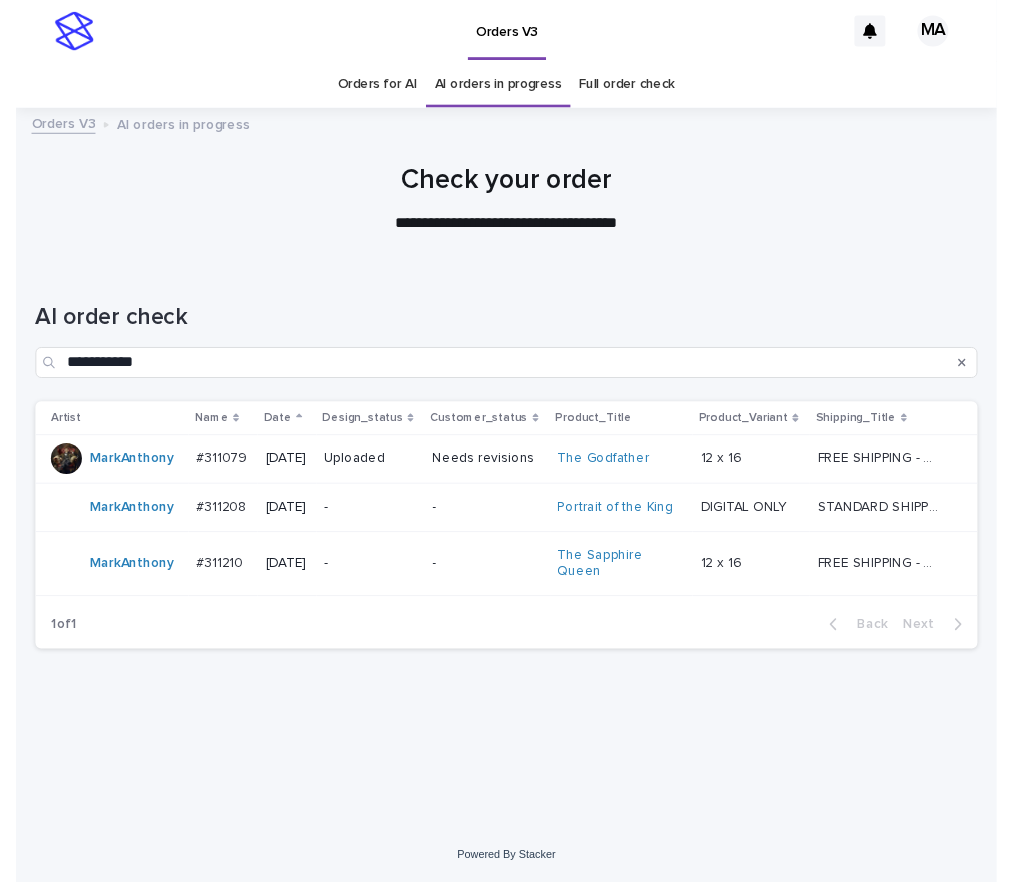 scroll, scrollTop: 0, scrollLeft: 0, axis: both 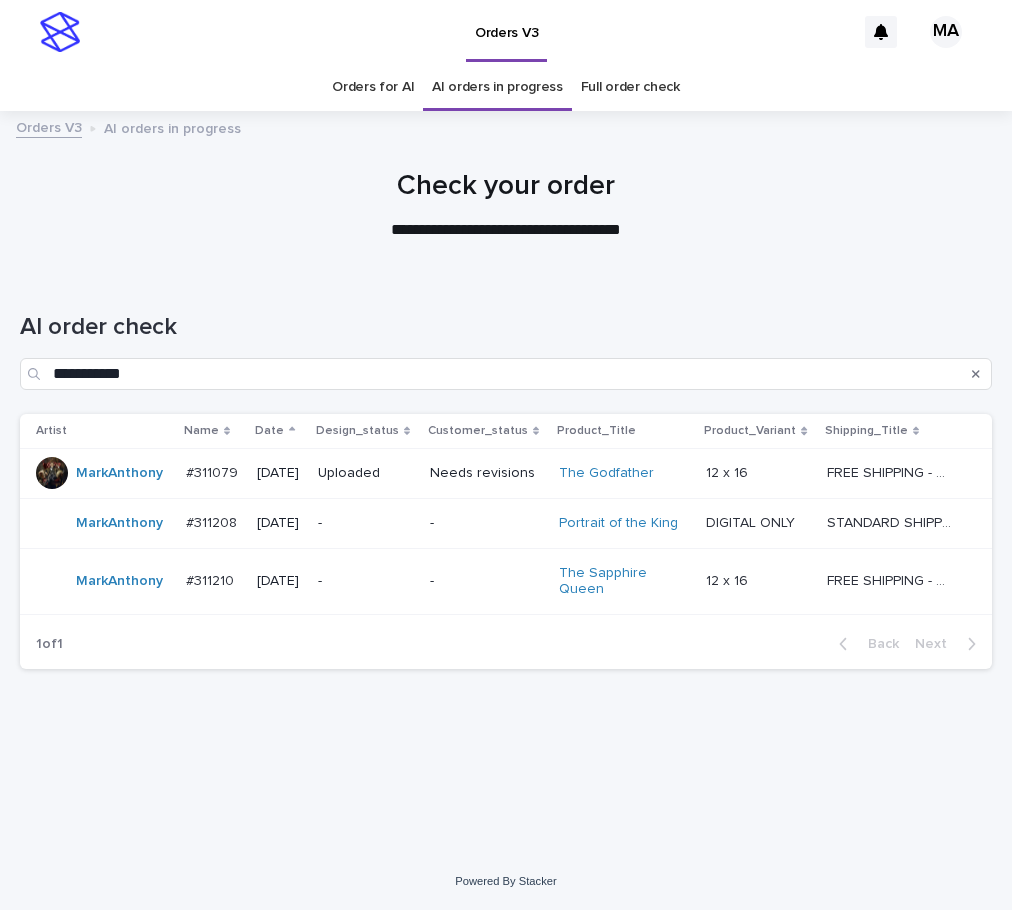 click on "1  of  1 Back Next" at bounding box center (506, 644) 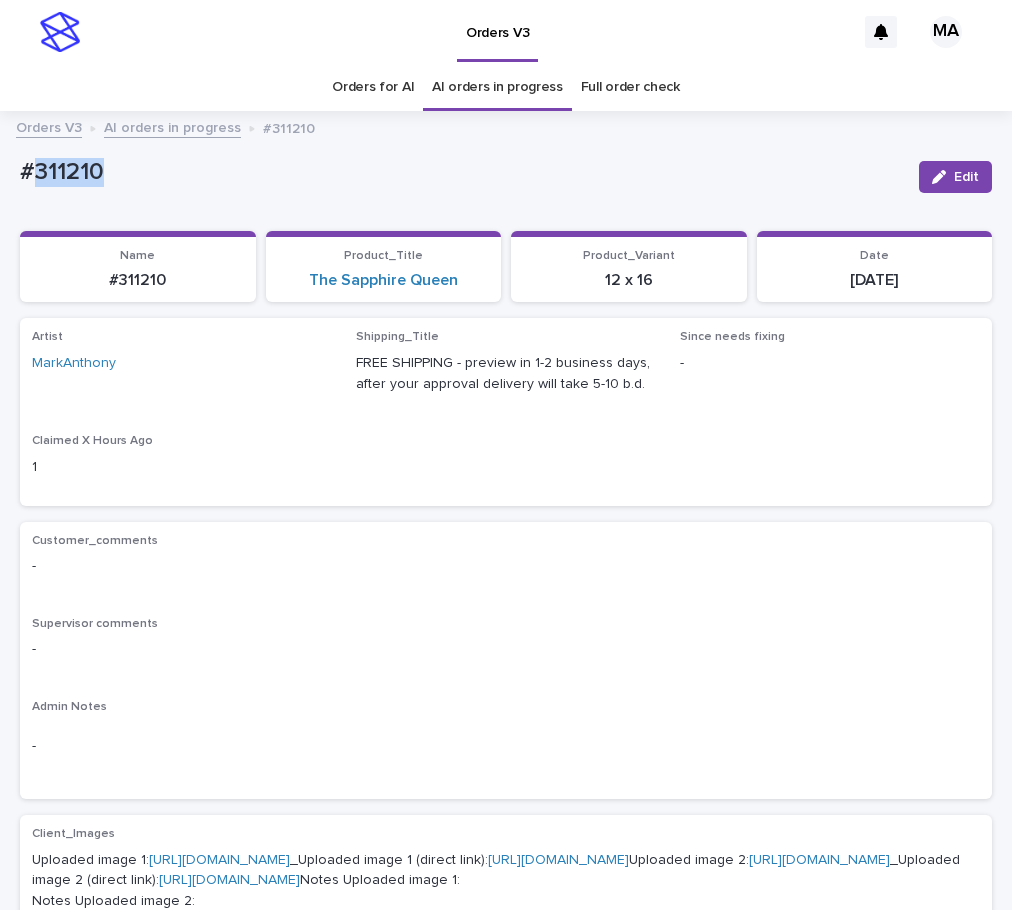 drag, startPoint x: 109, startPoint y: 182, endPoint x: 41, endPoint y: 182, distance: 68 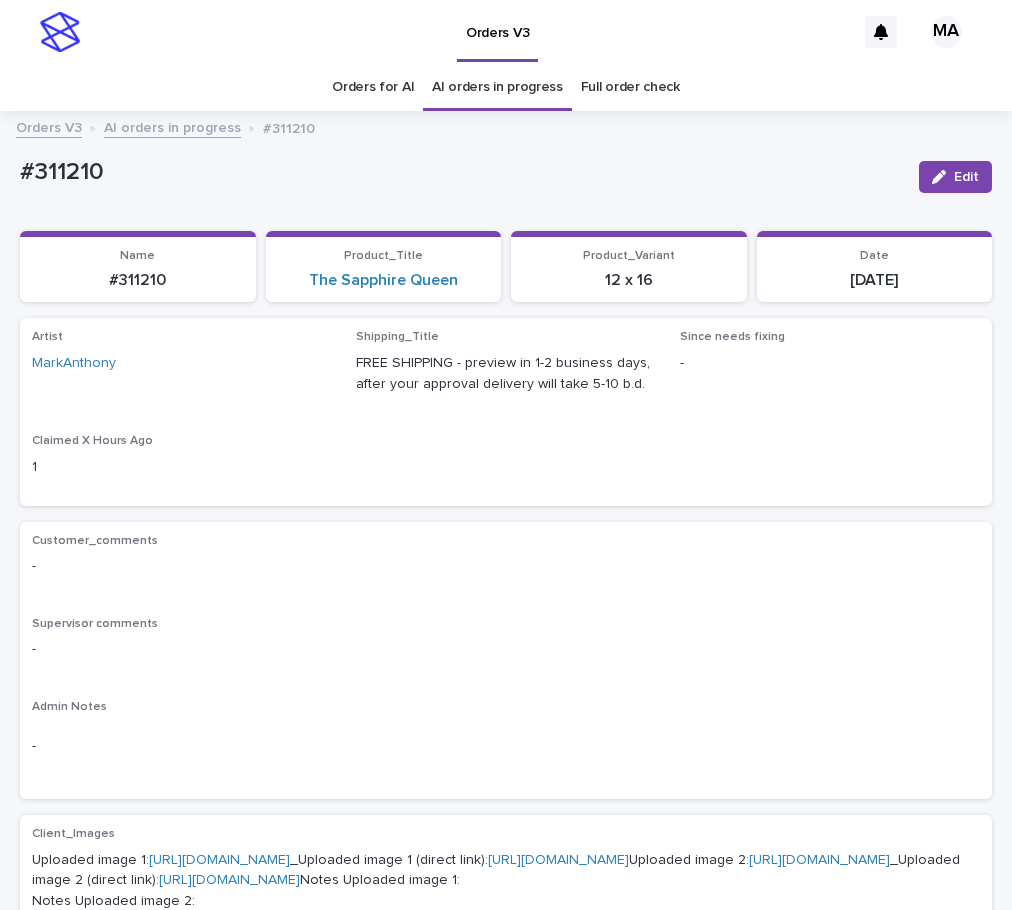 click on "#311210" at bounding box center [461, 172] 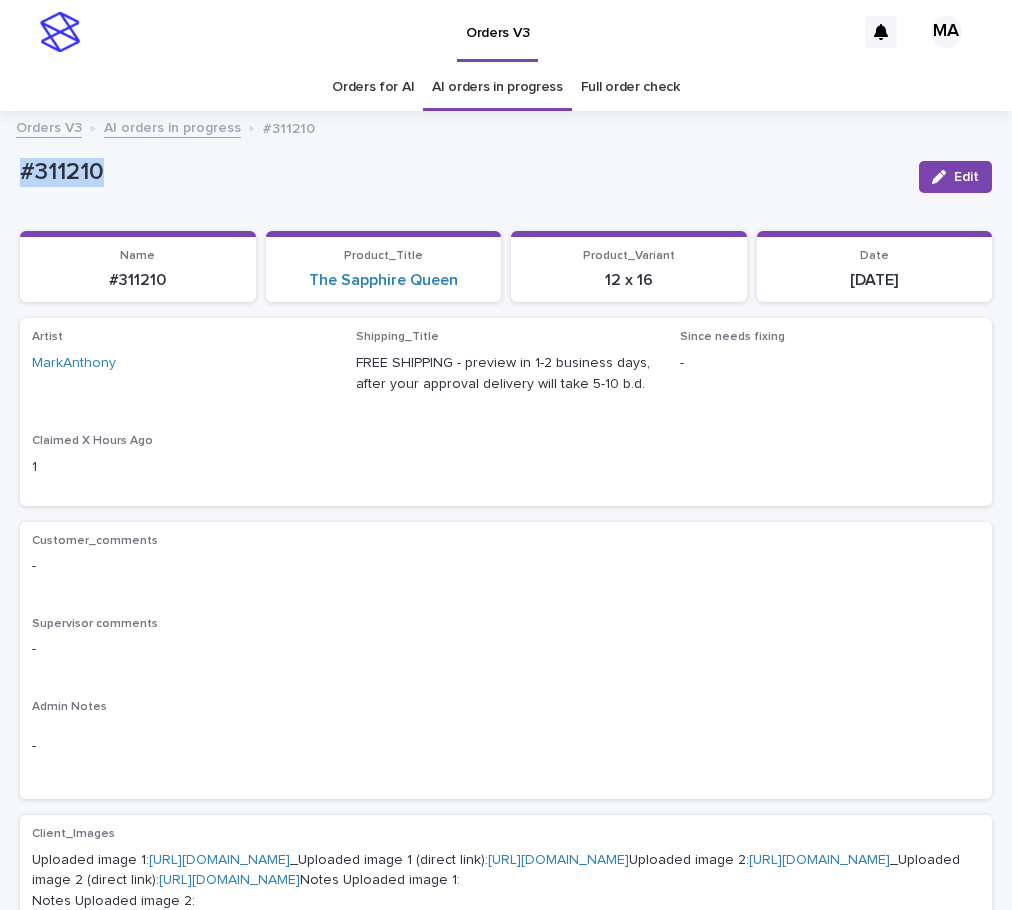 drag, startPoint x: 22, startPoint y: 175, endPoint x: 7, endPoint y: 175, distance: 15 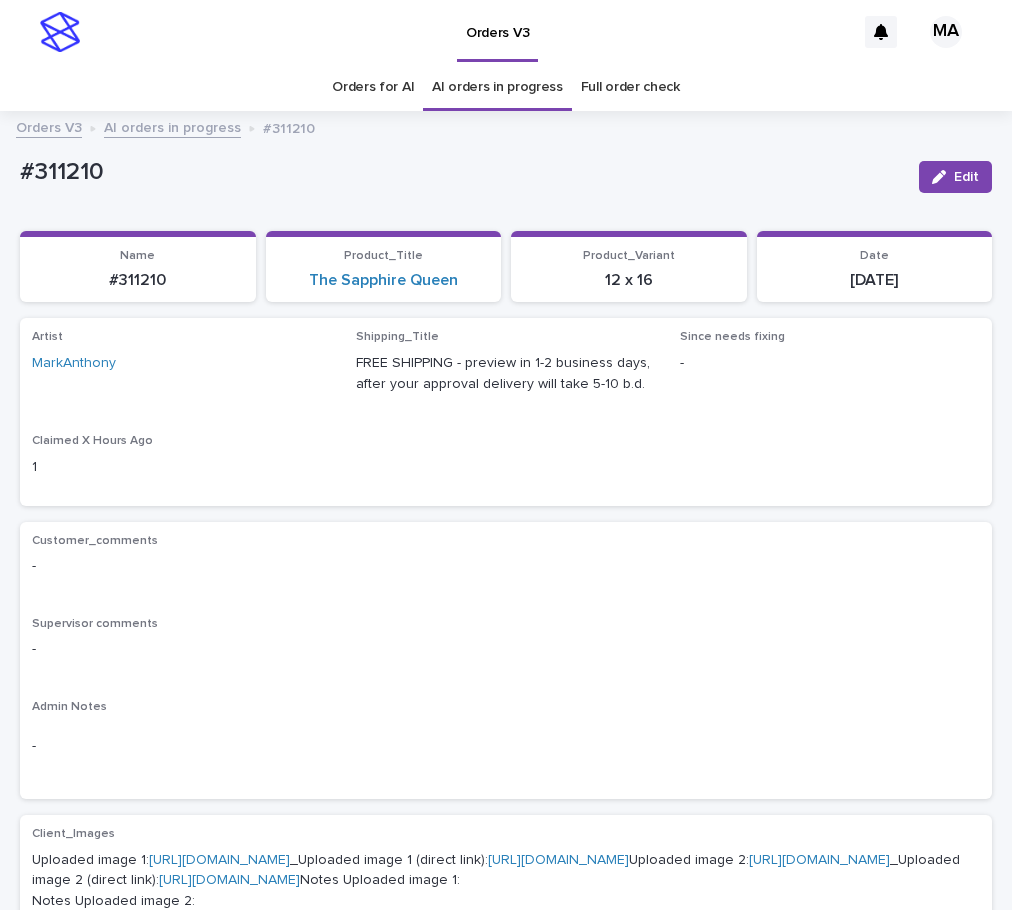 click on "-" at bounding box center (506, 566) 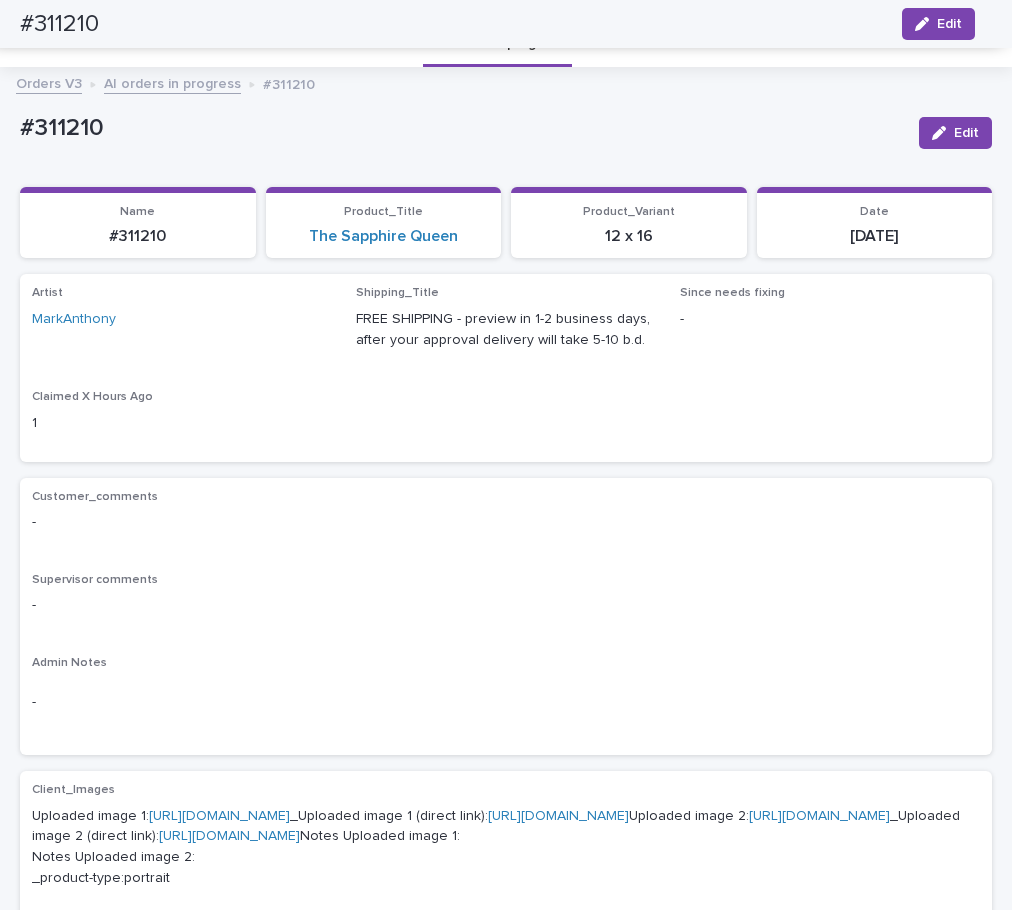 scroll, scrollTop: 0, scrollLeft: 0, axis: both 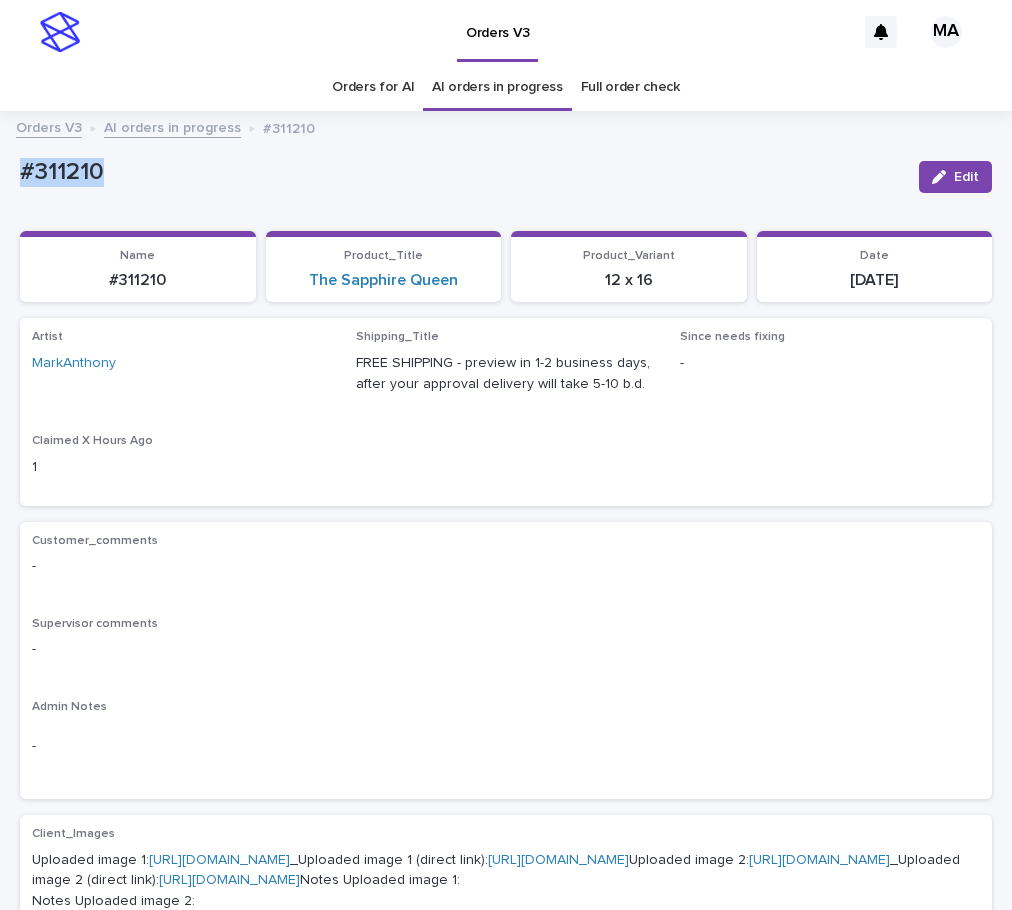 drag, startPoint x: 84, startPoint y: 185, endPoint x: -43, endPoint y: 192, distance: 127.192764 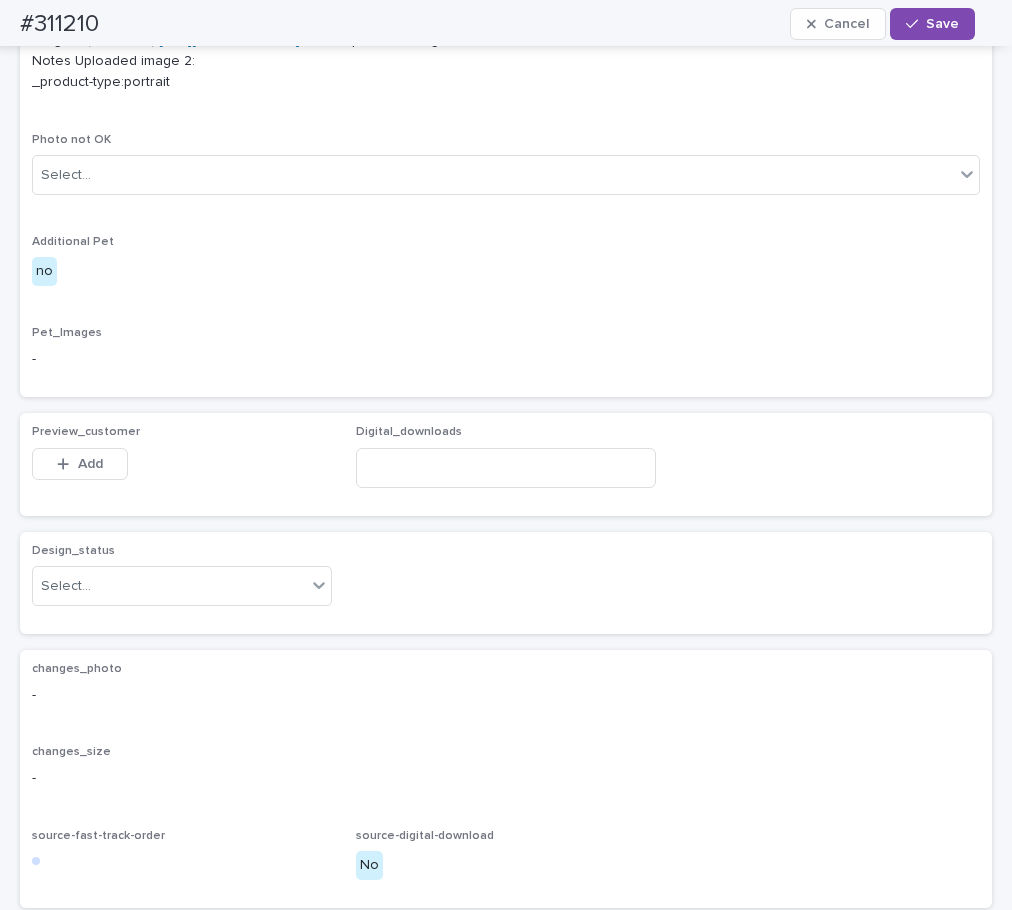 scroll, scrollTop: 1176, scrollLeft: 0, axis: vertical 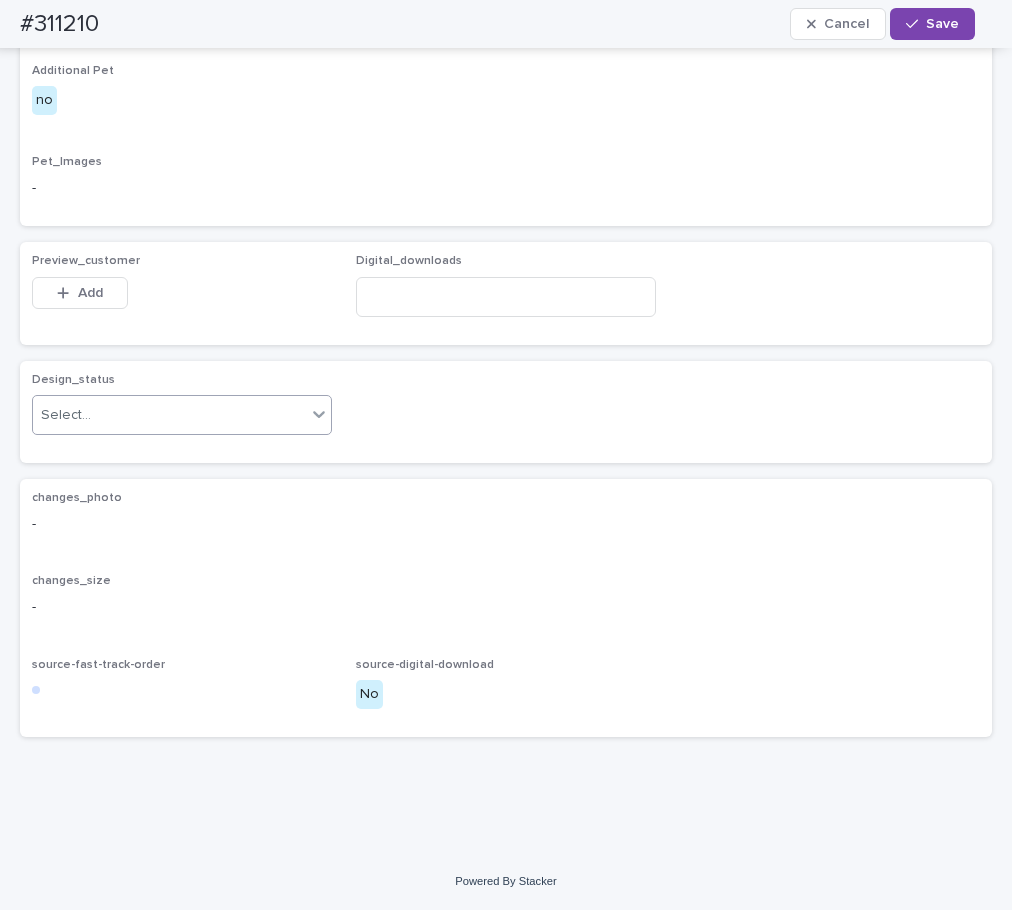 click on "Select..." at bounding box center (169, 415) 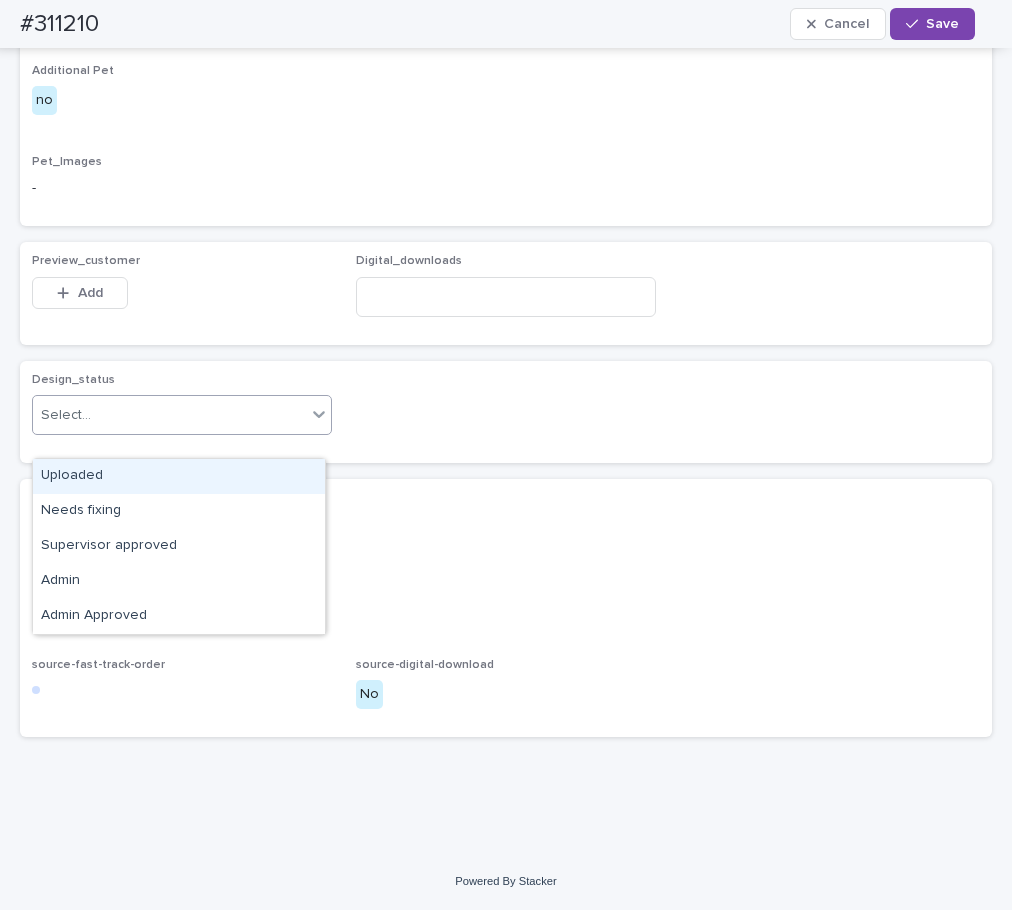 click on "Uploaded" at bounding box center (179, 476) 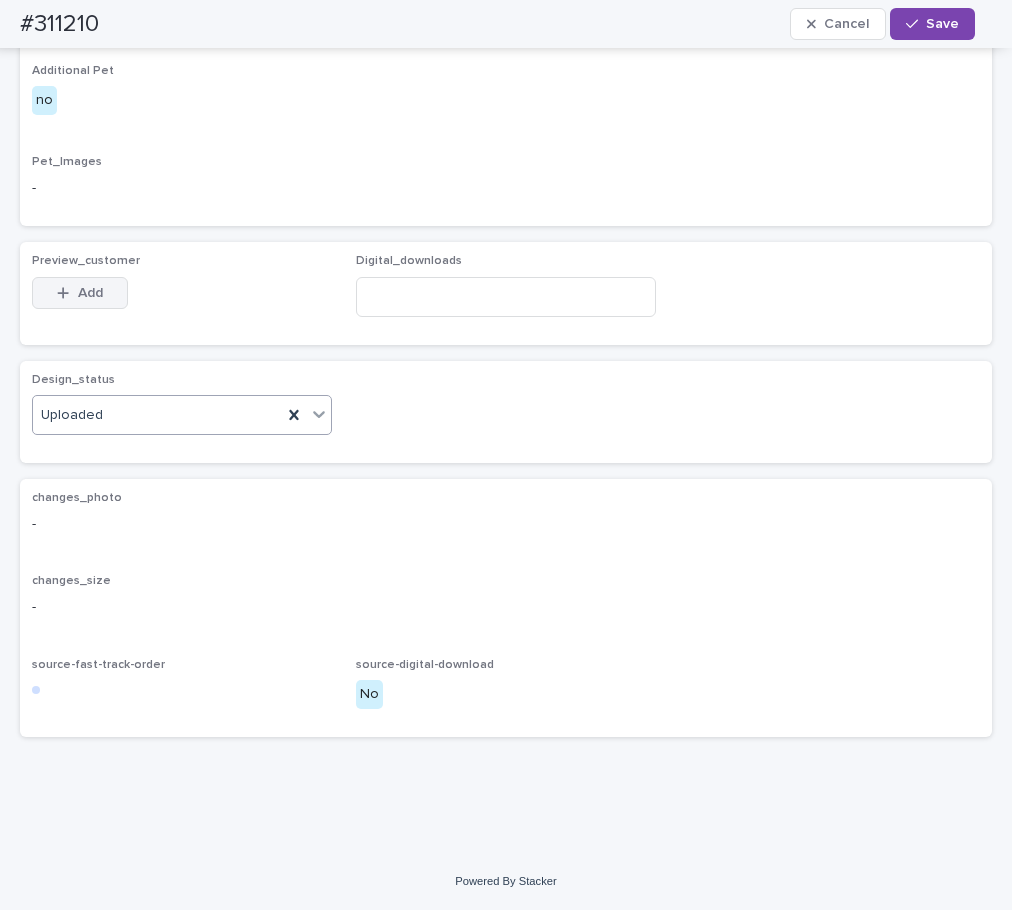 click on "Add" at bounding box center (90, 293) 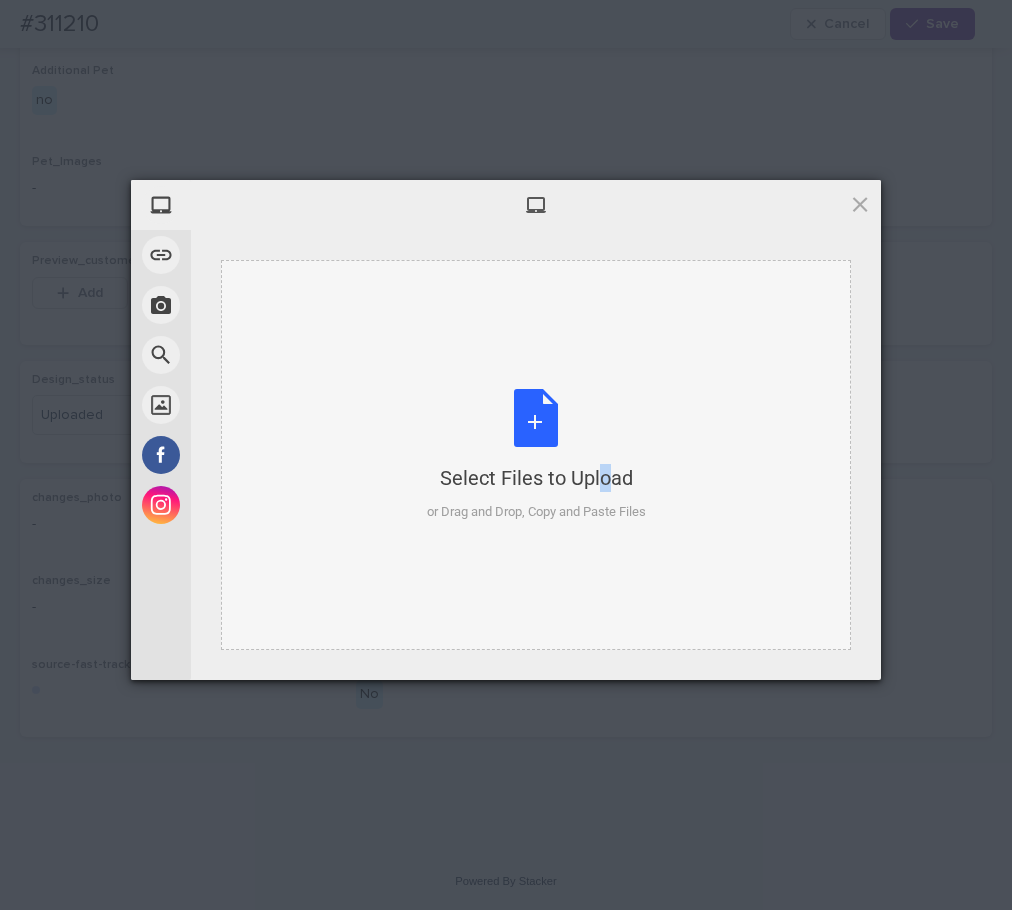 click on "Select Files to Upload
or Drag and Drop, Copy and Paste Files" at bounding box center (536, 455) 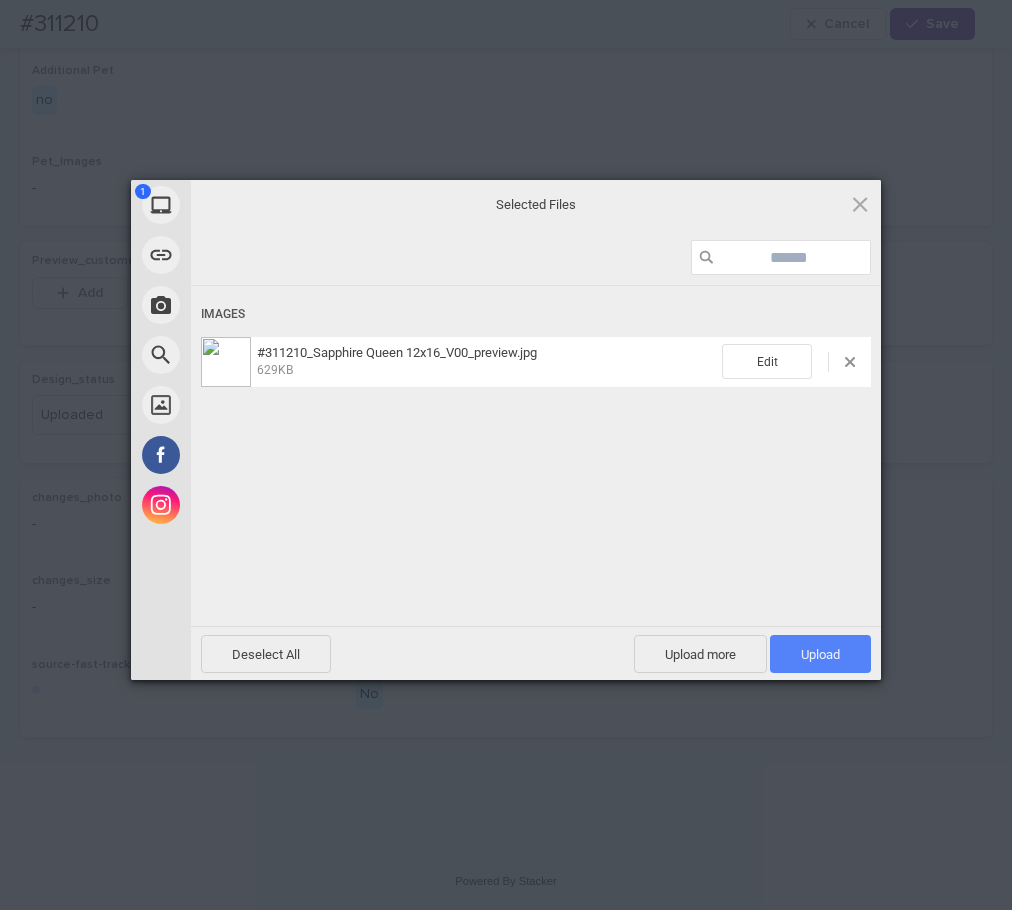 click on "Upload
1" at bounding box center (820, 654) 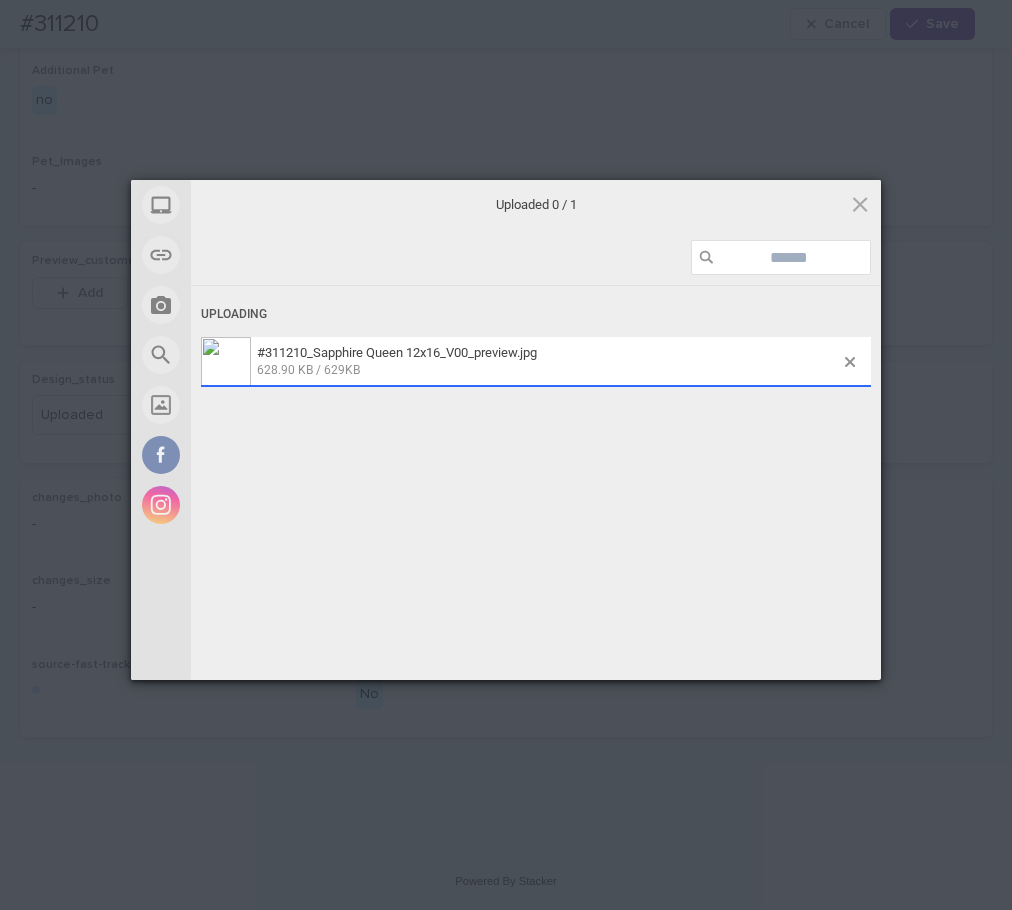 scroll, scrollTop: 1176, scrollLeft: 0, axis: vertical 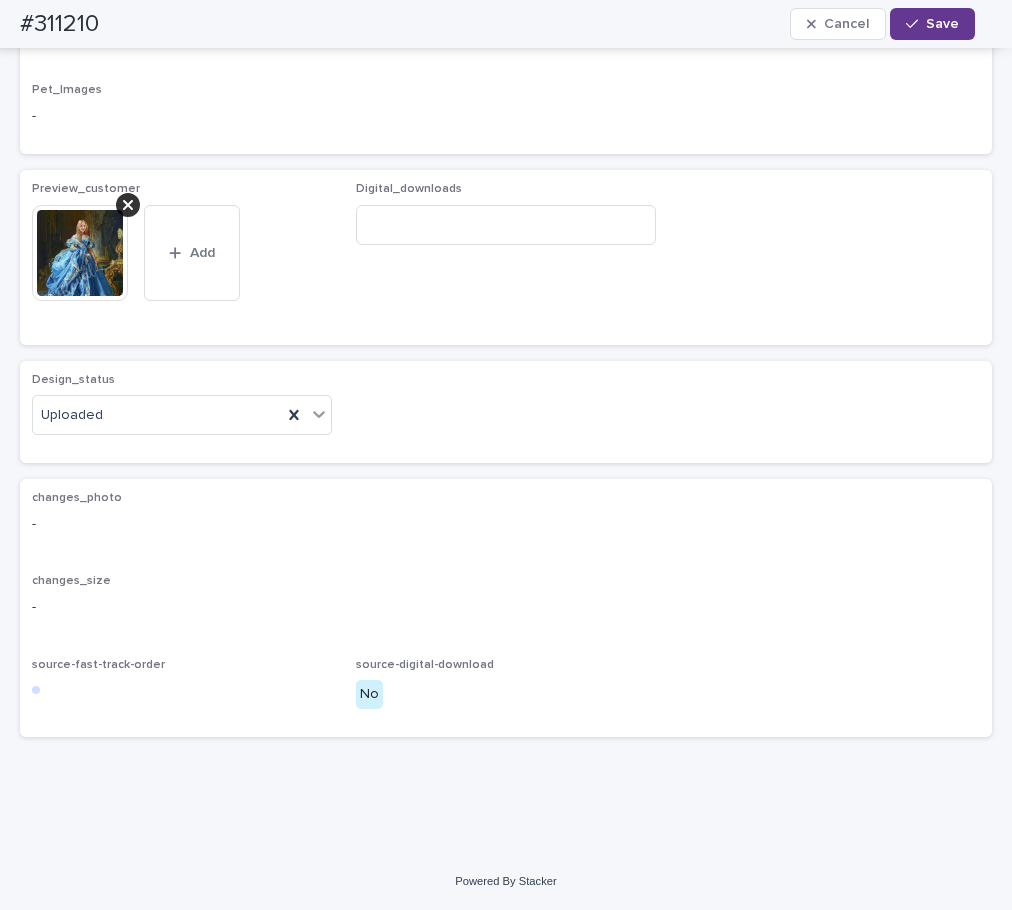 click on "Save" at bounding box center [932, 24] 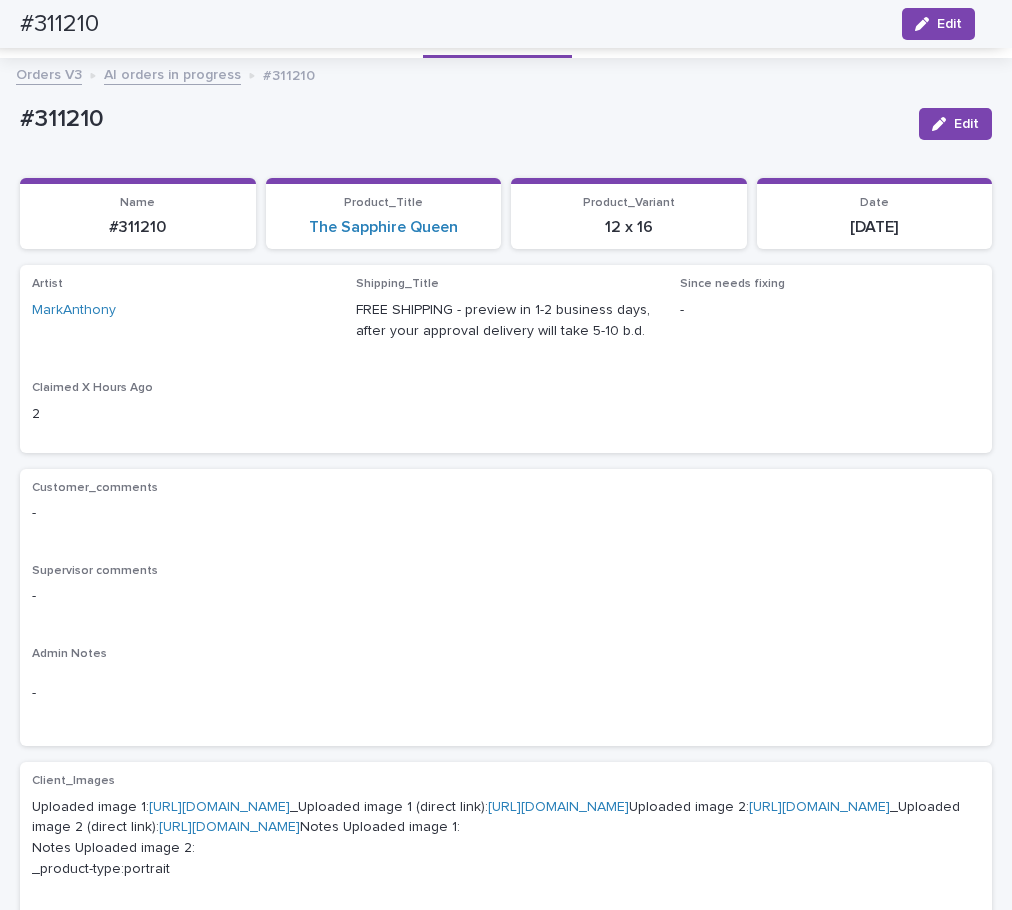 scroll, scrollTop: 0, scrollLeft: 0, axis: both 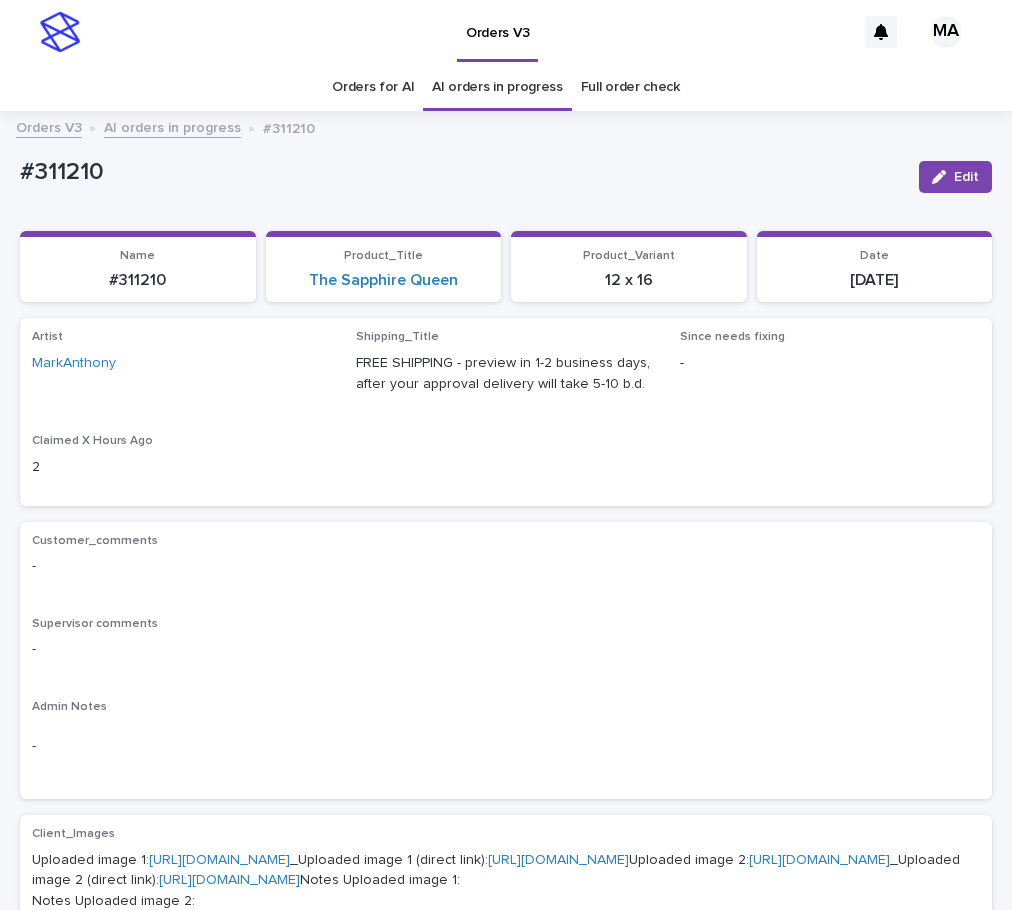 click on "AI orders in progress" at bounding box center (172, 126) 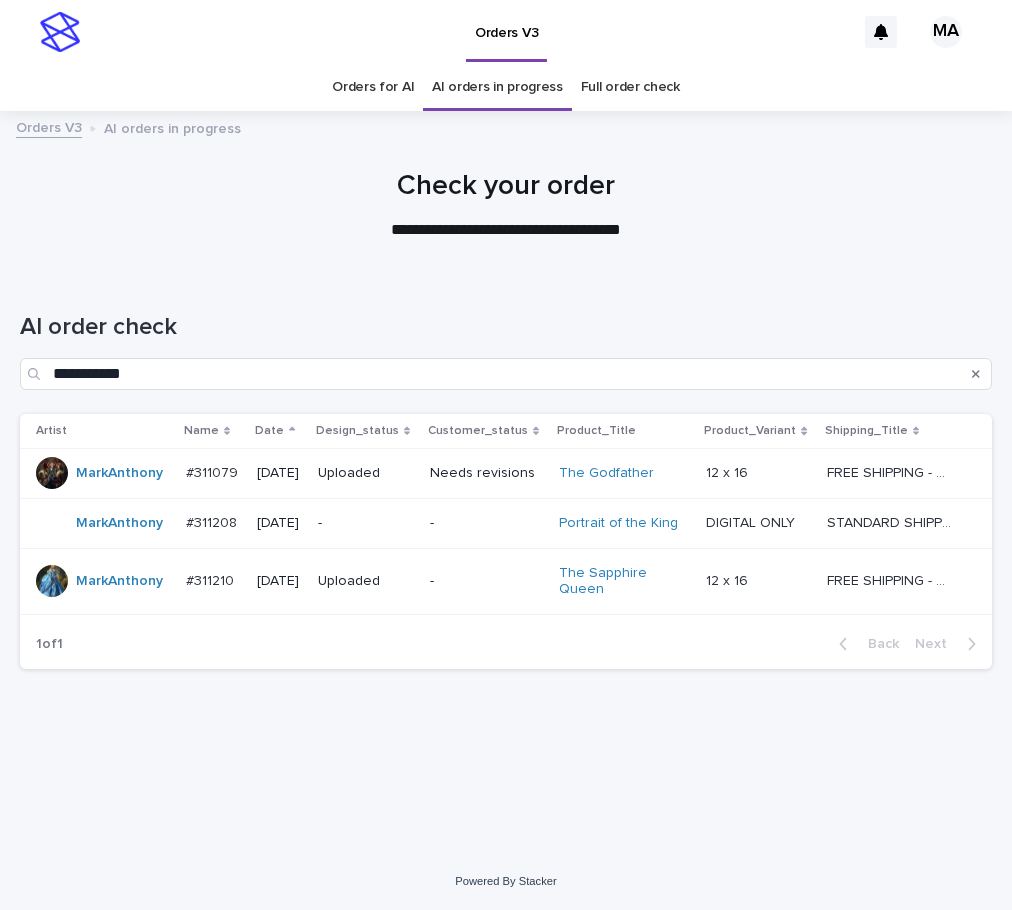 click on "-" at bounding box center [486, 523] 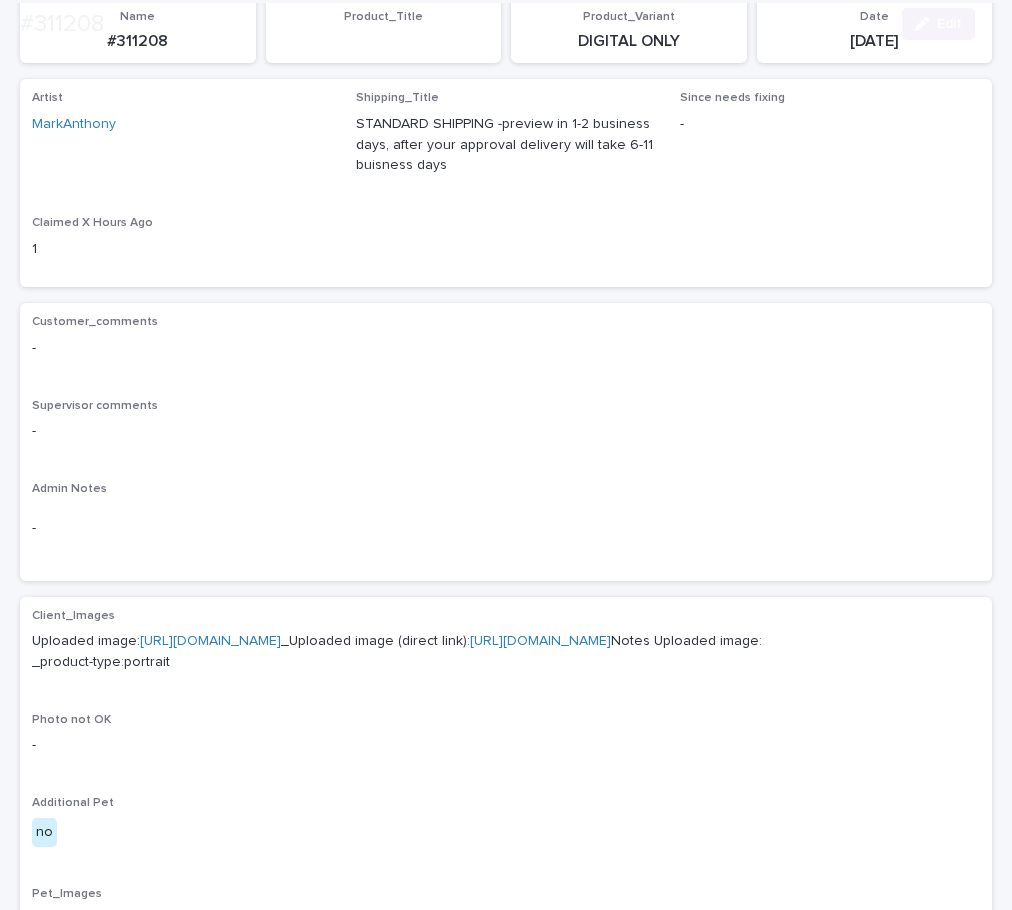 scroll, scrollTop: 336, scrollLeft: 0, axis: vertical 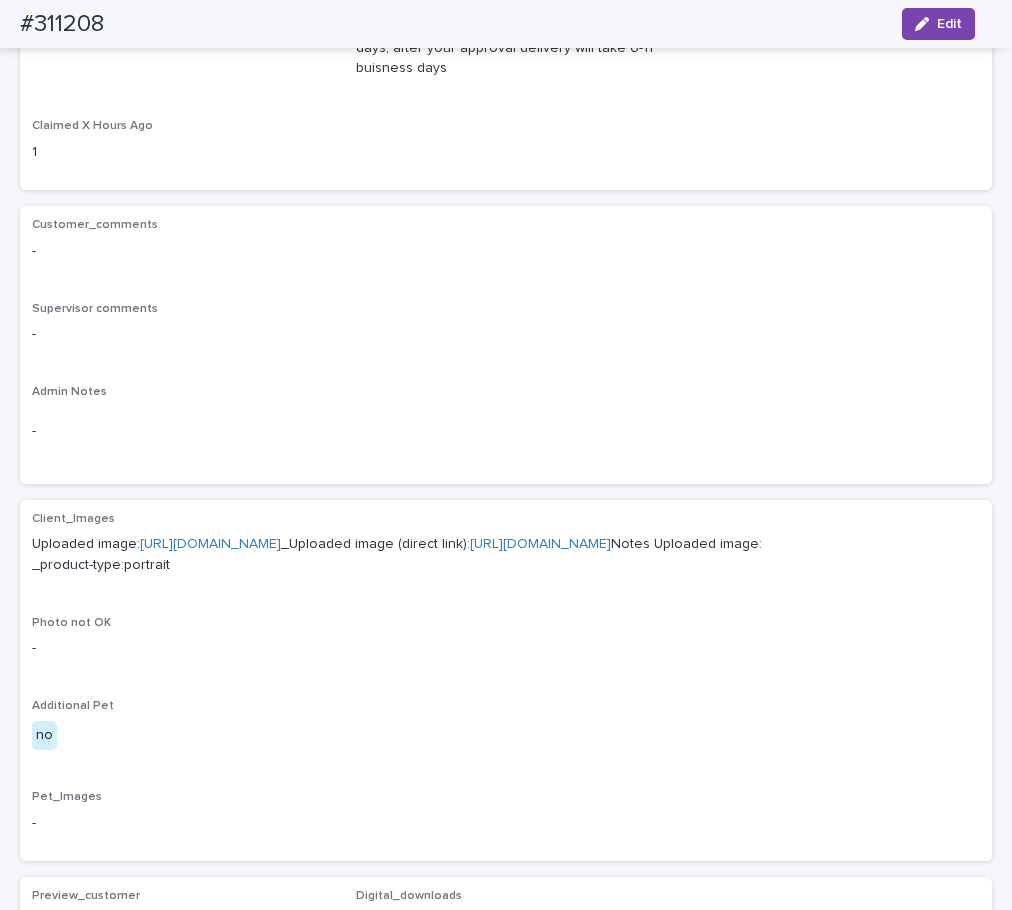 click on "[URL][DOMAIN_NAME]" at bounding box center (210, 544) 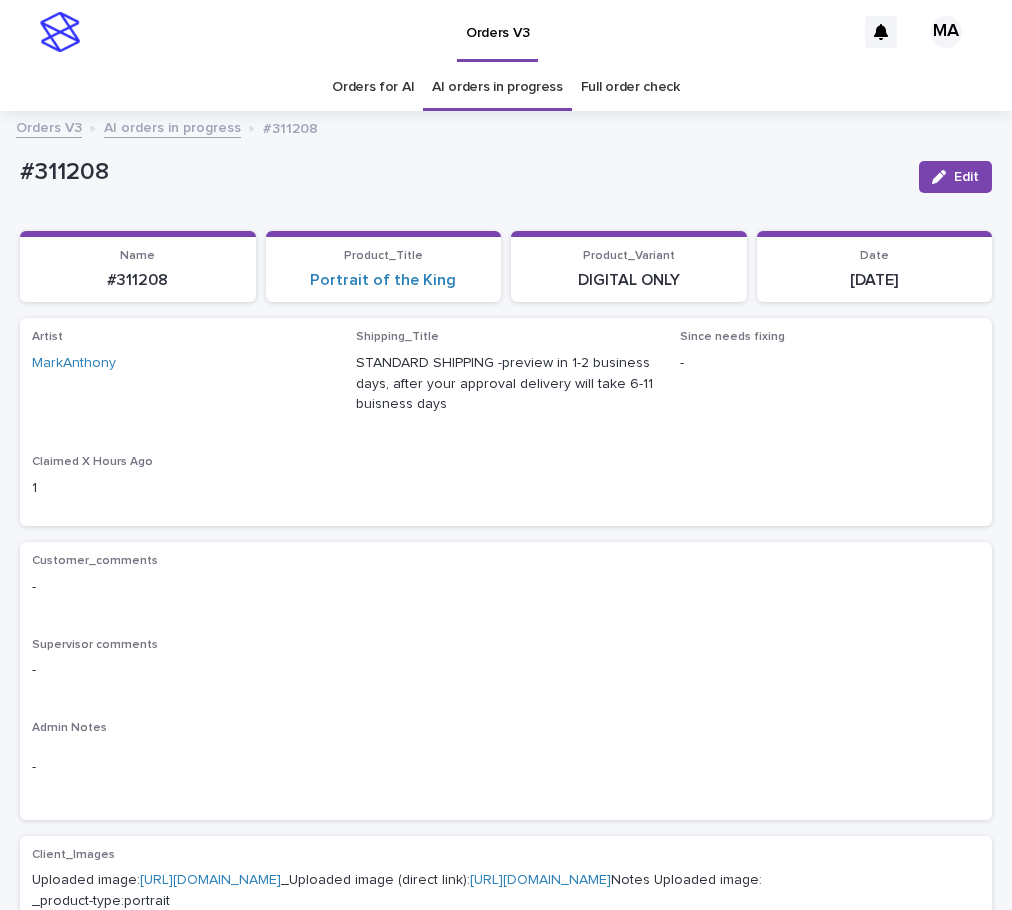 click on "MarkAnthony" at bounding box center [182, 363] 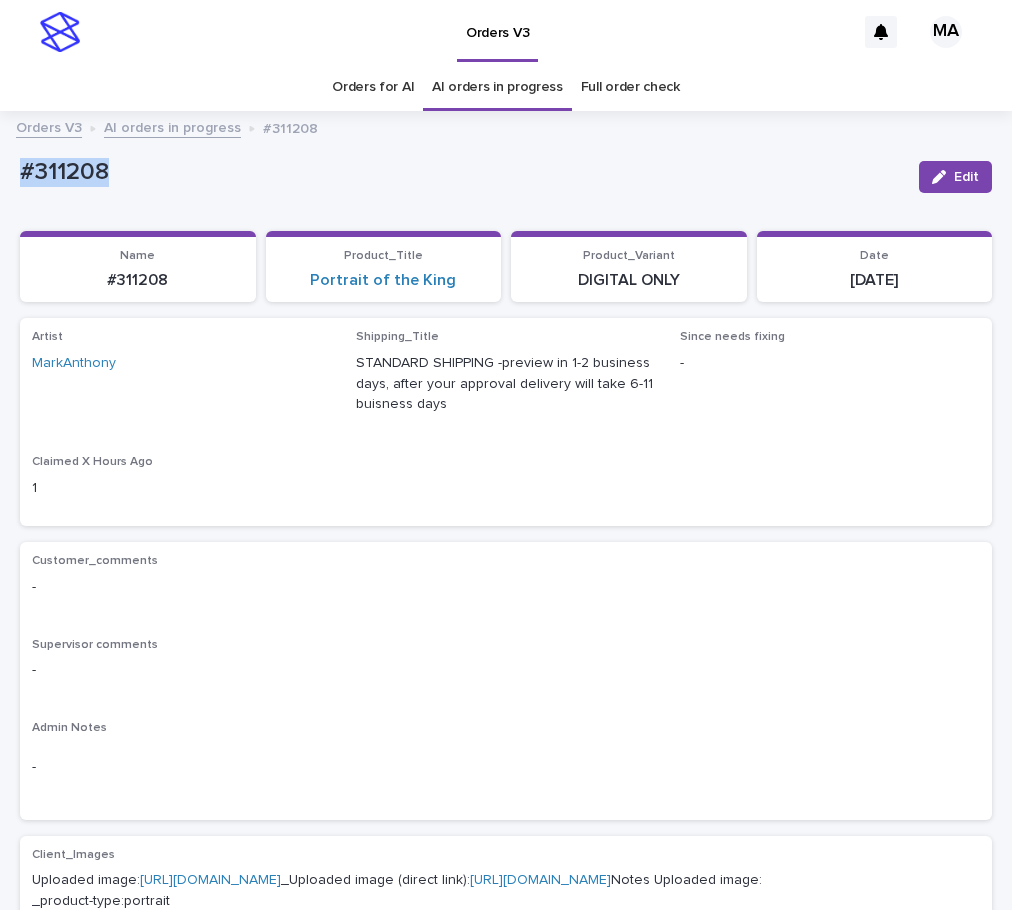 drag, startPoint x: 154, startPoint y: 174, endPoint x: -27, endPoint y: 174, distance: 181 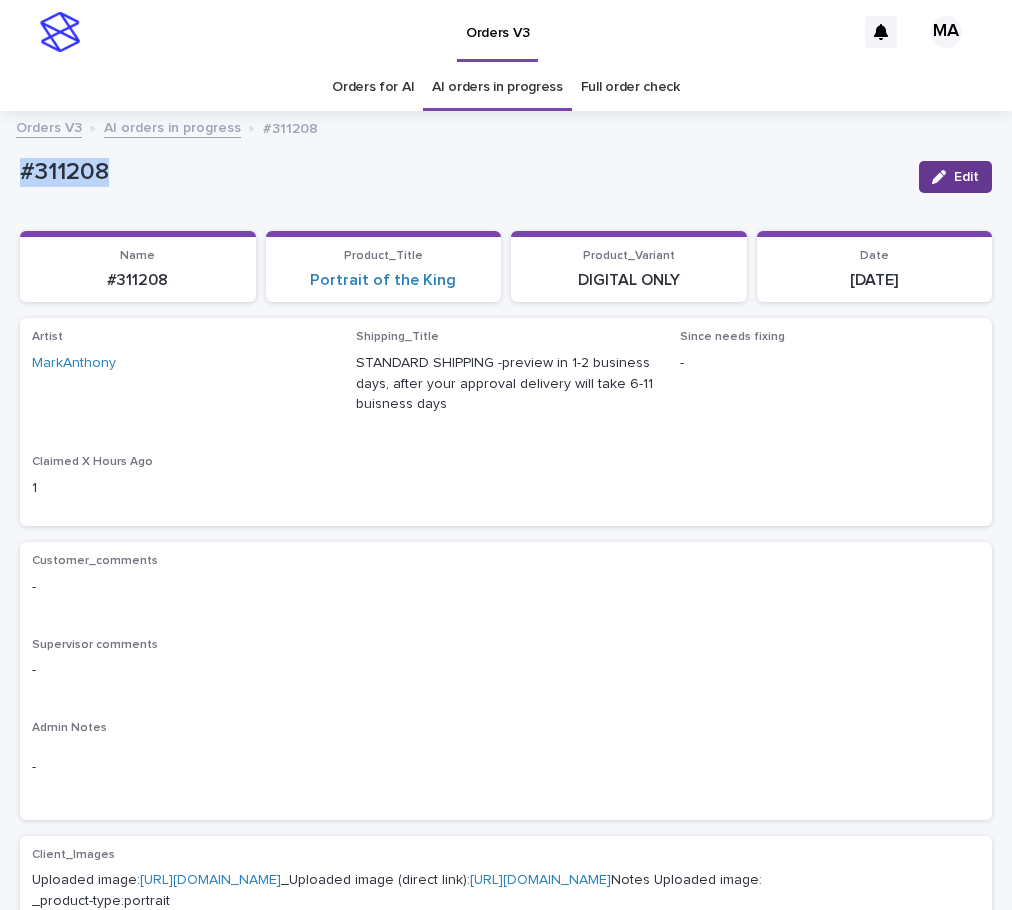click on "Edit" at bounding box center (955, 177) 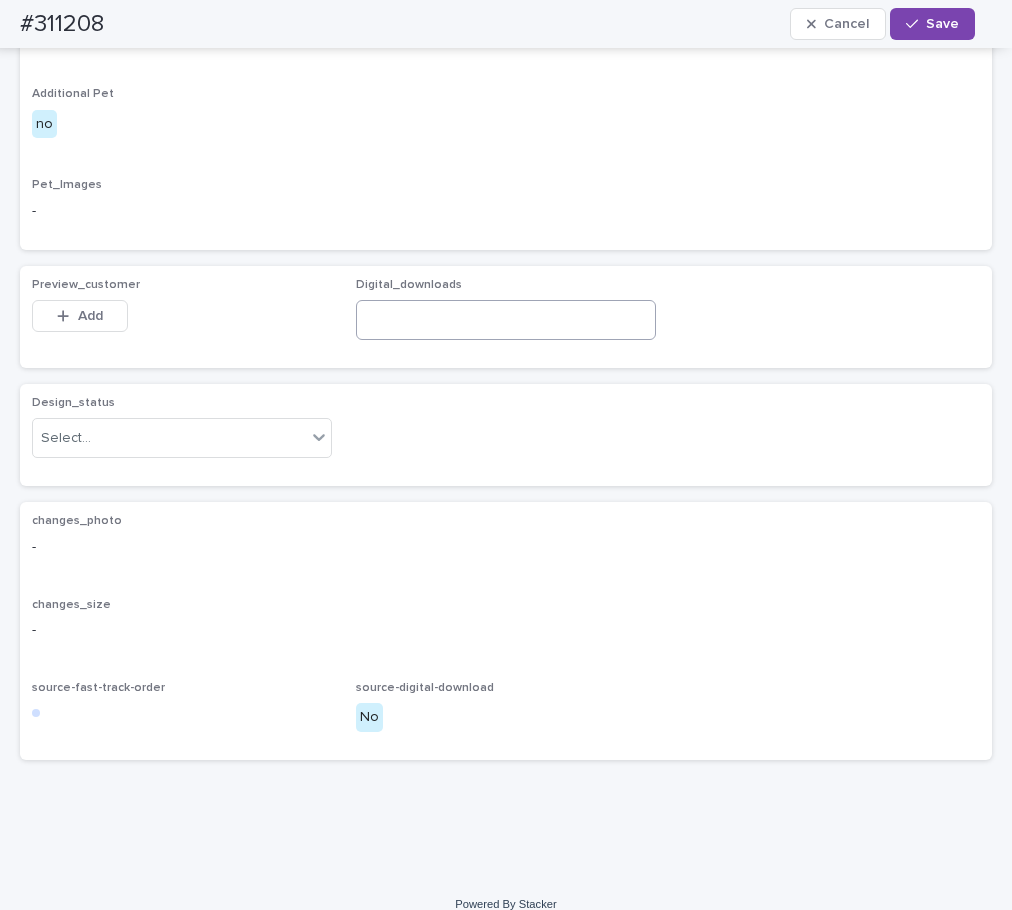 scroll, scrollTop: 1008, scrollLeft: 0, axis: vertical 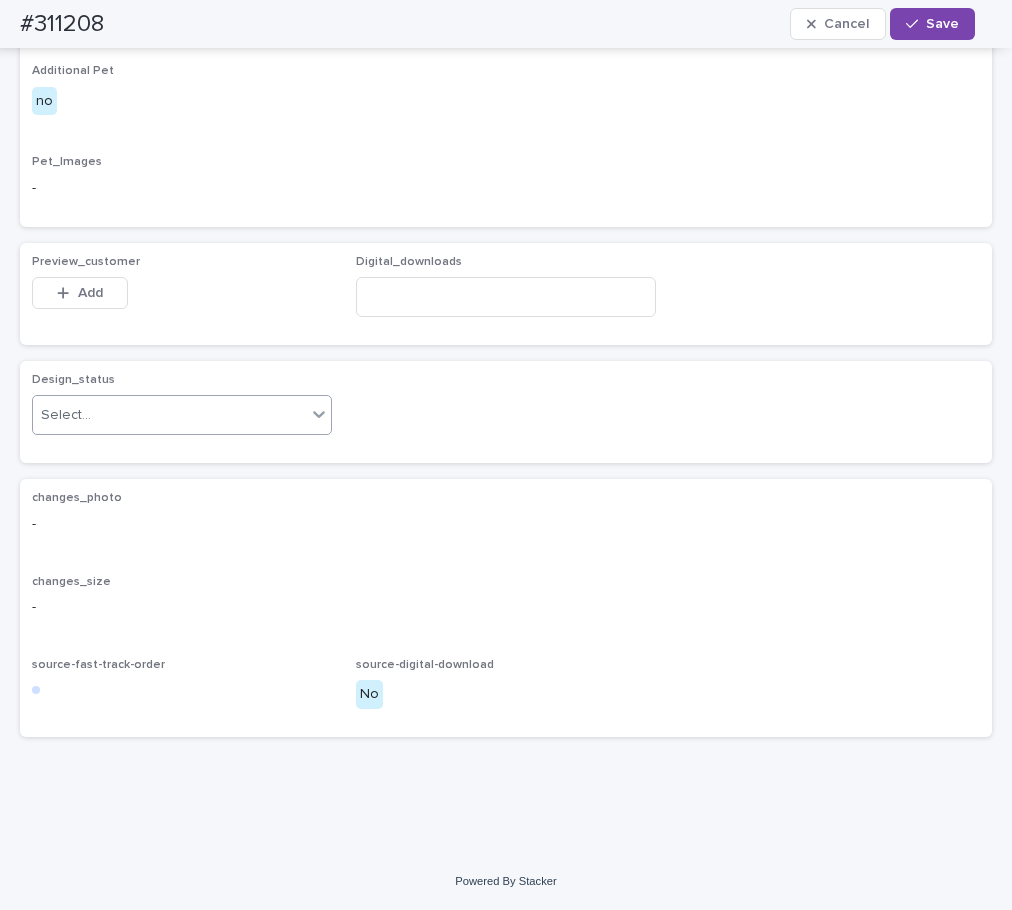 click on "Select..." at bounding box center [169, 415] 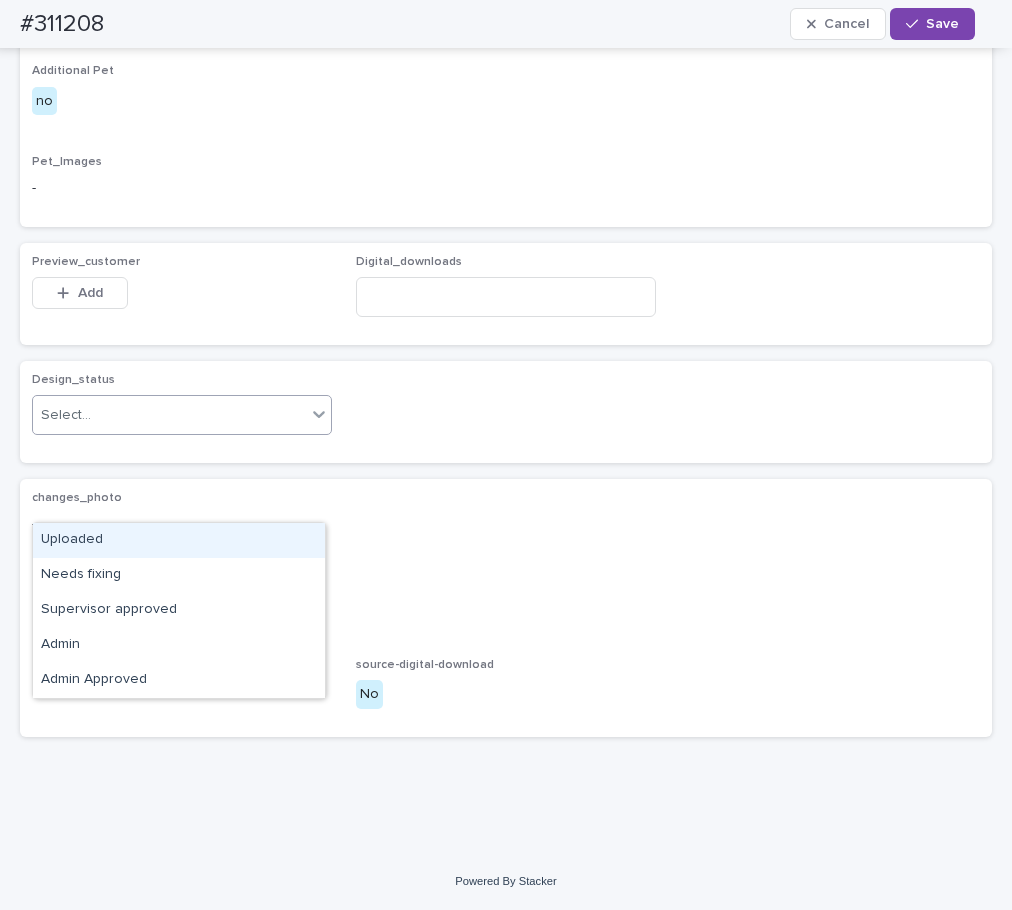 click on "Uploaded" at bounding box center (179, 540) 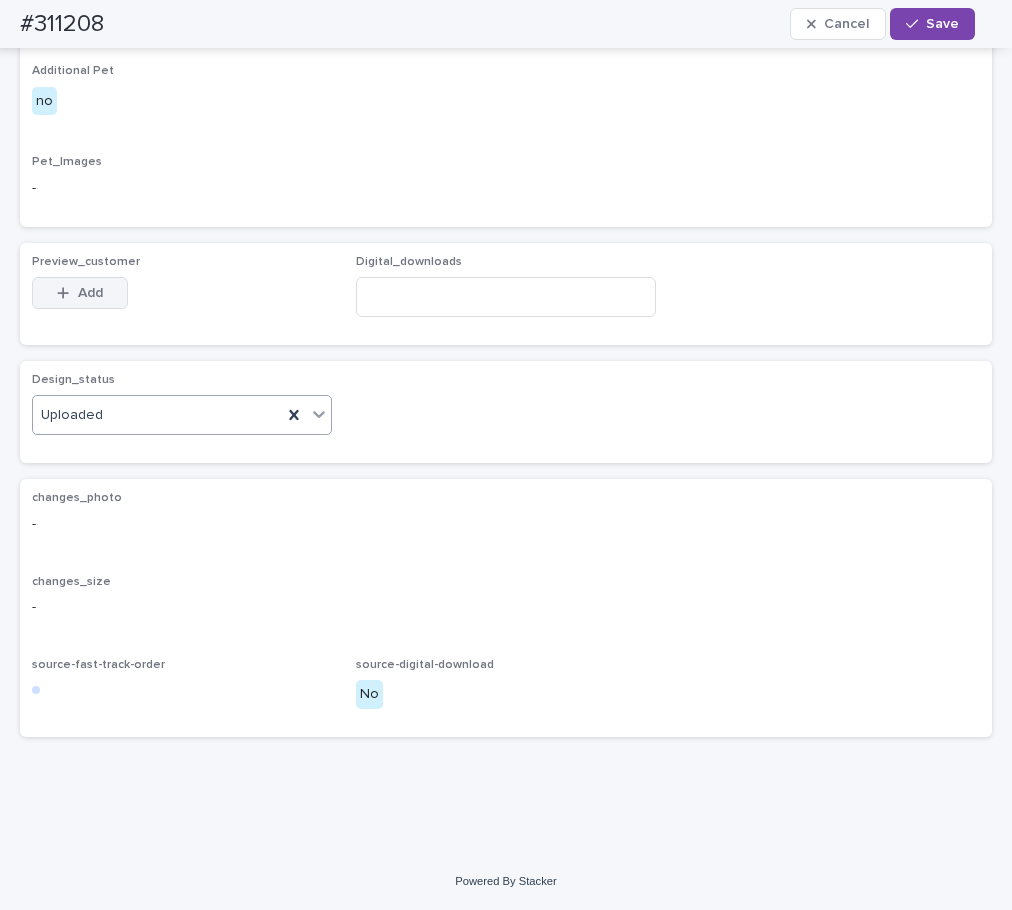 click on "Add" at bounding box center [90, 293] 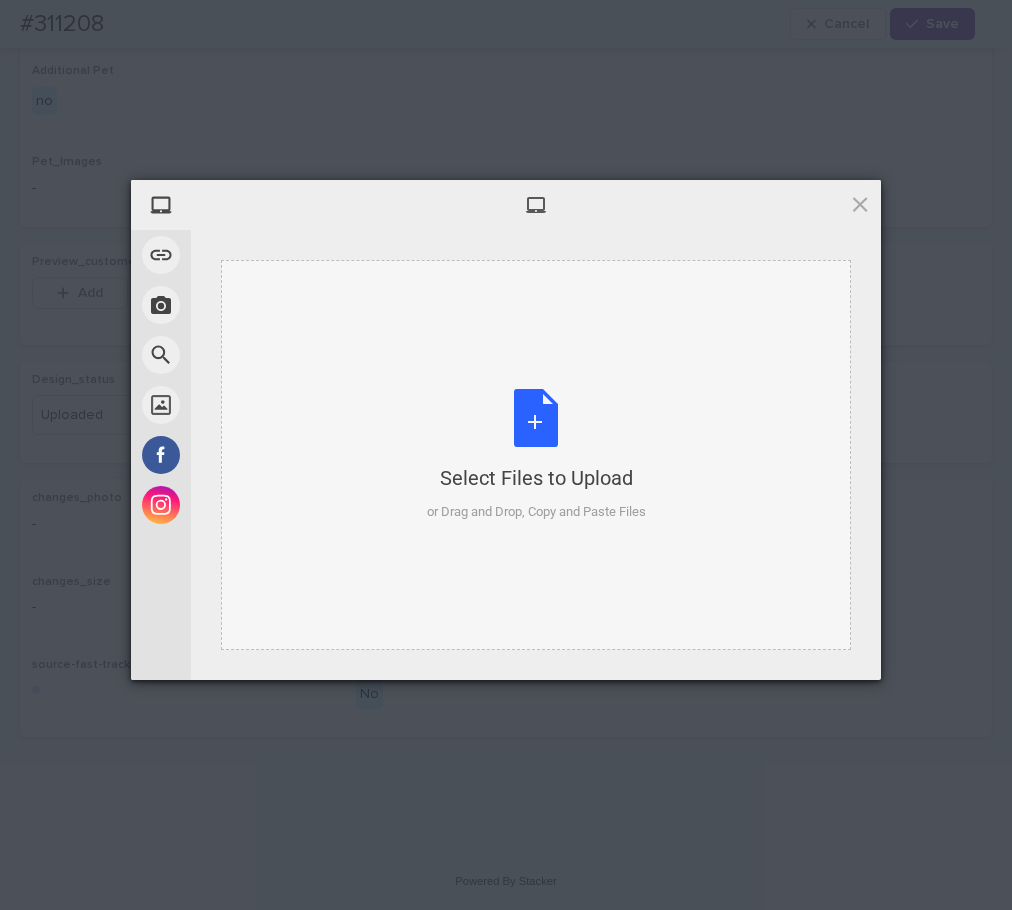 click on "Select Files to Upload
or Drag and Drop, Copy and Paste Files" at bounding box center [536, 455] 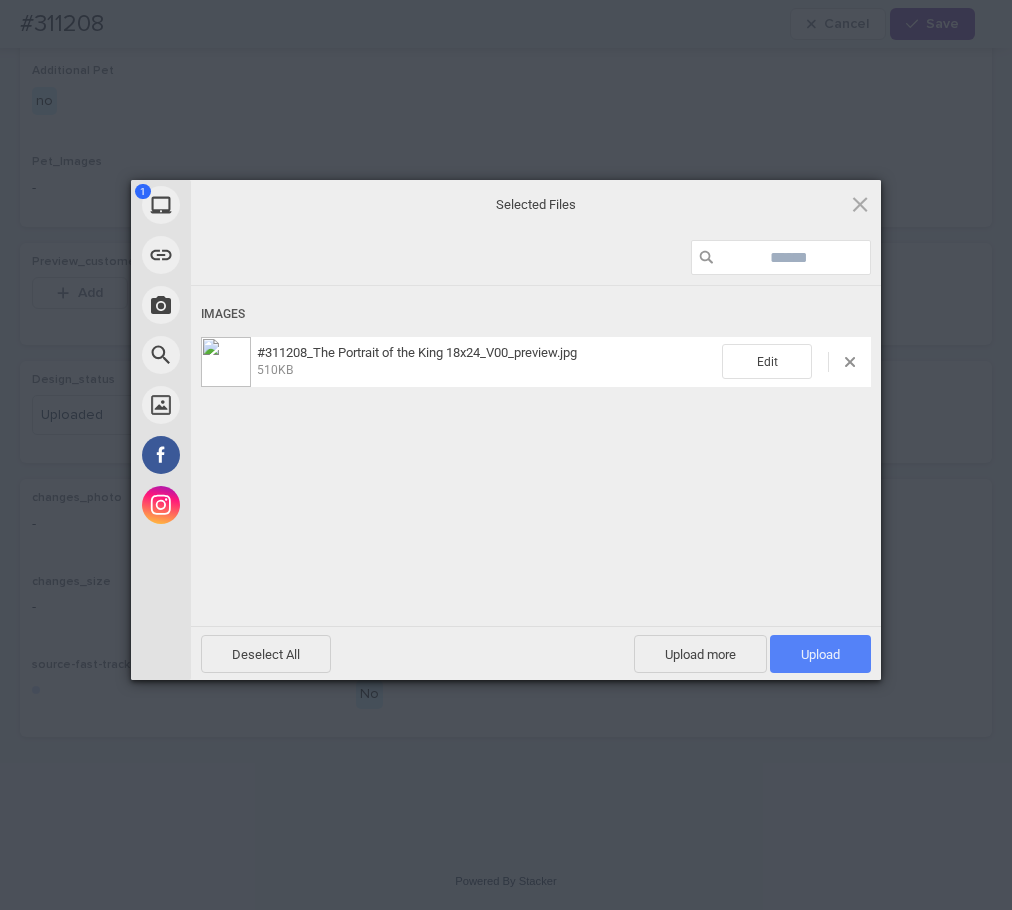 click on "Upload
1" at bounding box center (820, 654) 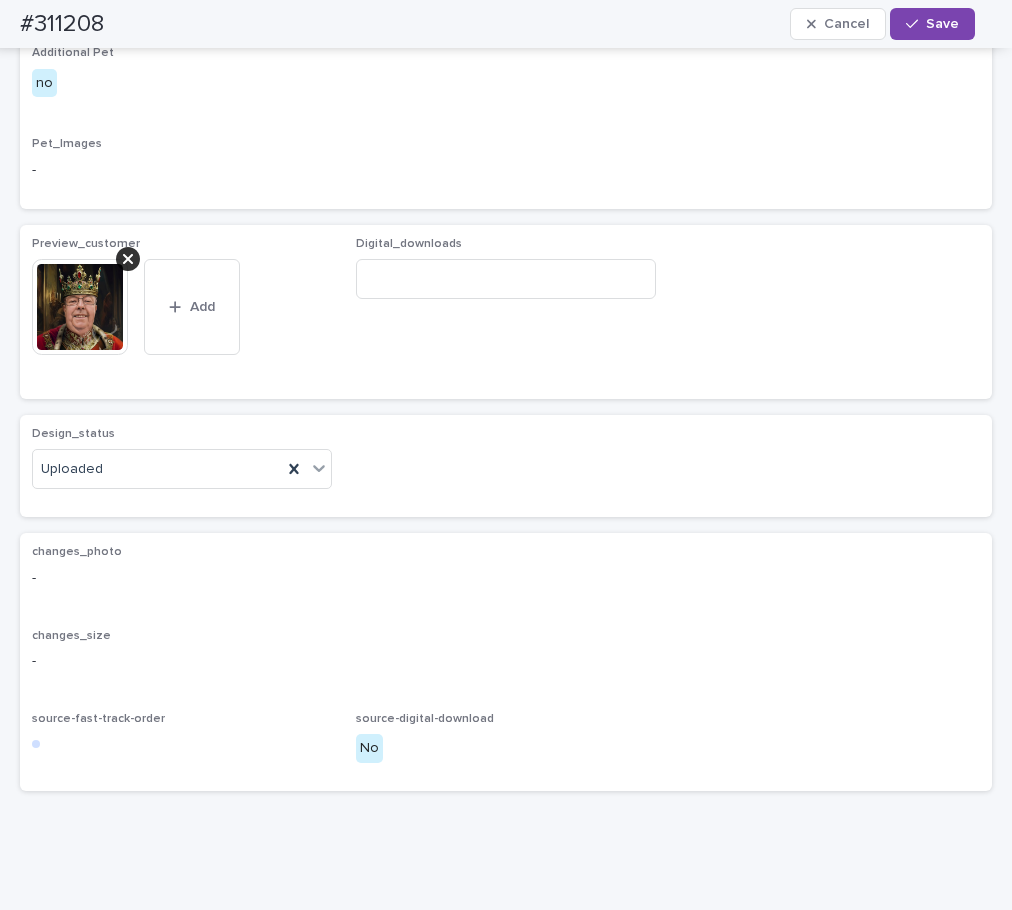 scroll, scrollTop: 1008, scrollLeft: 0, axis: vertical 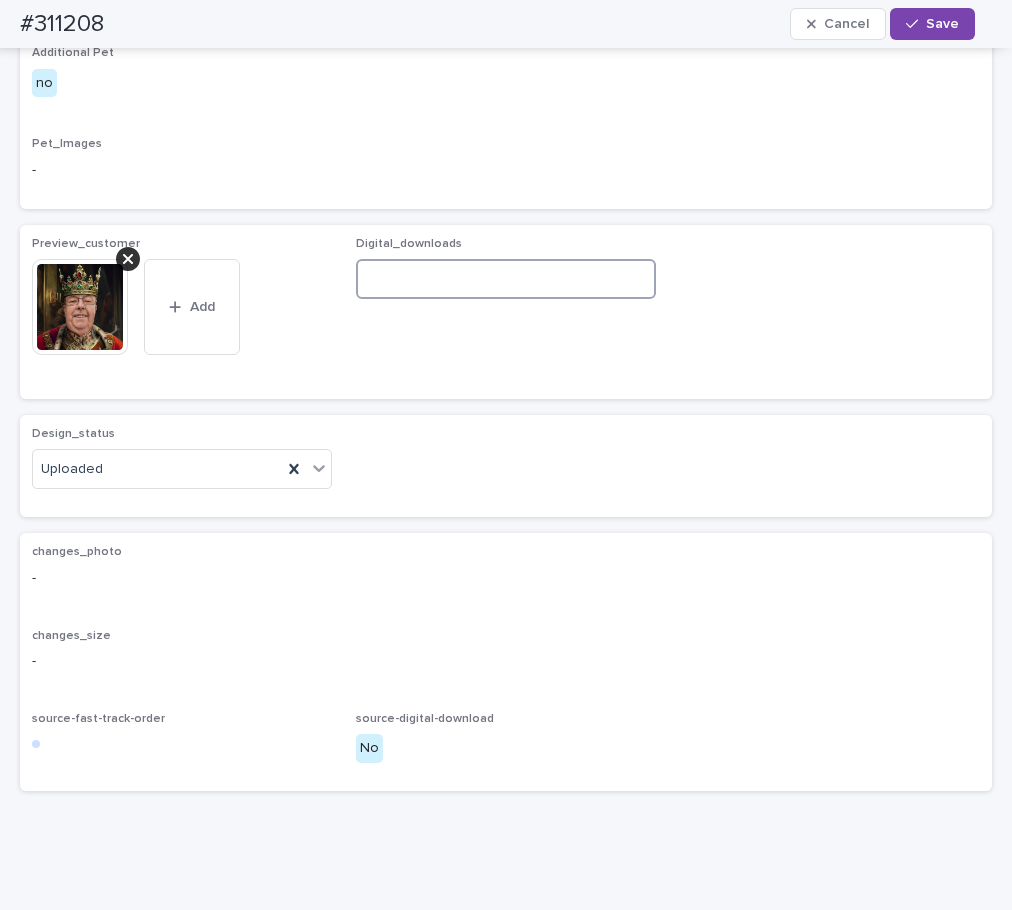 click at bounding box center [506, 279] 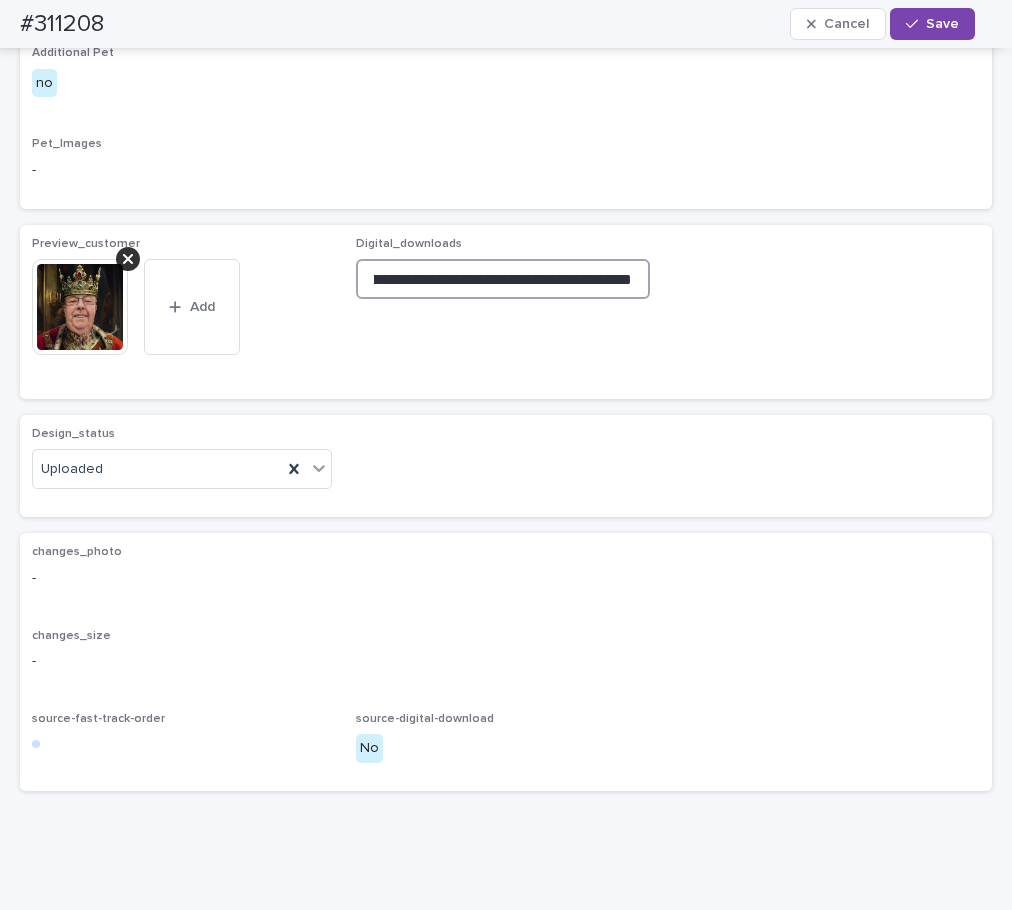 type on "**********" 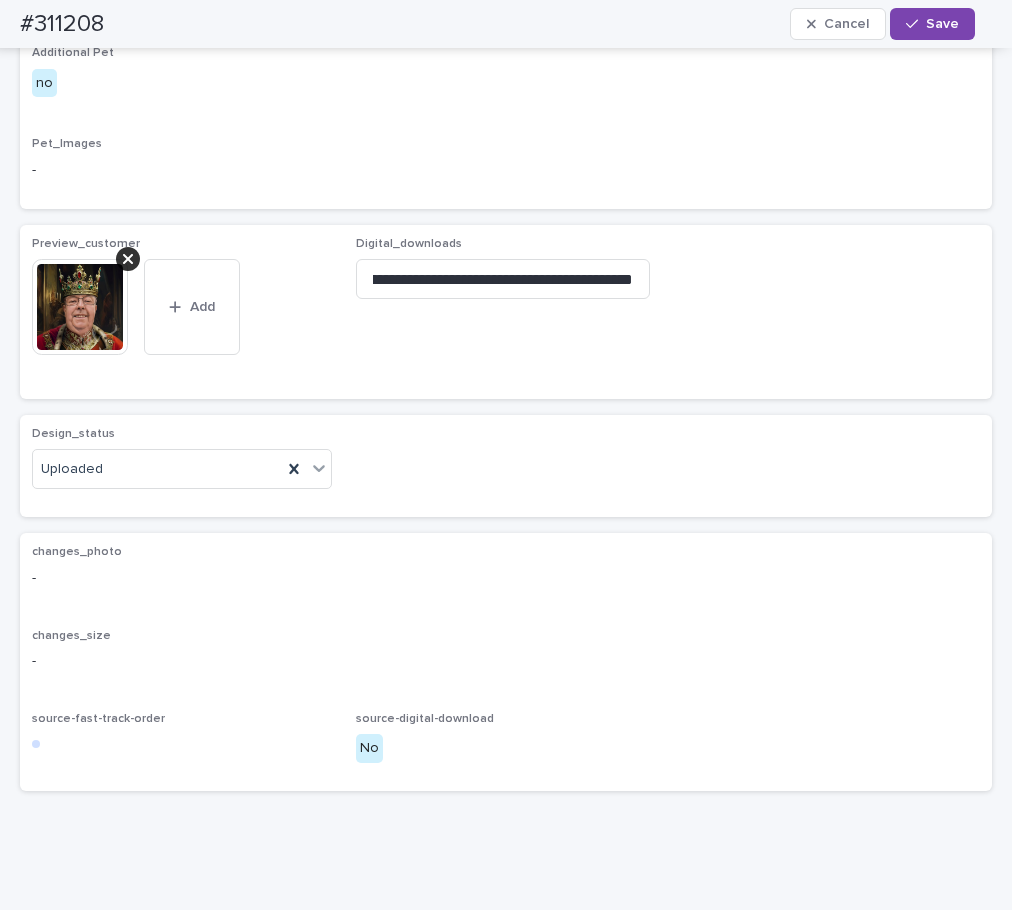 click on "**********" at bounding box center [506, 312] 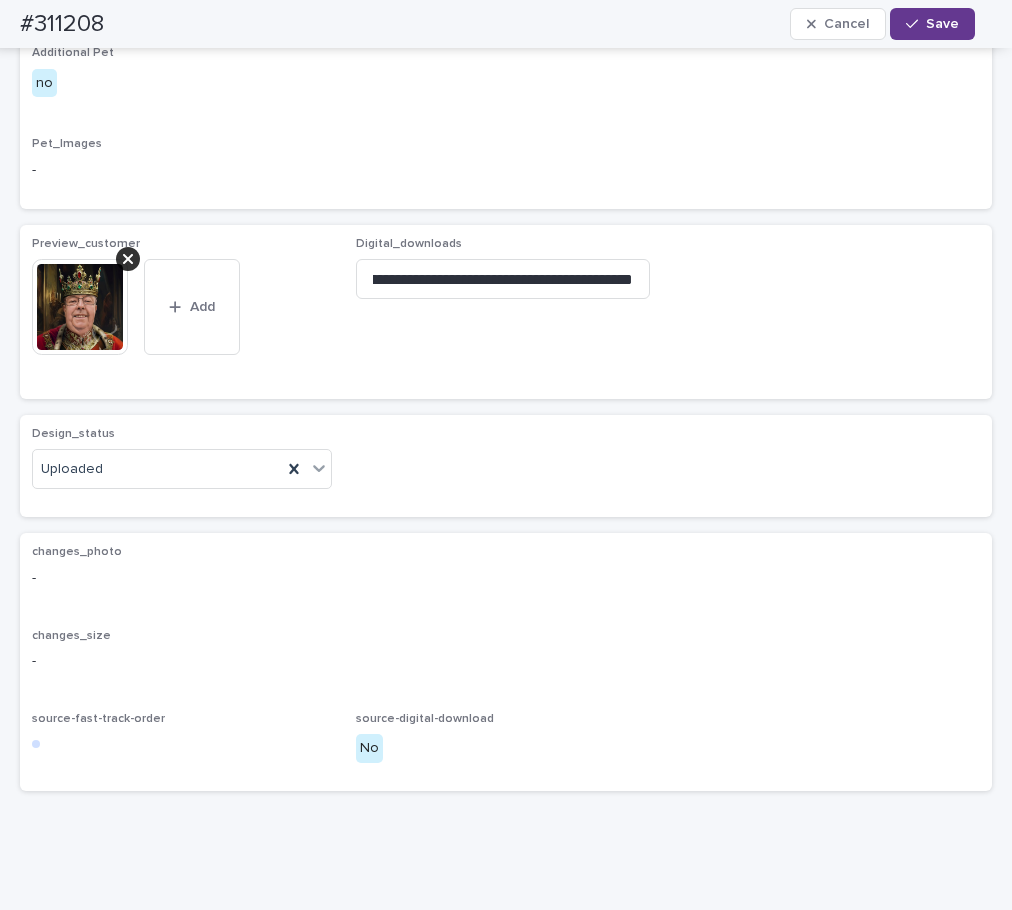 click on "Save" at bounding box center (932, 24) 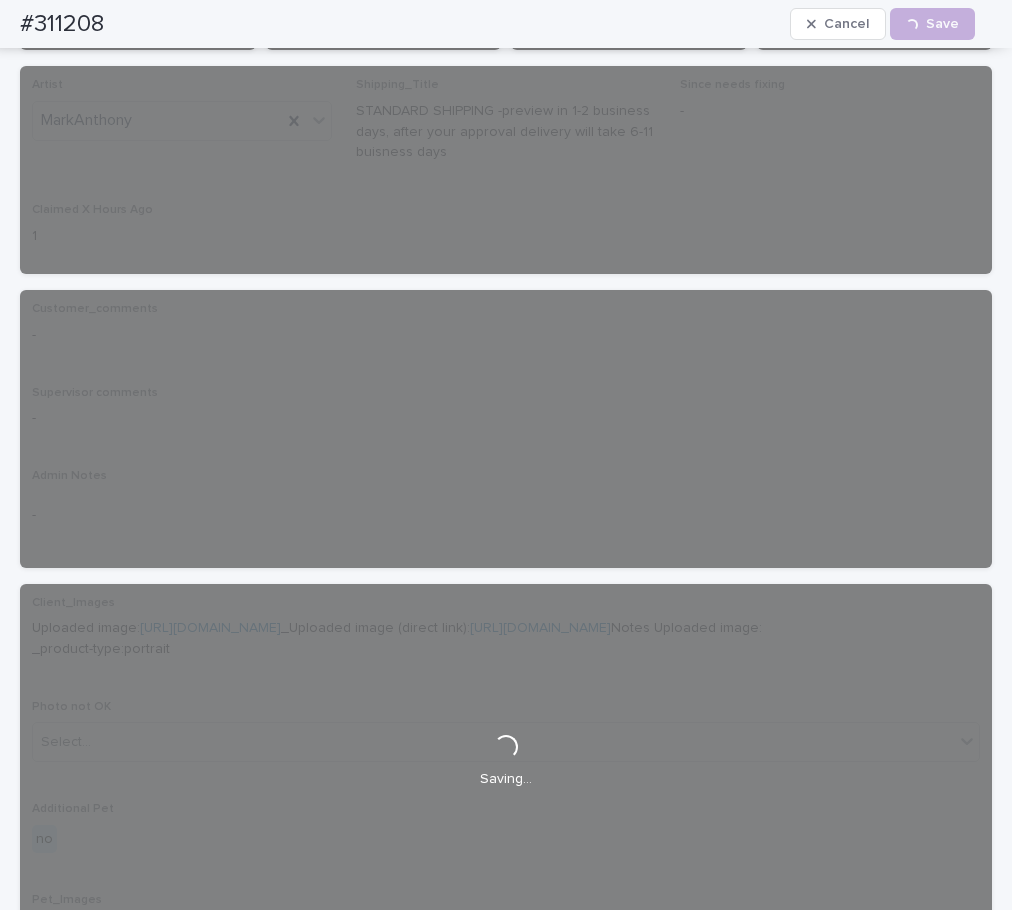 scroll, scrollTop: 0, scrollLeft: 0, axis: both 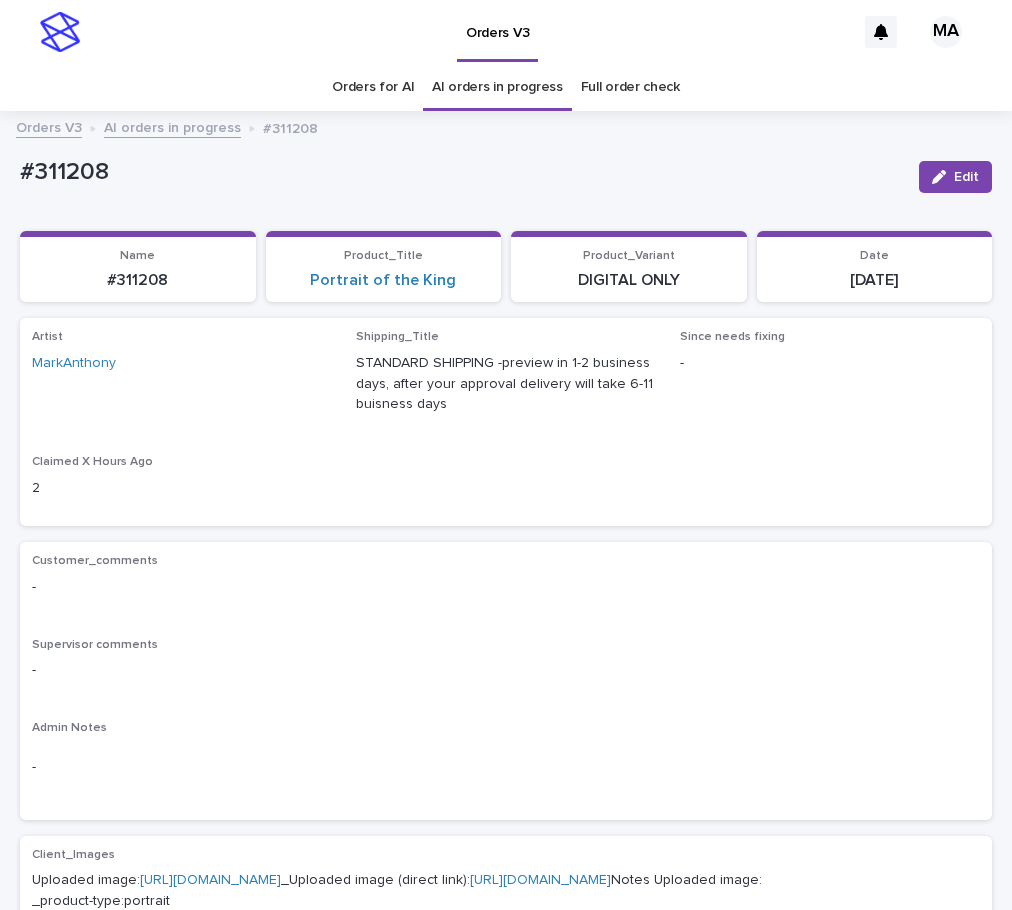 click on "AI orders in progress" at bounding box center (172, 126) 